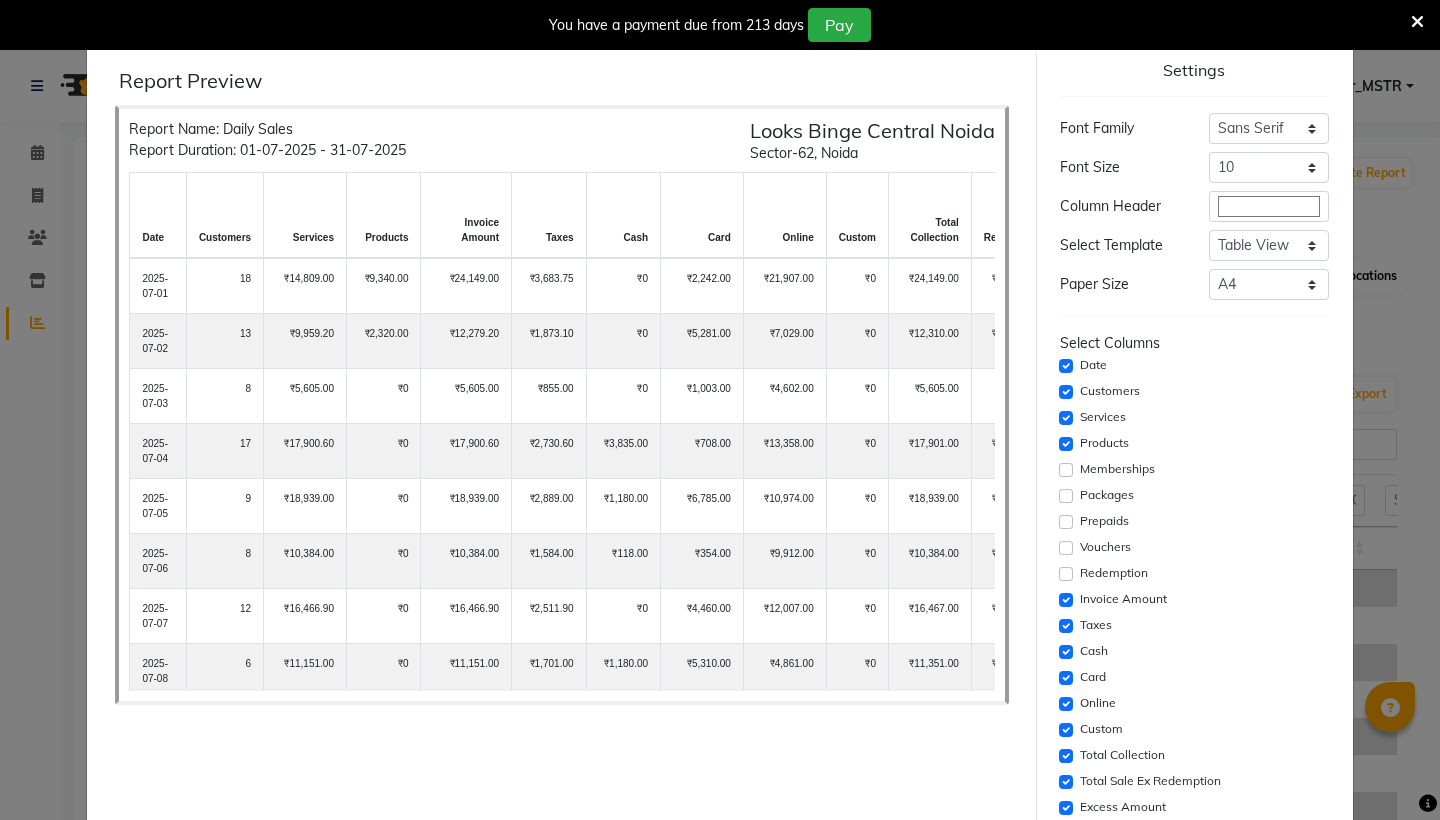 select on "full_report" 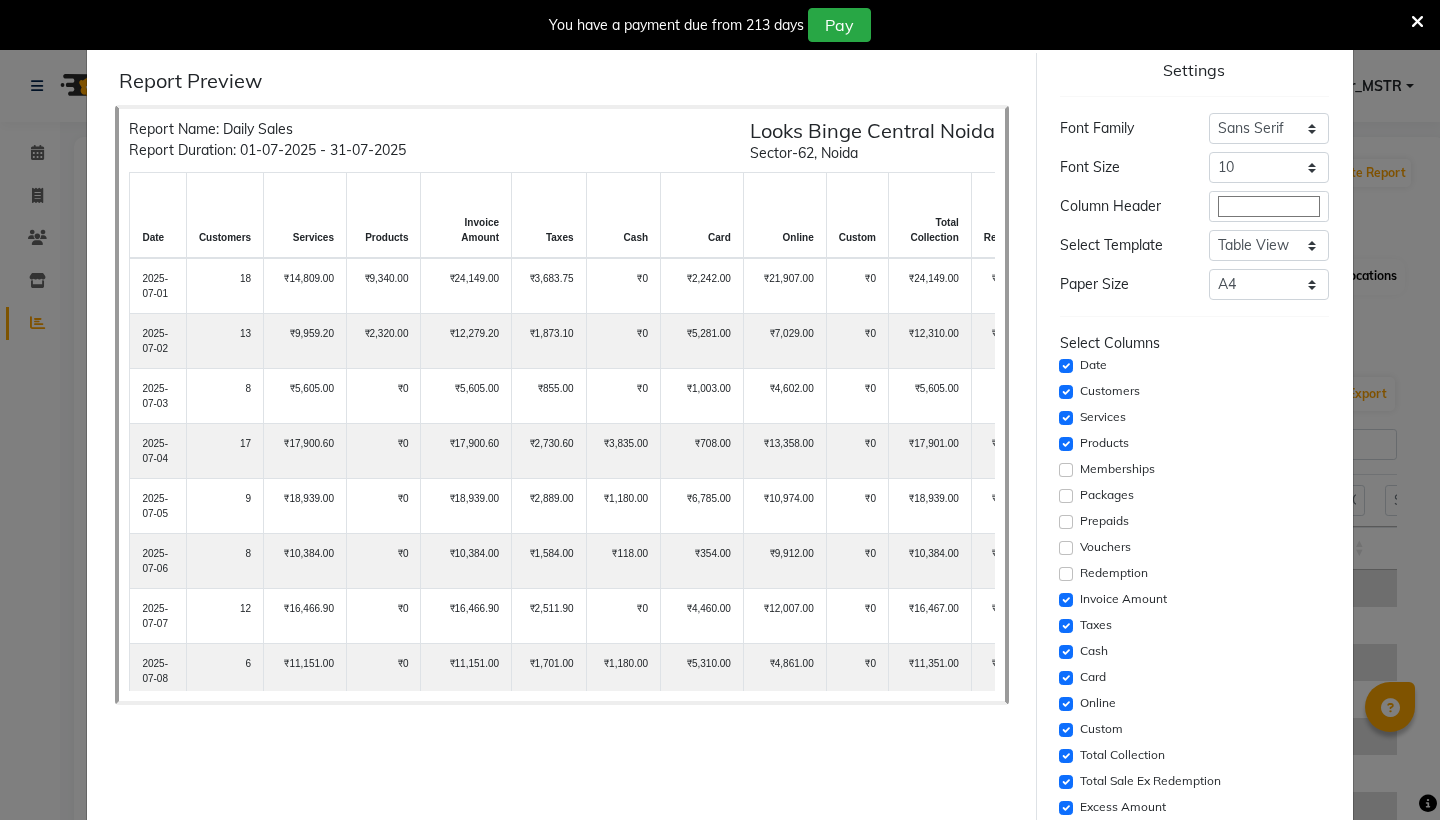select on "10px" 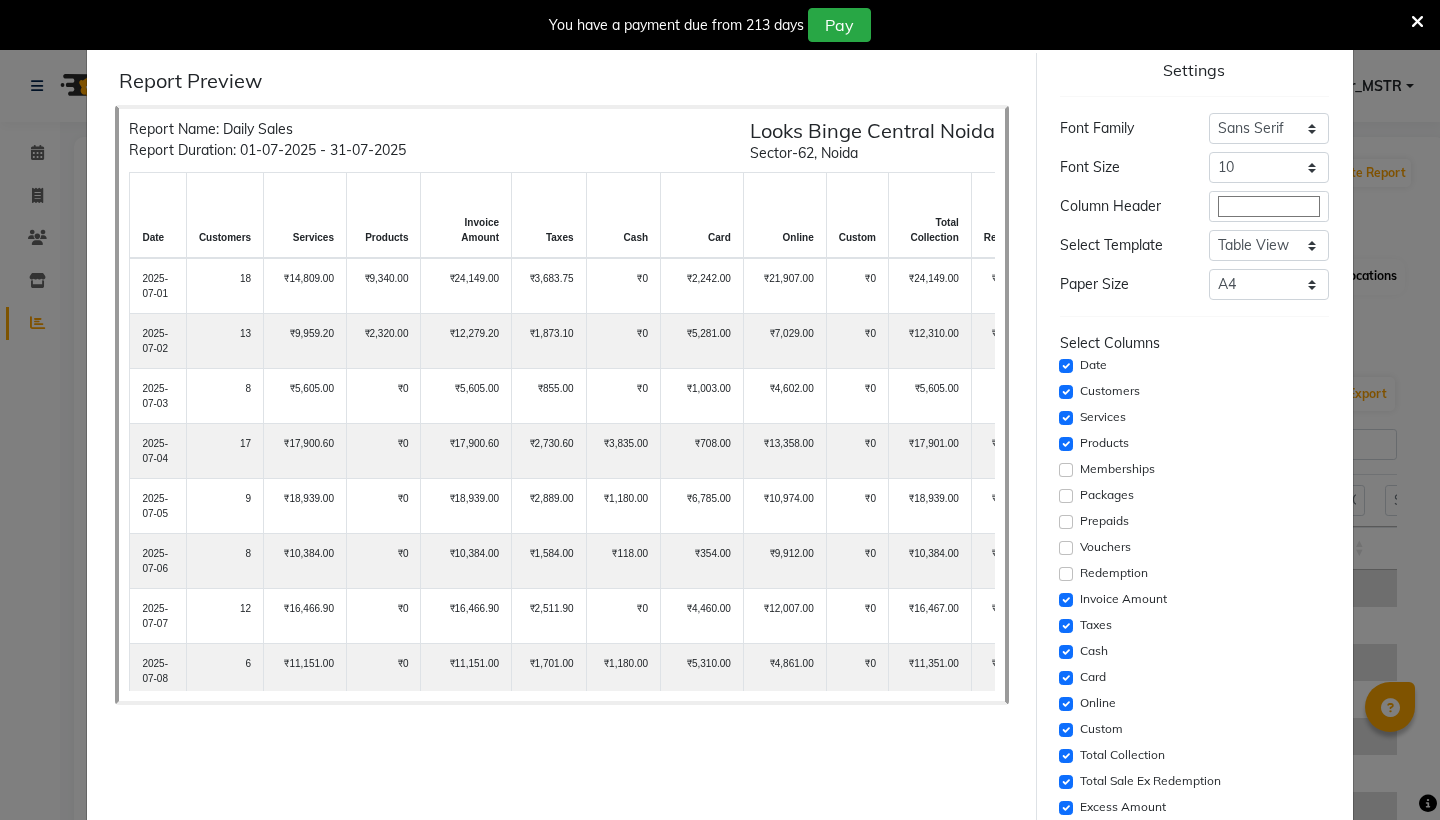 scroll, scrollTop: 151, scrollLeft: 0, axis: vertical 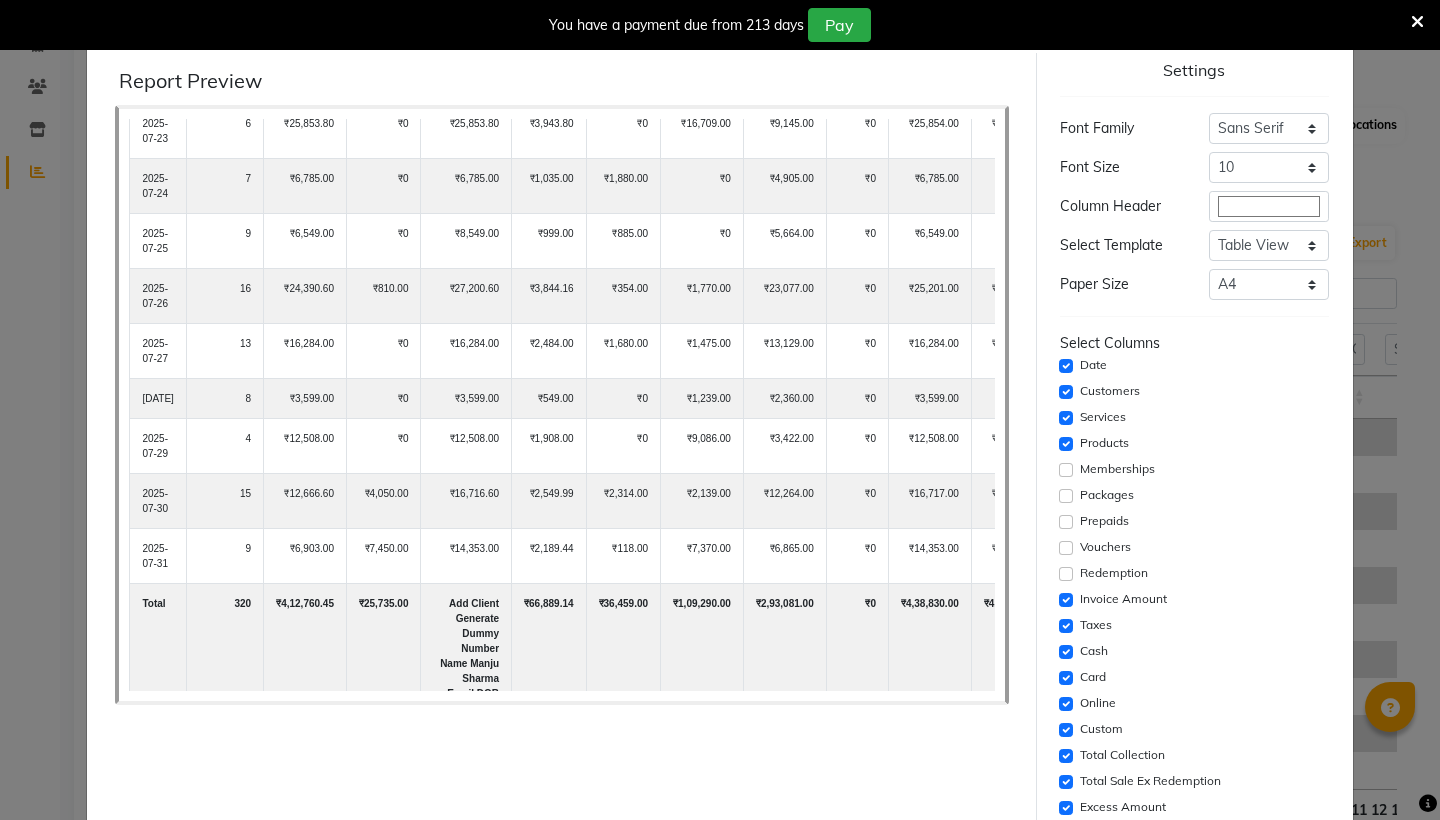 click on "× Report Preview
Report Name: Daily Sales
Report Duration: 01-07-2025 - 31-07-2025
Looks Binge Central Noida
Sector-62, Noida
date
customers
services
products
invoice amount
taxes
cash
card
online
custom
8" 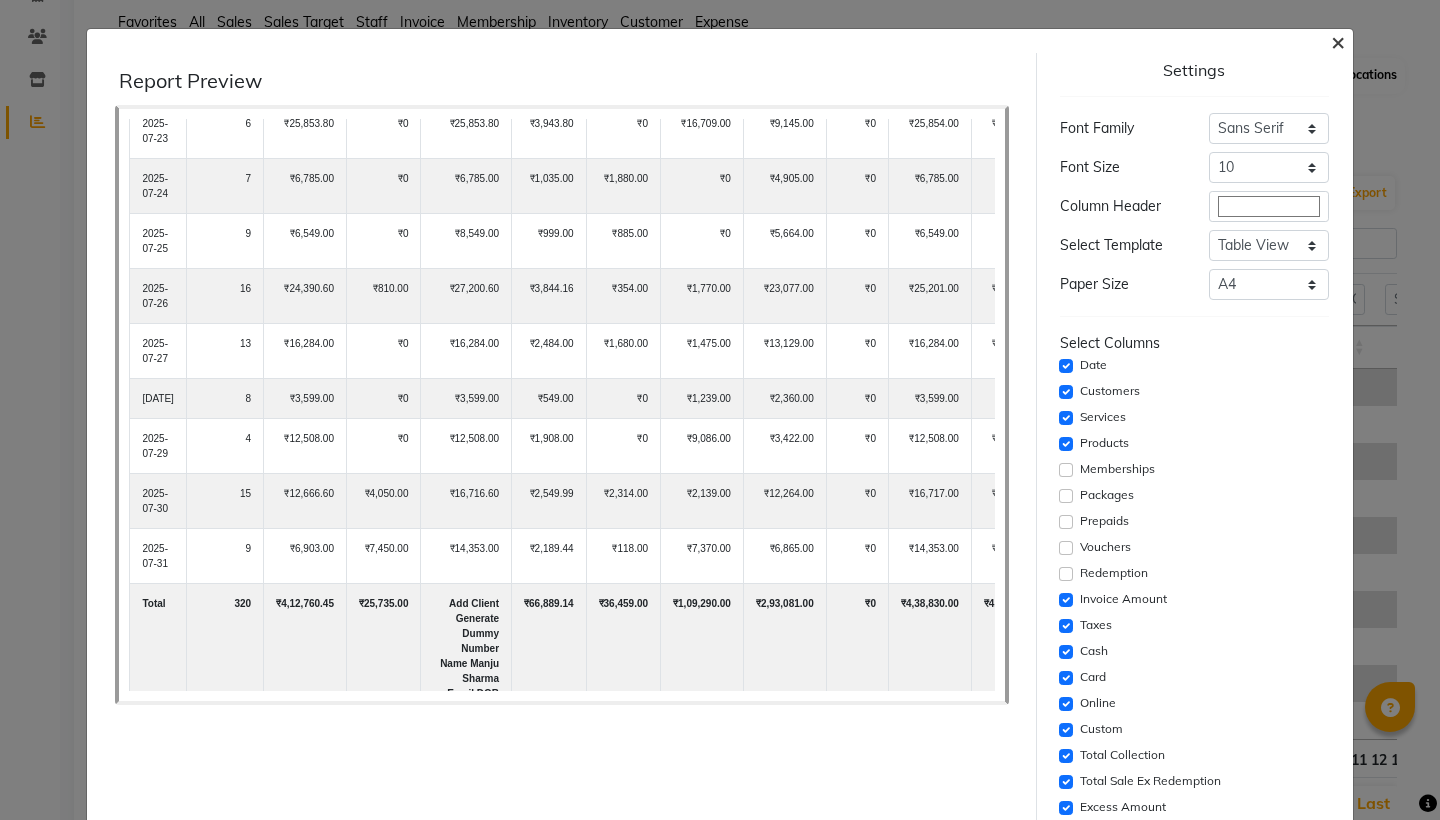 click on "×" 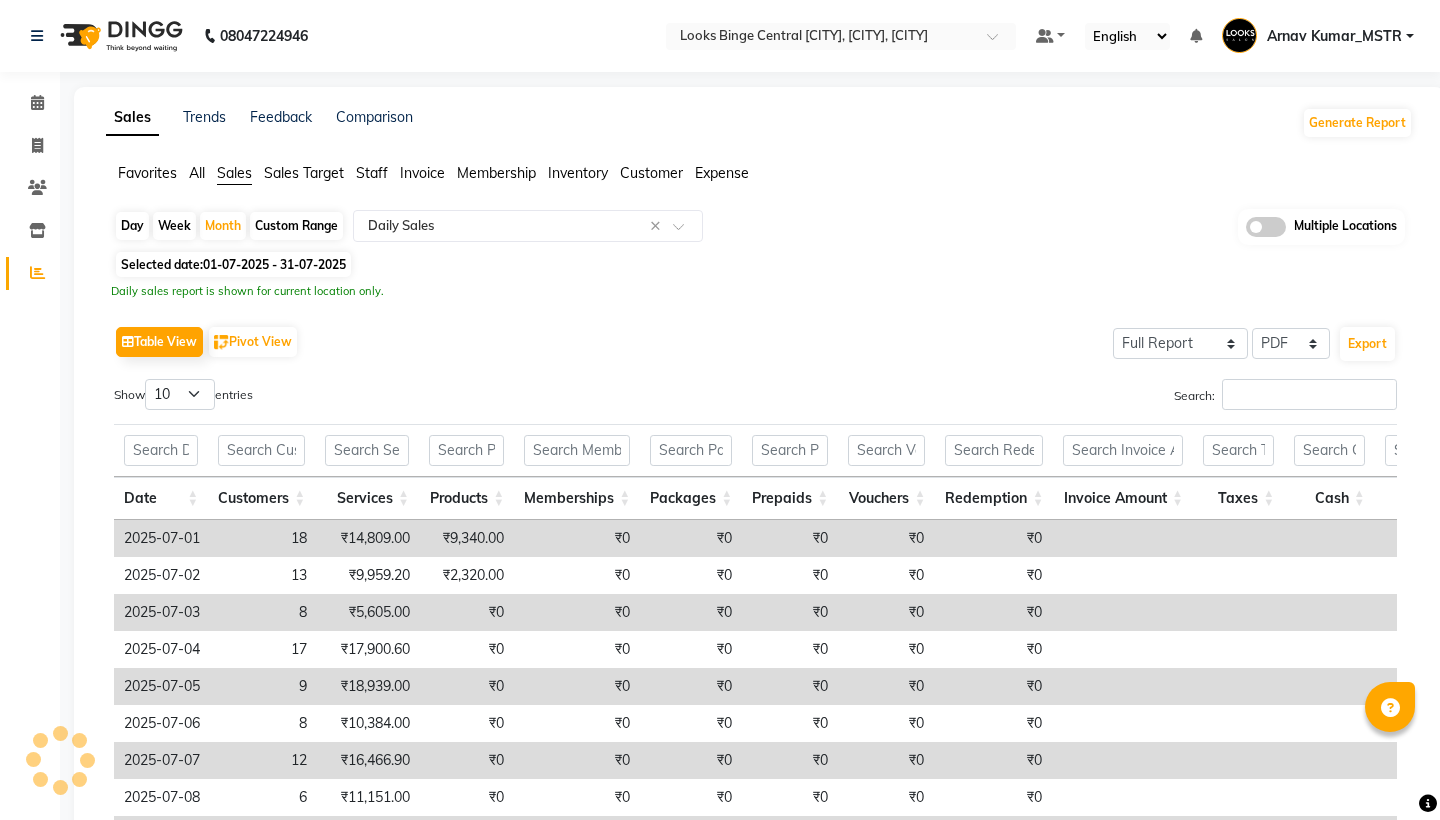 scroll, scrollTop: 0, scrollLeft: 0, axis: both 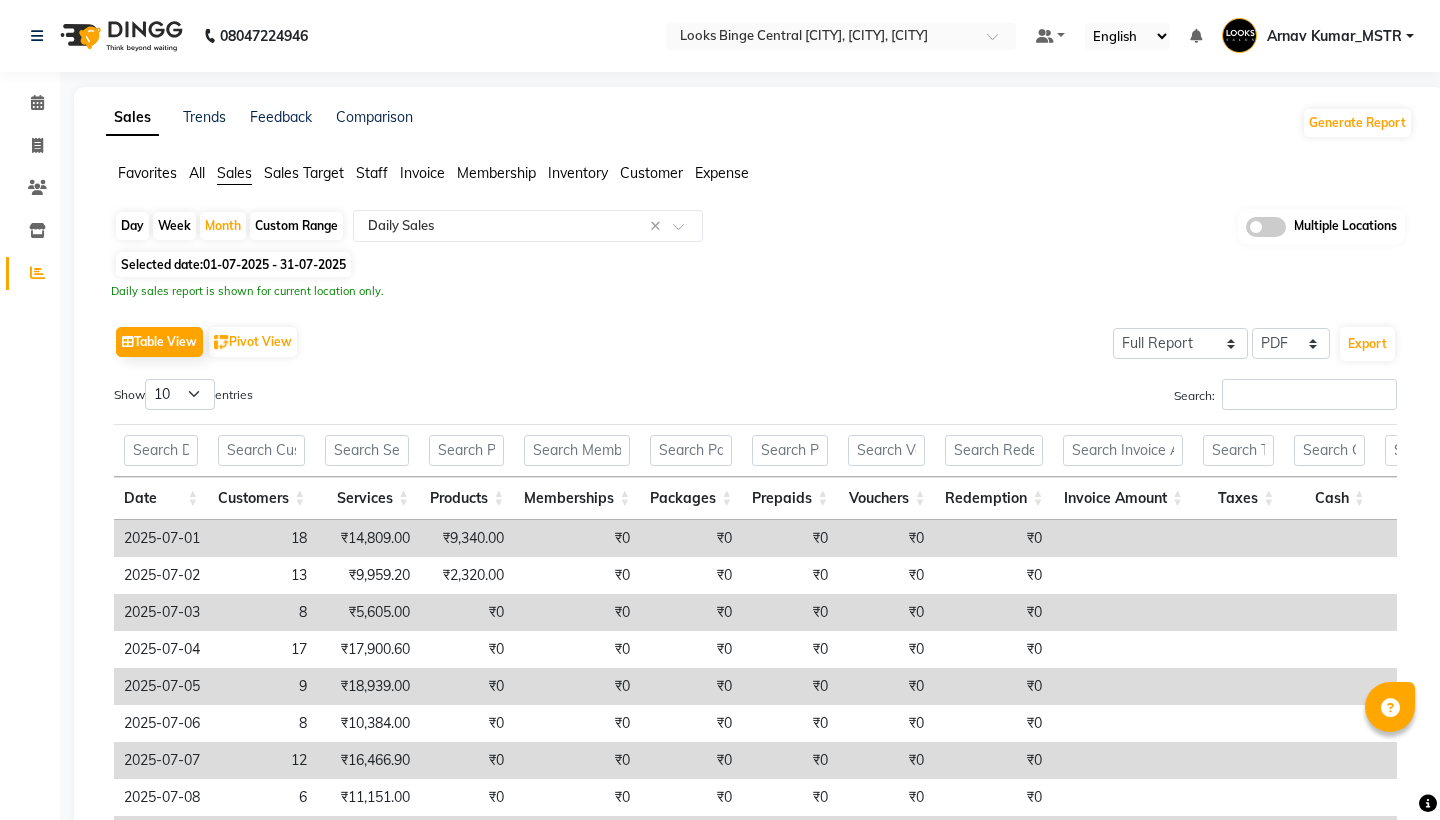 click at bounding box center [1390, 708] 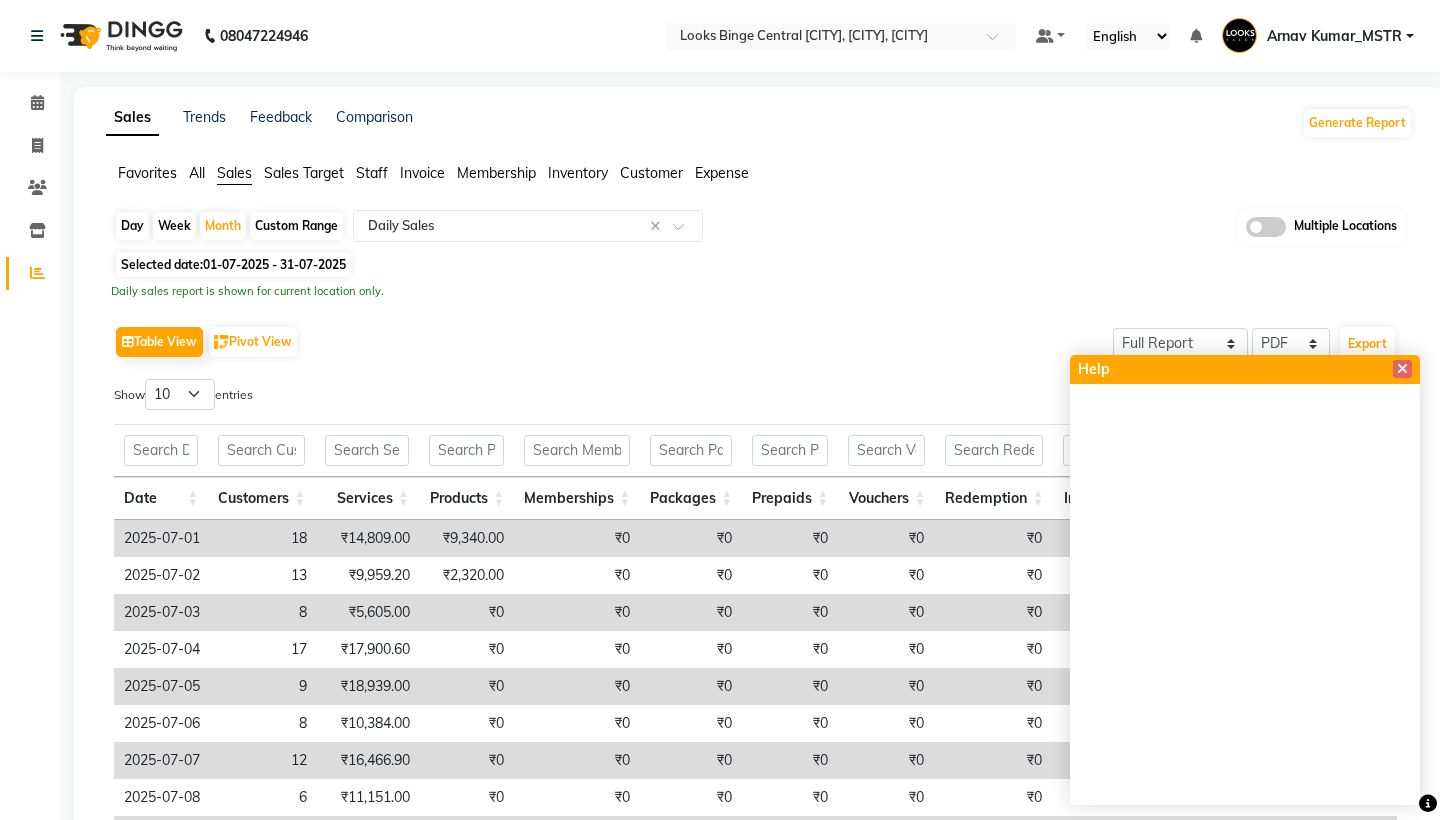 click at bounding box center [1428, 804] 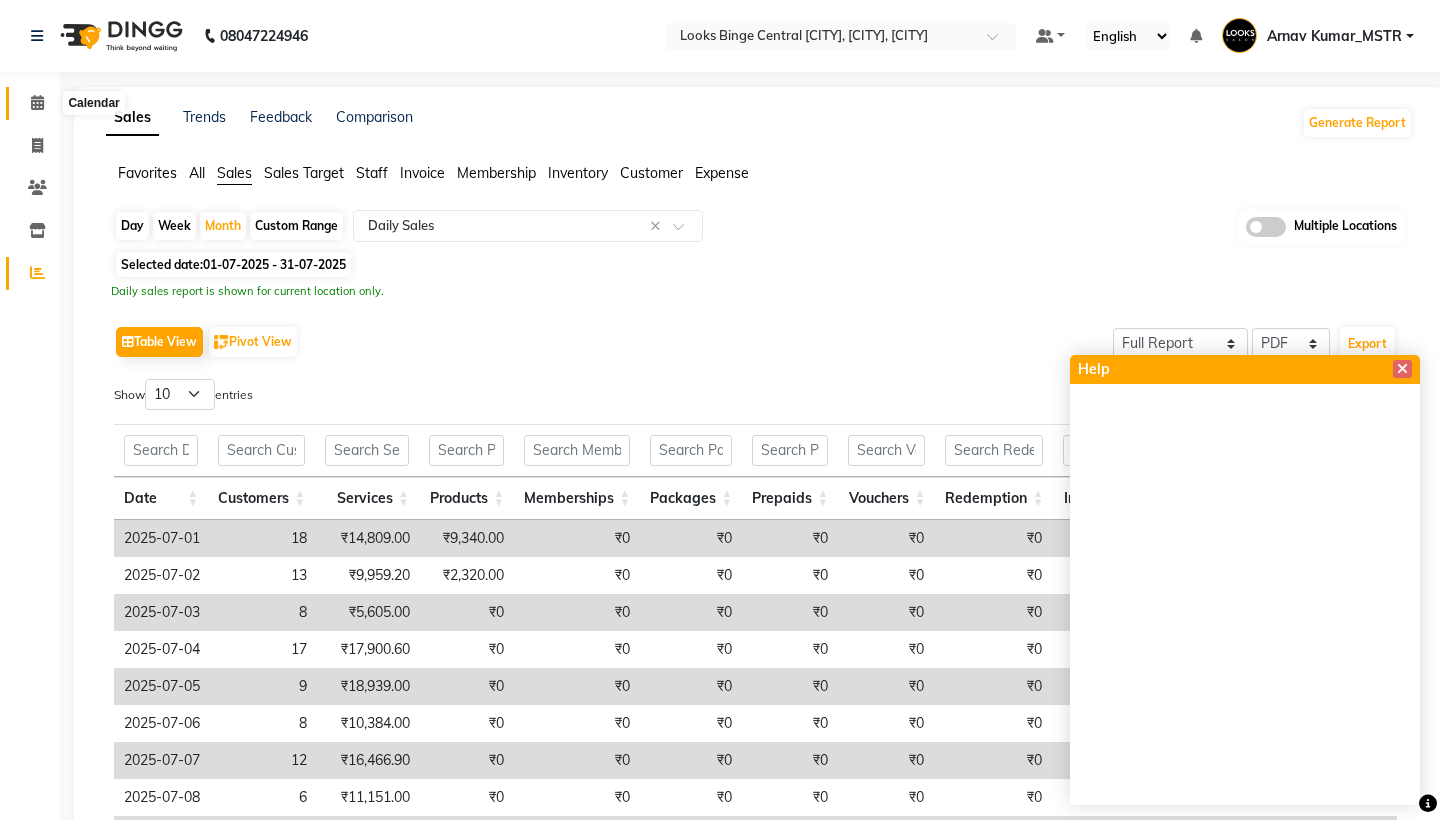 click 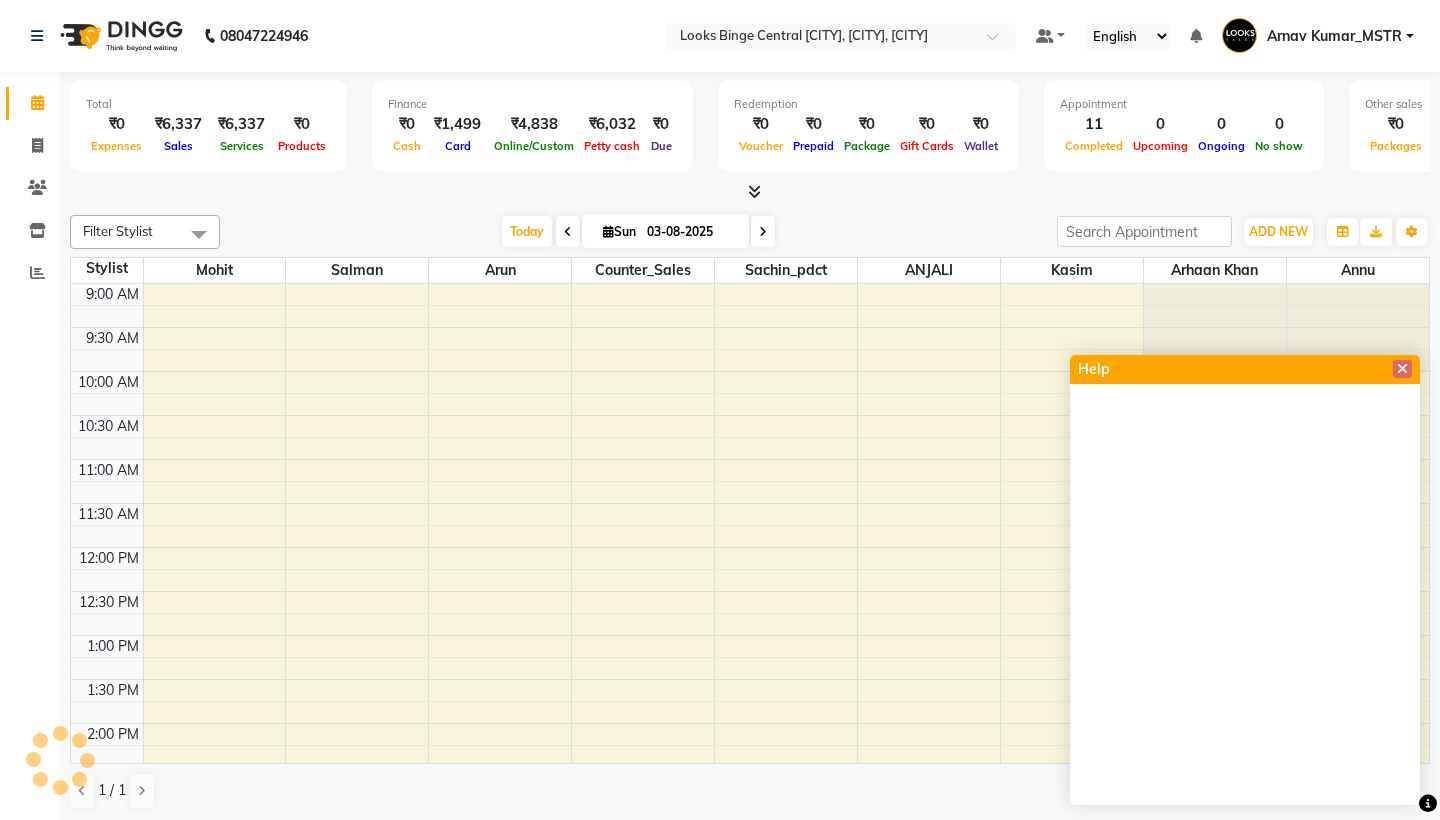 scroll, scrollTop: 538, scrollLeft: 0, axis: vertical 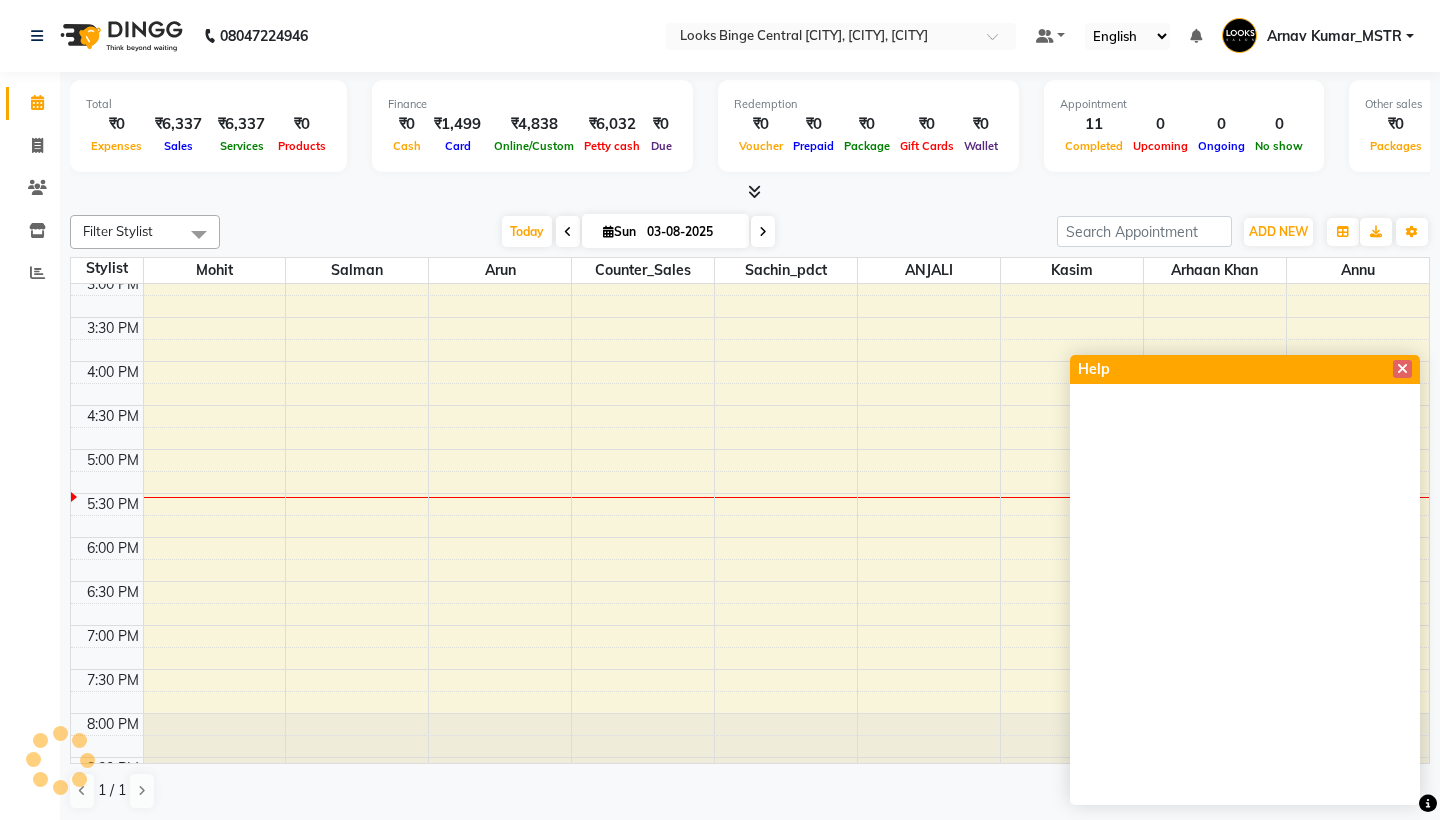 click on "Clients" 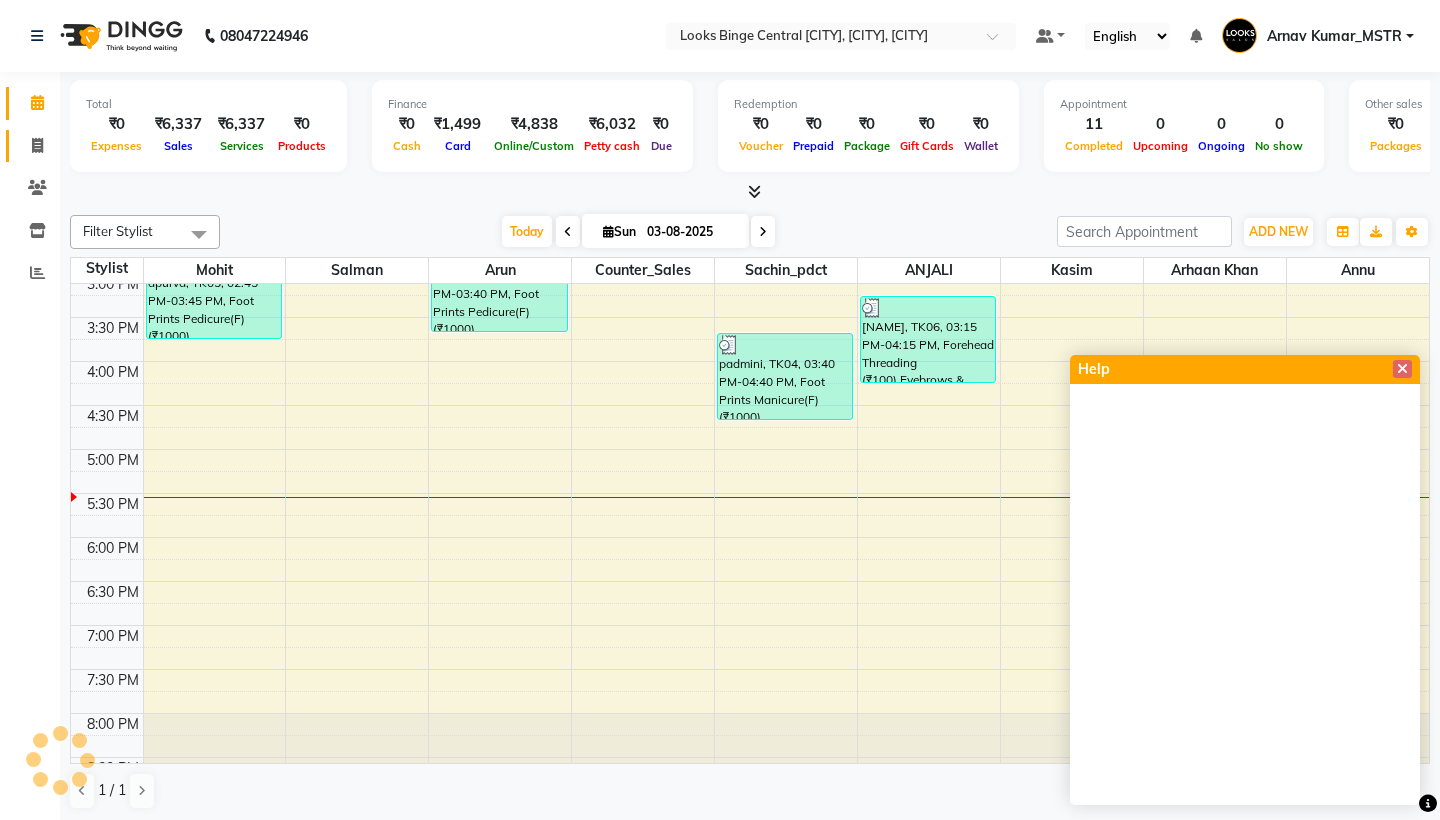 click 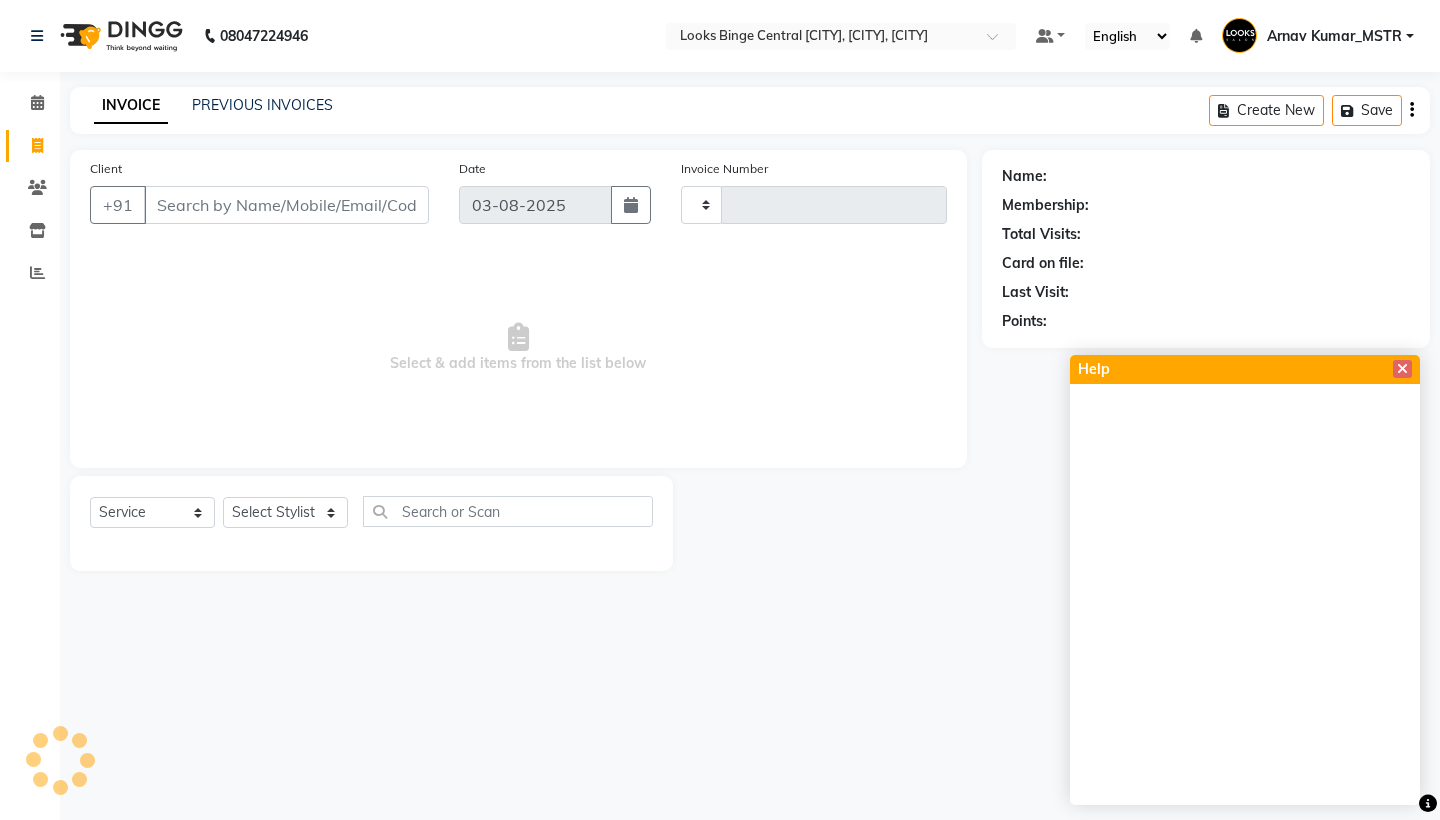 type on "1453" 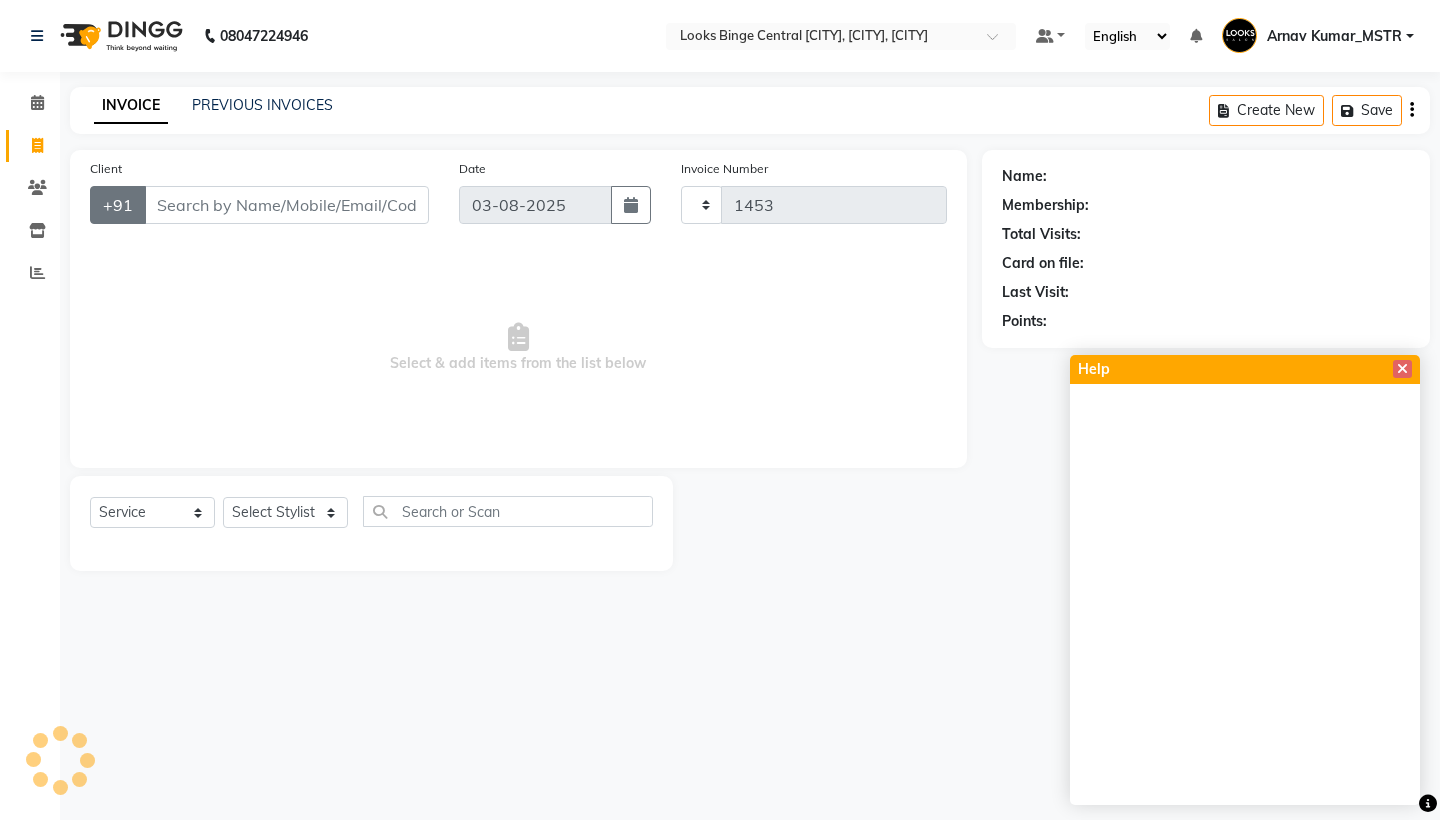 select on "5378" 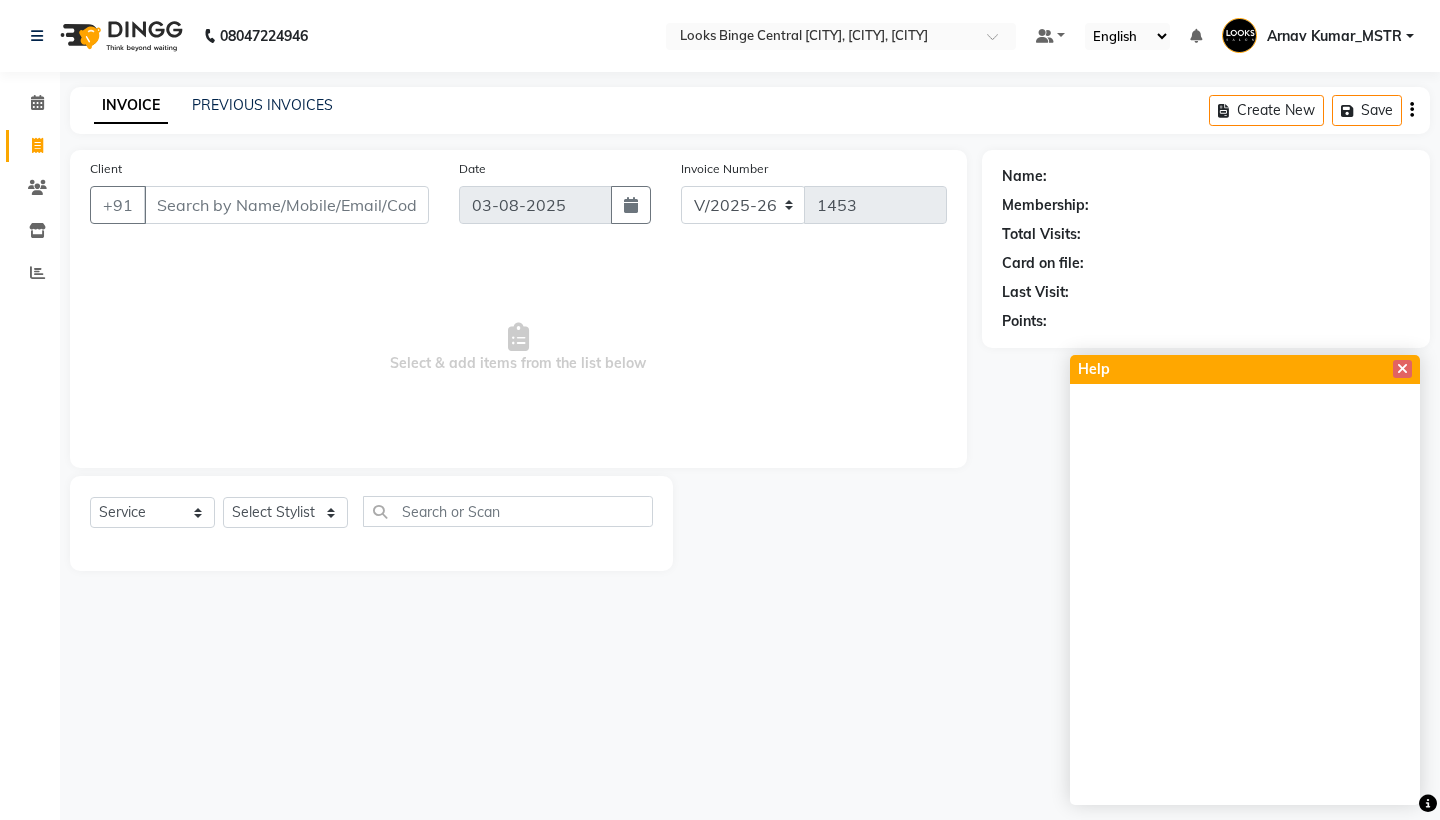 click on "Client" at bounding box center (286, 205) 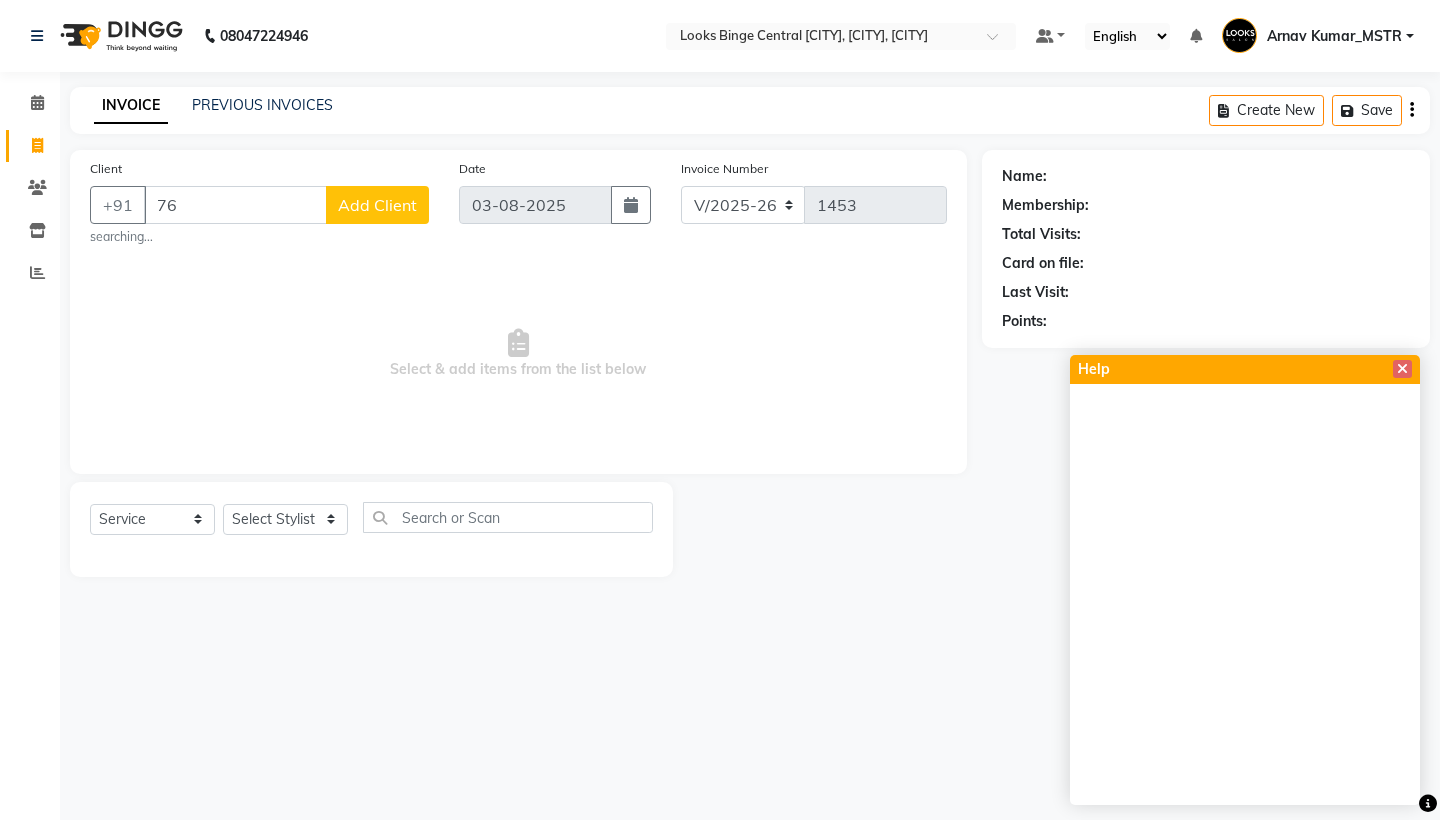 type on "7" 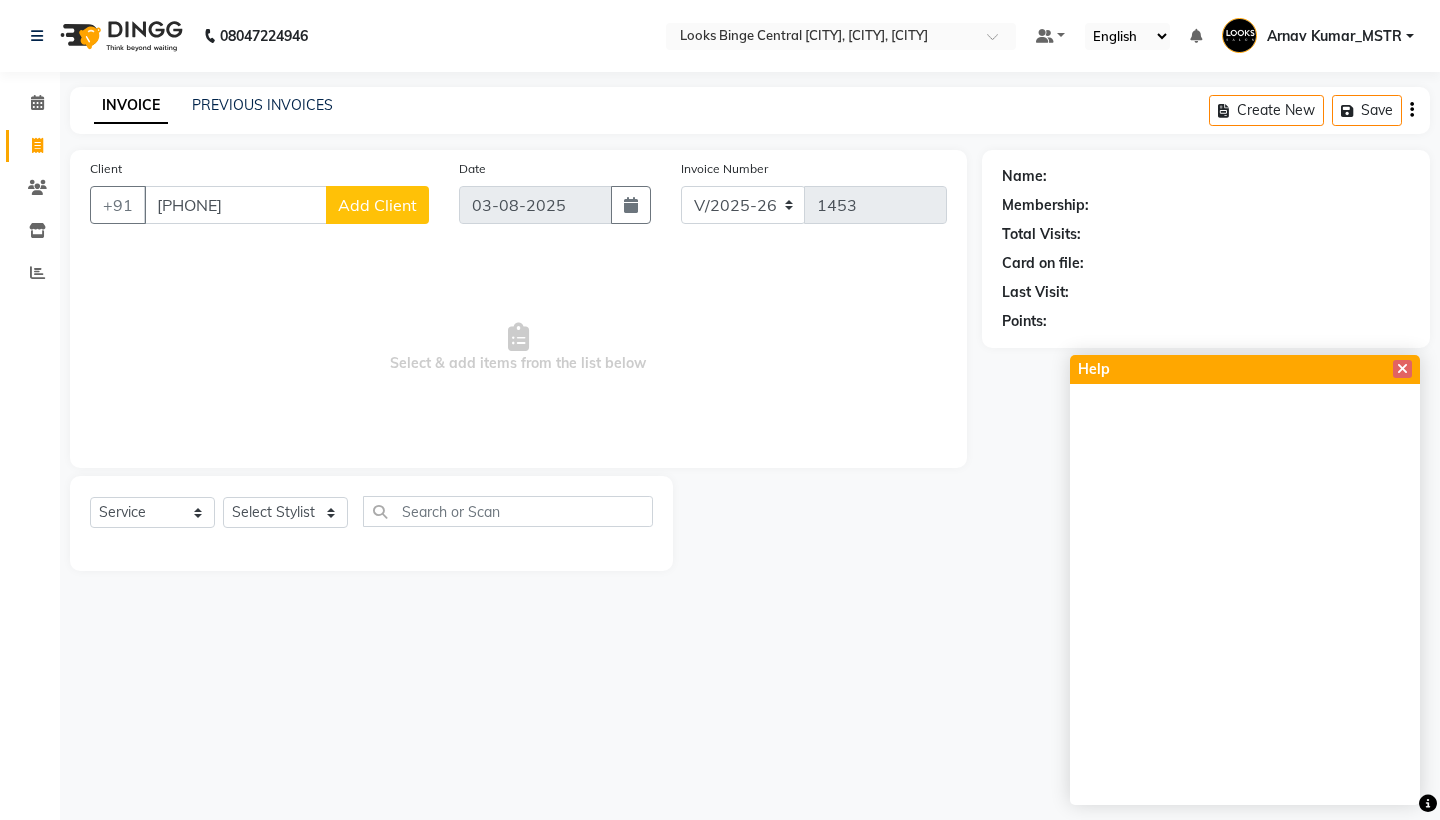 type on "[PHONE]" 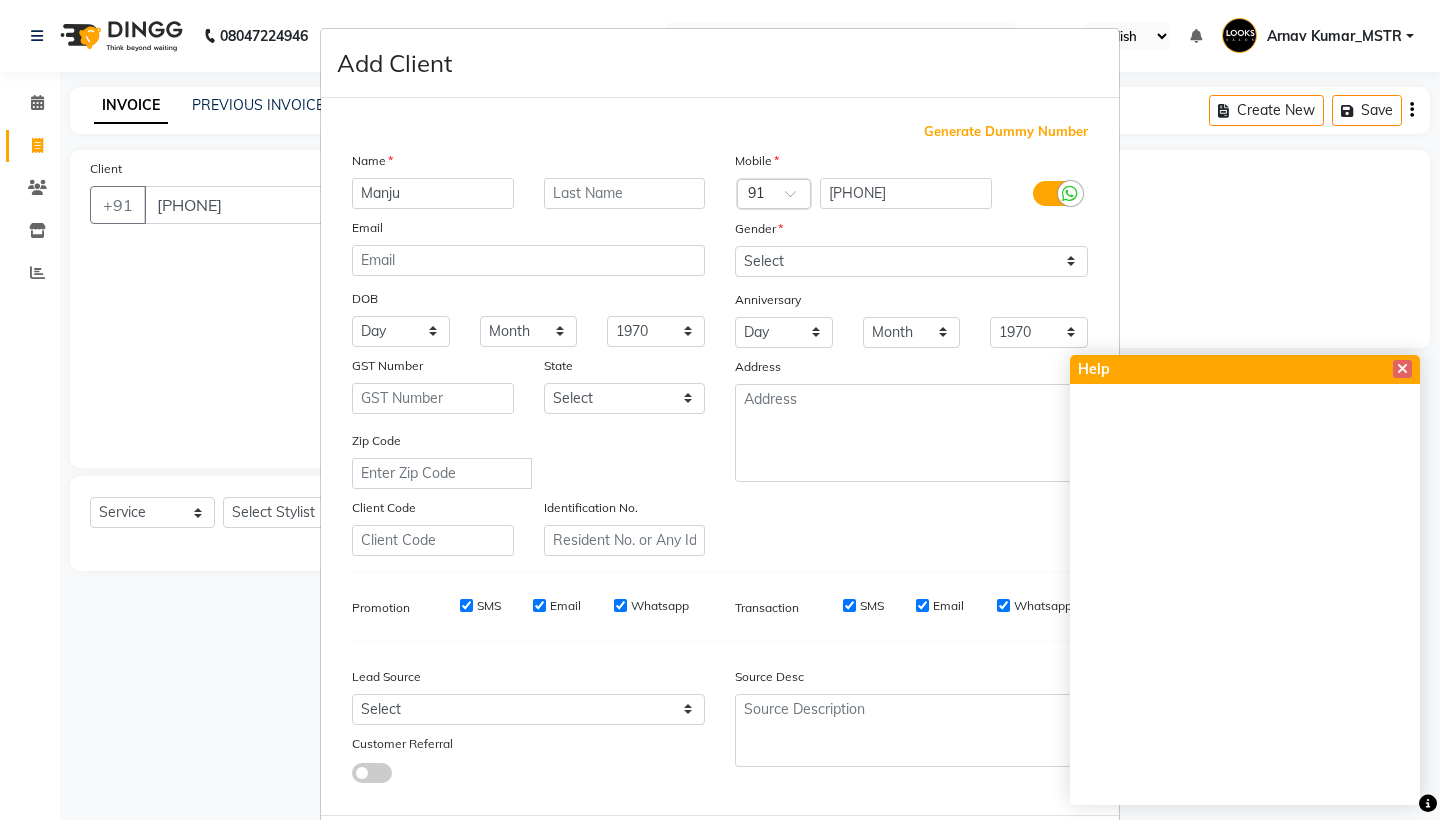 type on "Manju" 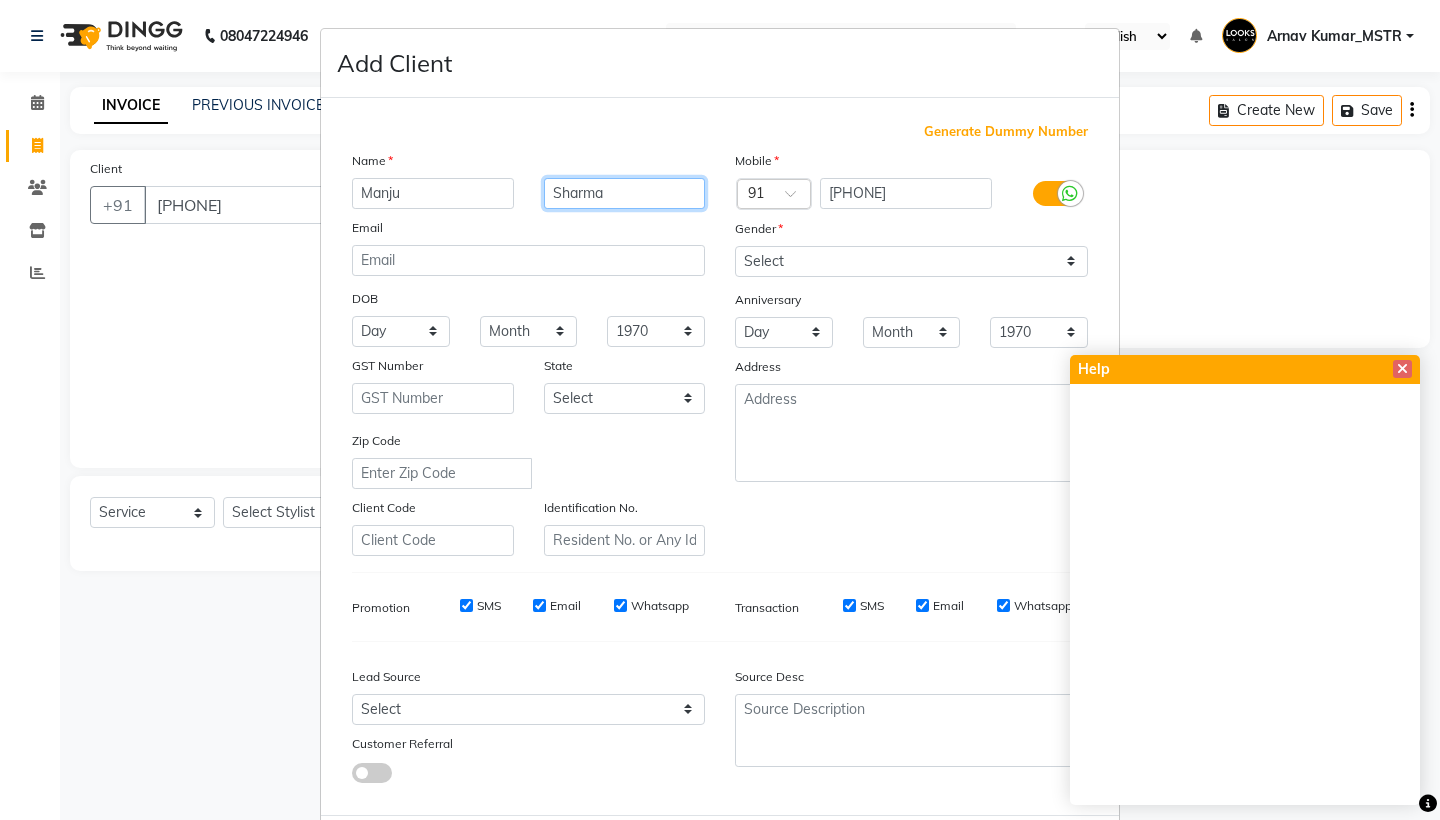 type on "Sharma" 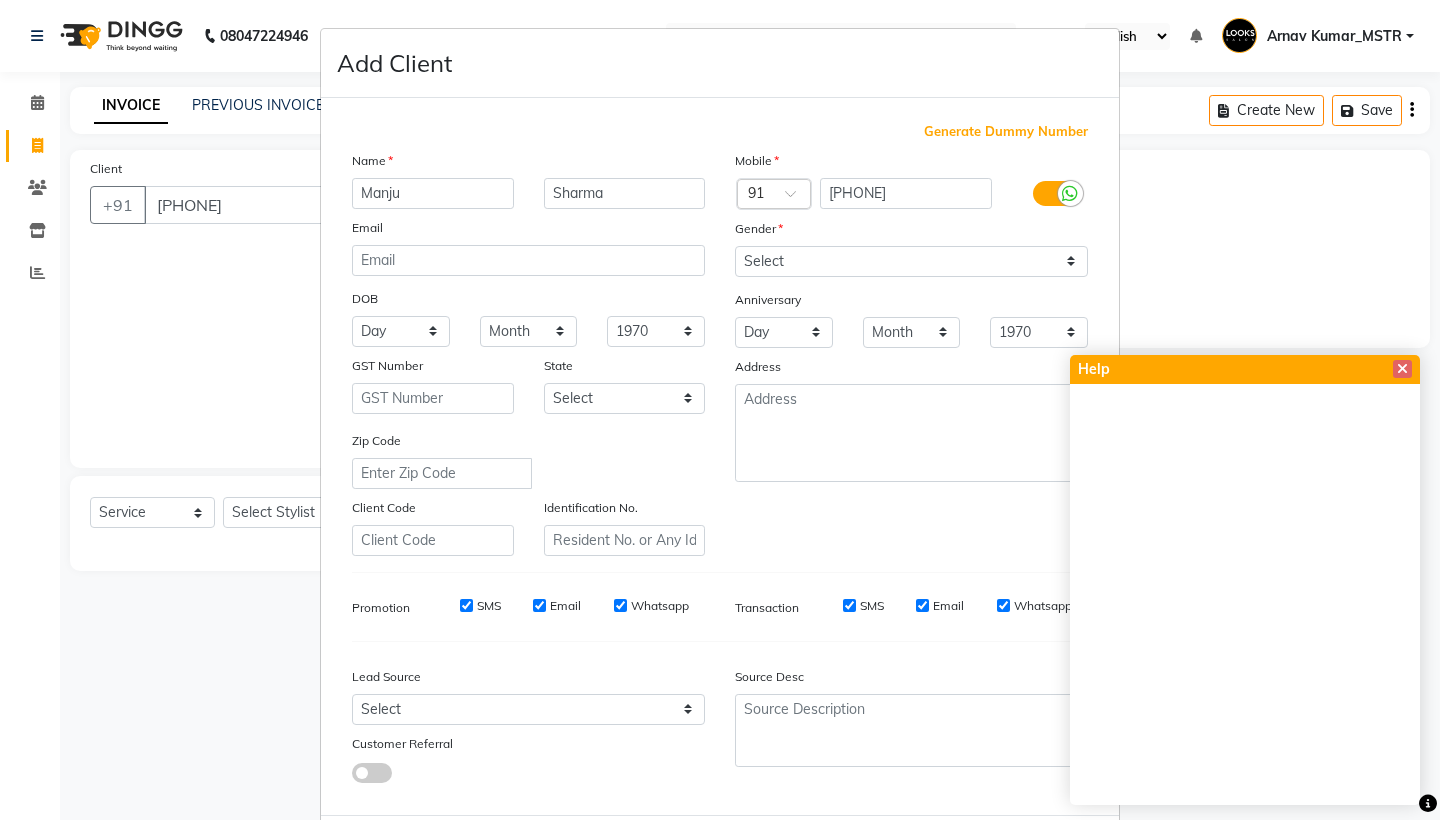 click on "Generate Dummy Number Name Manju Sharma Email DOB Day 01 02 03 04 05 06 07 08 09 10 11 12 13 14 15 16 17 18 19 20 21 22 23 24 25 26 27 28 29 30 31 Month January February March April May June July August September October November December 1940 1941 1942 1943 1944 1945 1946 1947 1948 1949 1950 1951 1952 1953 1954 1955 1956 1957 1958 1959 1960 1961 1962 1963 1964 1965 1966 1967 1968 1969 1970 1971 1972 1973 1974 1975 1976 1977 1978 1979 1980 1981 1982 1983 1984 1985 1986 1987 1988 1989 1990 1991 1992 1993 1994 1995 1996 1997 1998 1999 2000 2001 2002 2003 2004 2005 2006 2007 2008 2009 2010 2011 2012 2013 2014 2015 2016 2017 2018 2019 2020 2021 2022 2023 2024 GST Number State Select Andaman and Nicobar Islands Andhra Pradesh Arunachal Pradesh Assam Bihar Chandigarh Chhattisgarh Dadra and Nagar Haveli Daman and Diu Delhi Goa Gujarat Haryana Himachal Pradesh Jammu and Kashmir Jharkhand Karnataka Kerala Lakshadweep Madhya Pradesh Maharashtra Manipur Meghalaya Mizoram Nagaland Odisha Pondicherry Punjab Rajasthan ×" at bounding box center [720, 456] 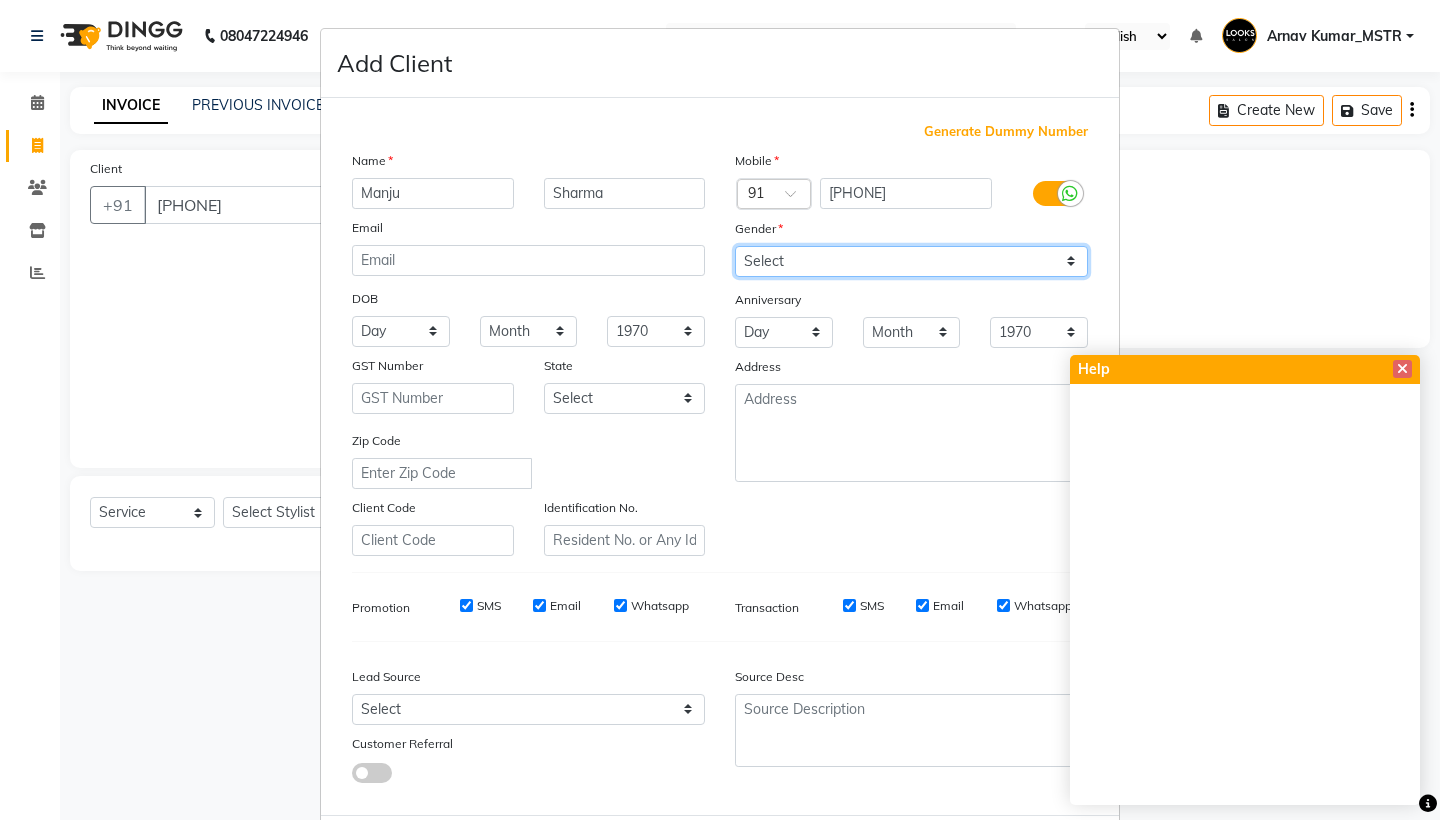 select on "female" 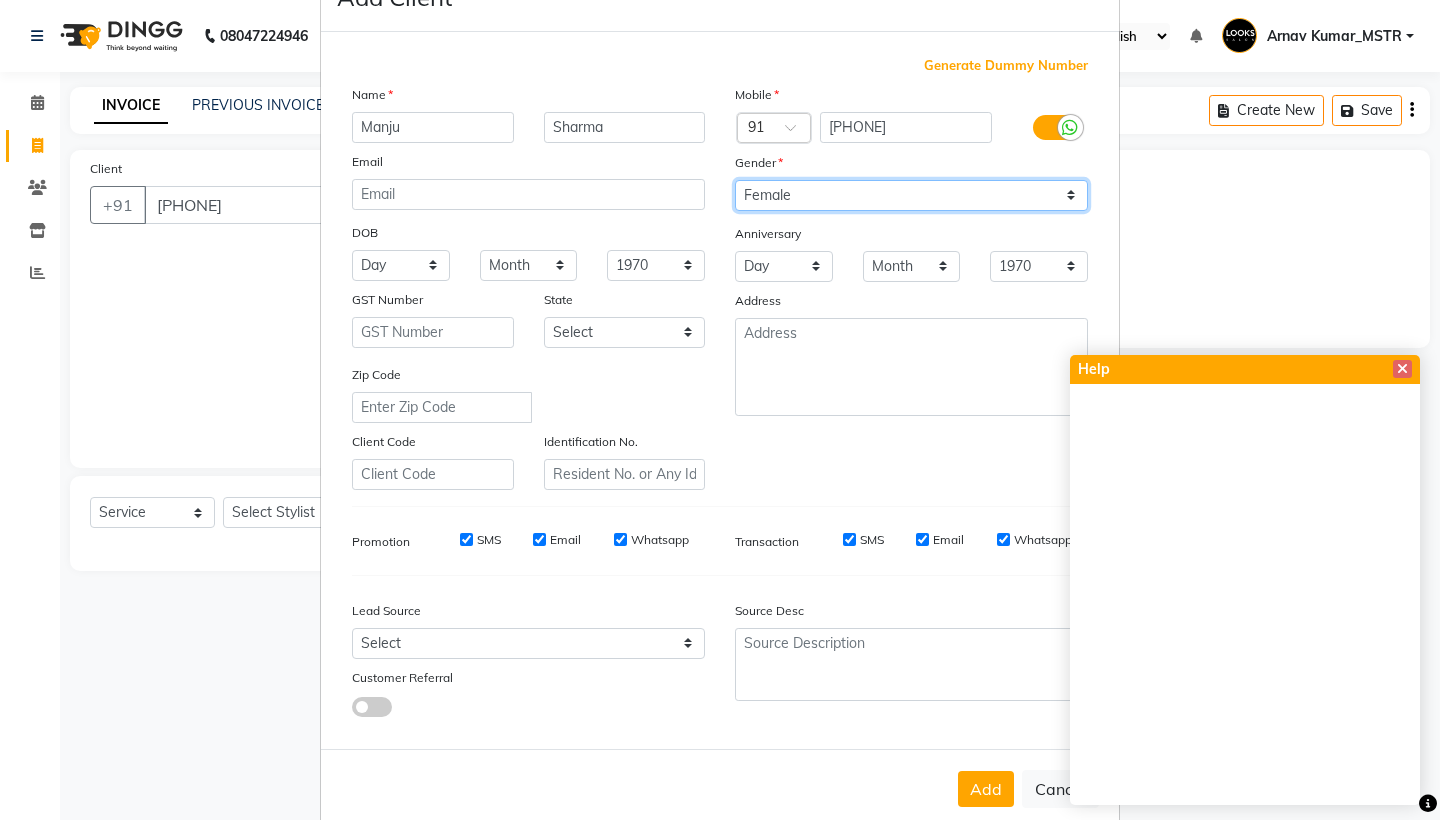 scroll, scrollTop: 68, scrollLeft: 0, axis: vertical 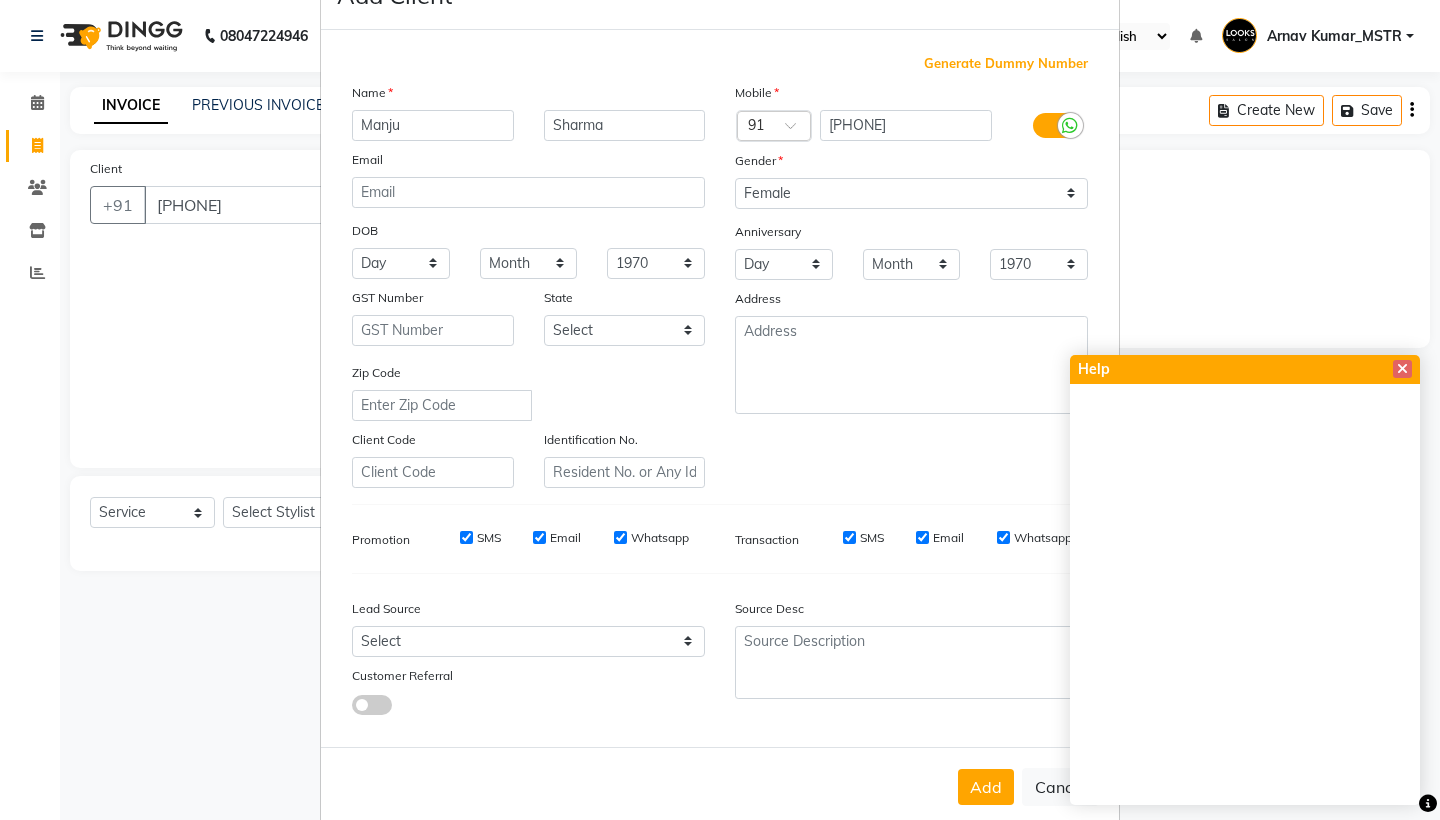 click on "Help" at bounding box center (1245, 369) 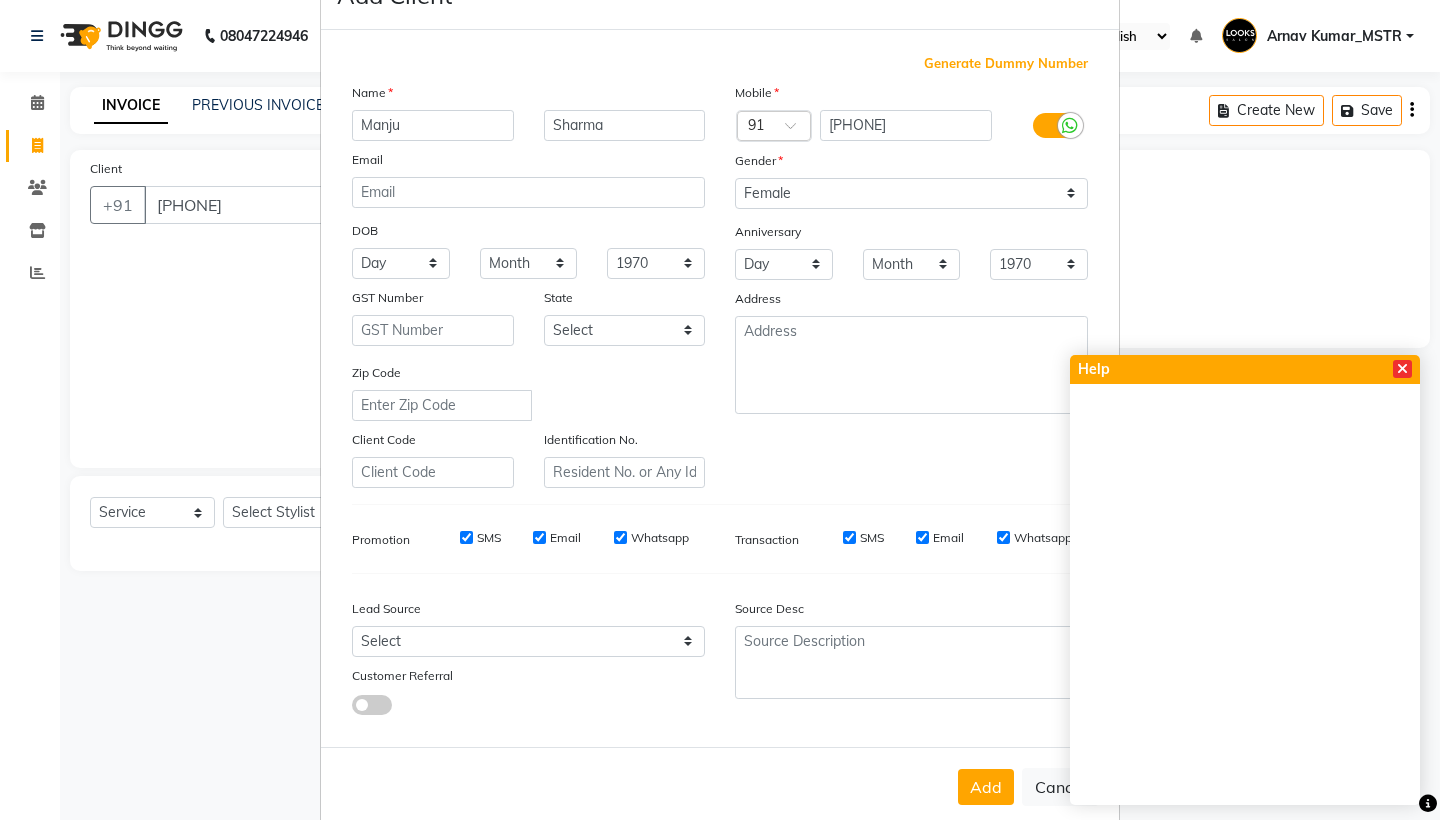 click at bounding box center [1402, 369] 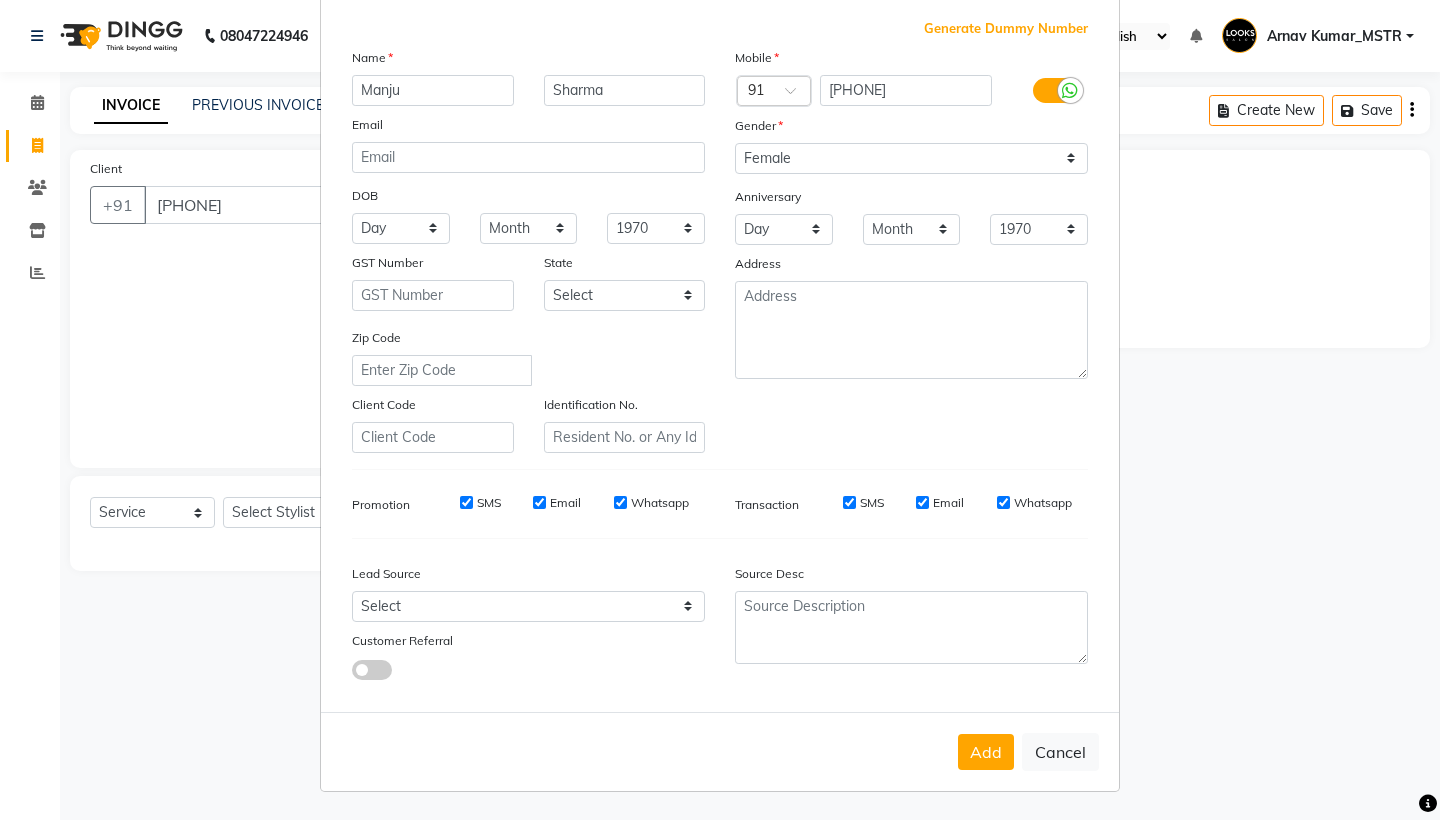 scroll, scrollTop: 102, scrollLeft: 0, axis: vertical 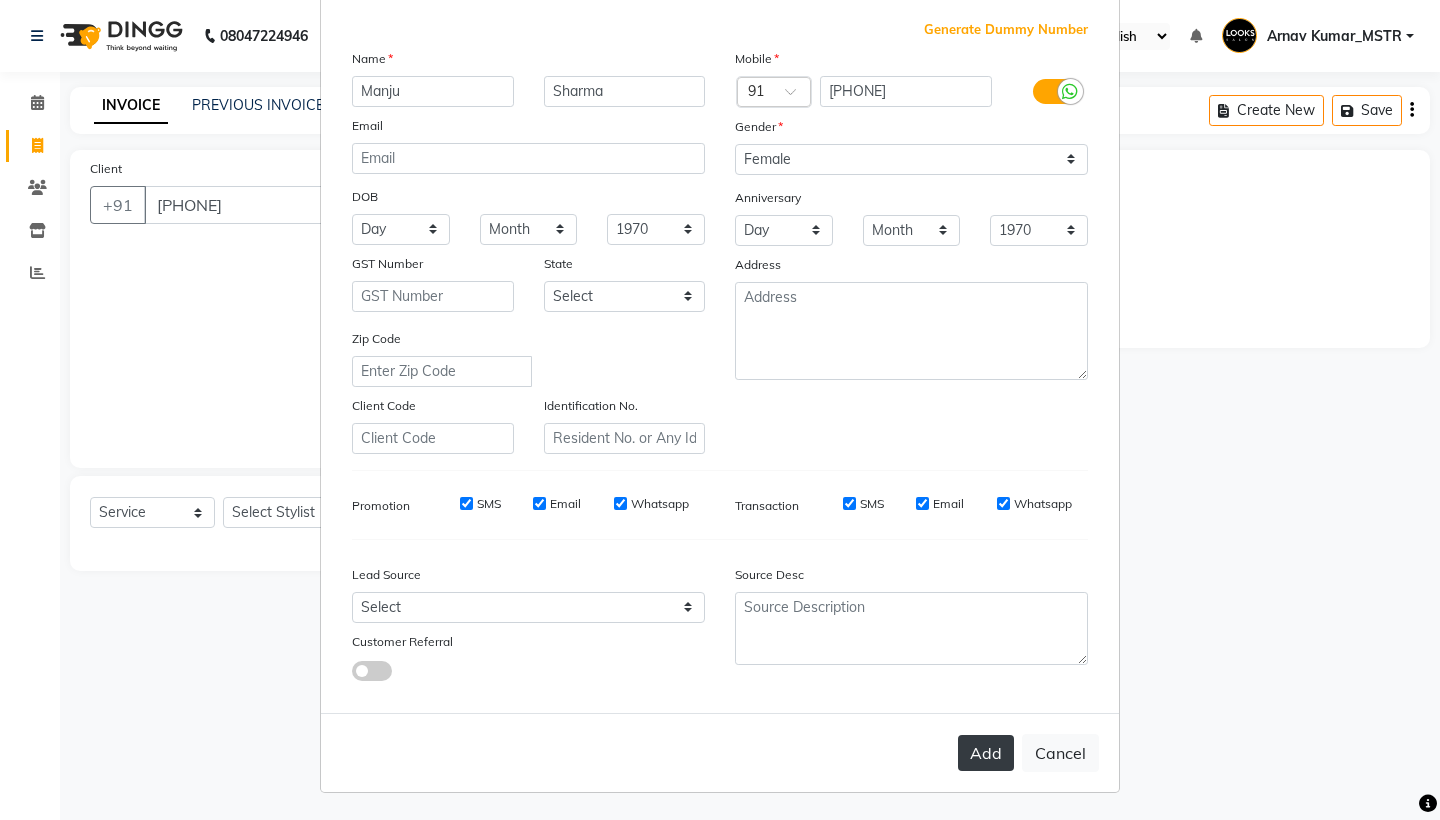 click on "Add" at bounding box center (986, 753) 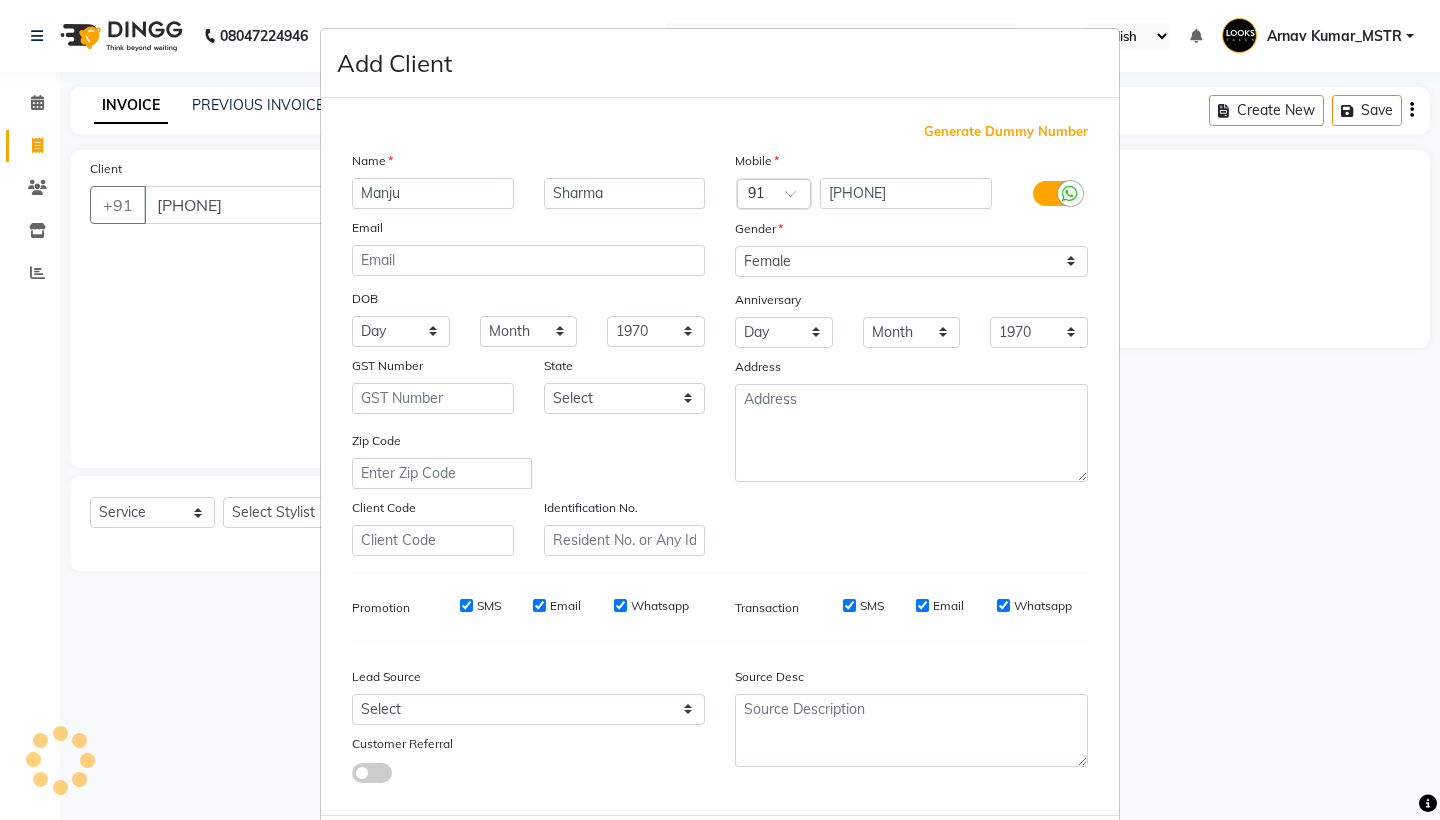 scroll, scrollTop: -2, scrollLeft: 0, axis: vertical 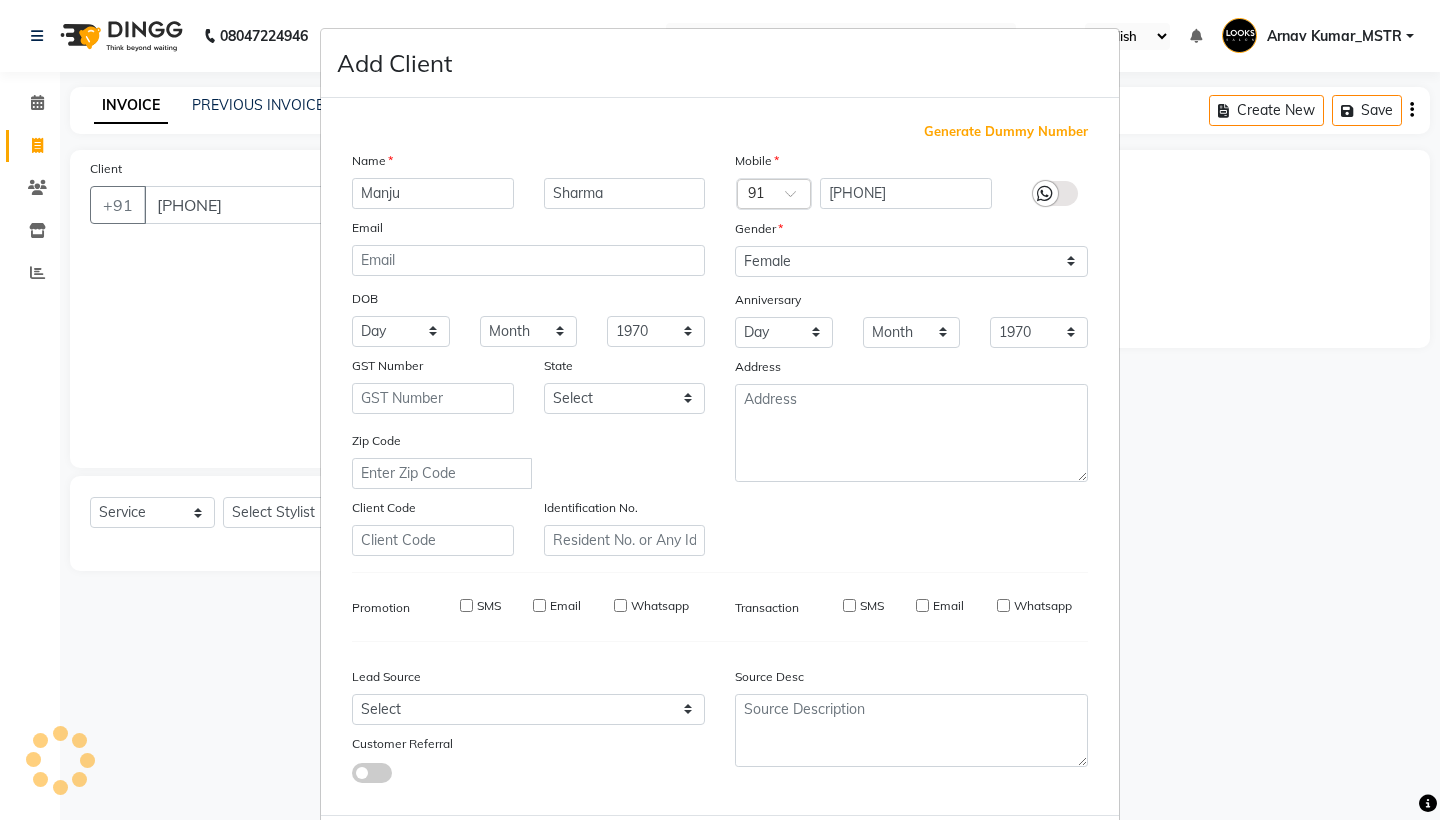 type 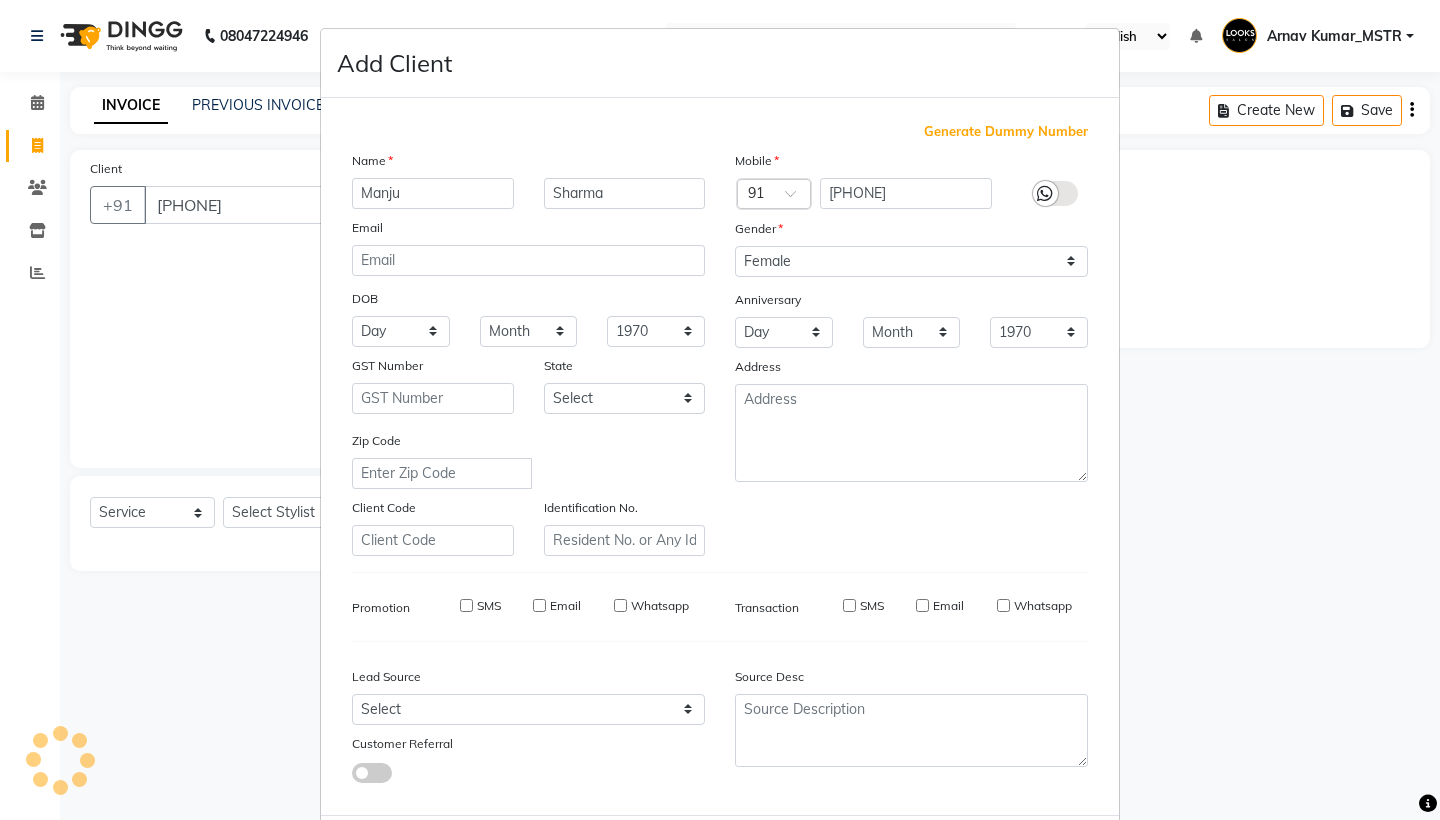 checkbox on "false" 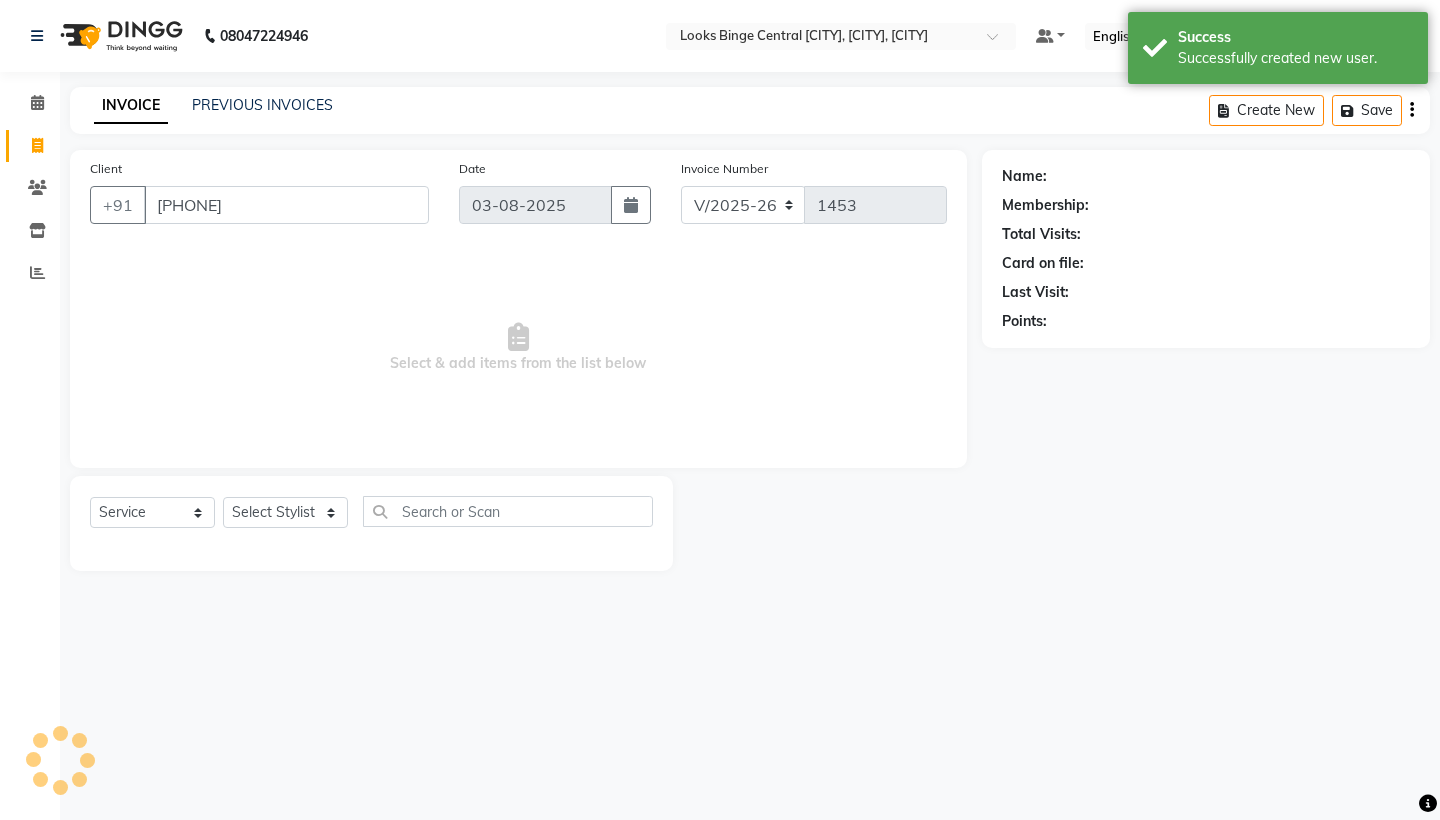 scroll, scrollTop: 0, scrollLeft: 0, axis: both 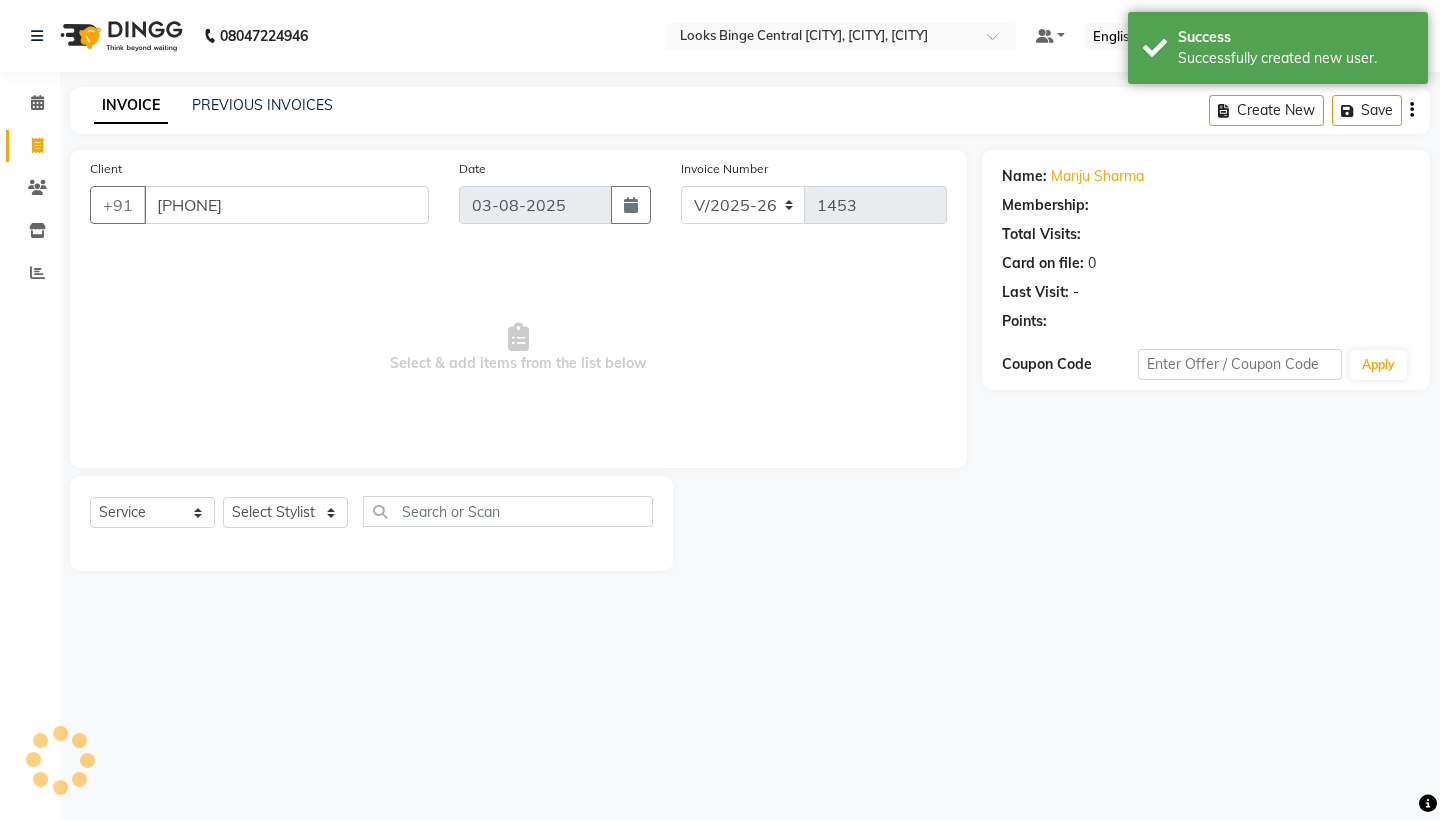 select on "1: Object" 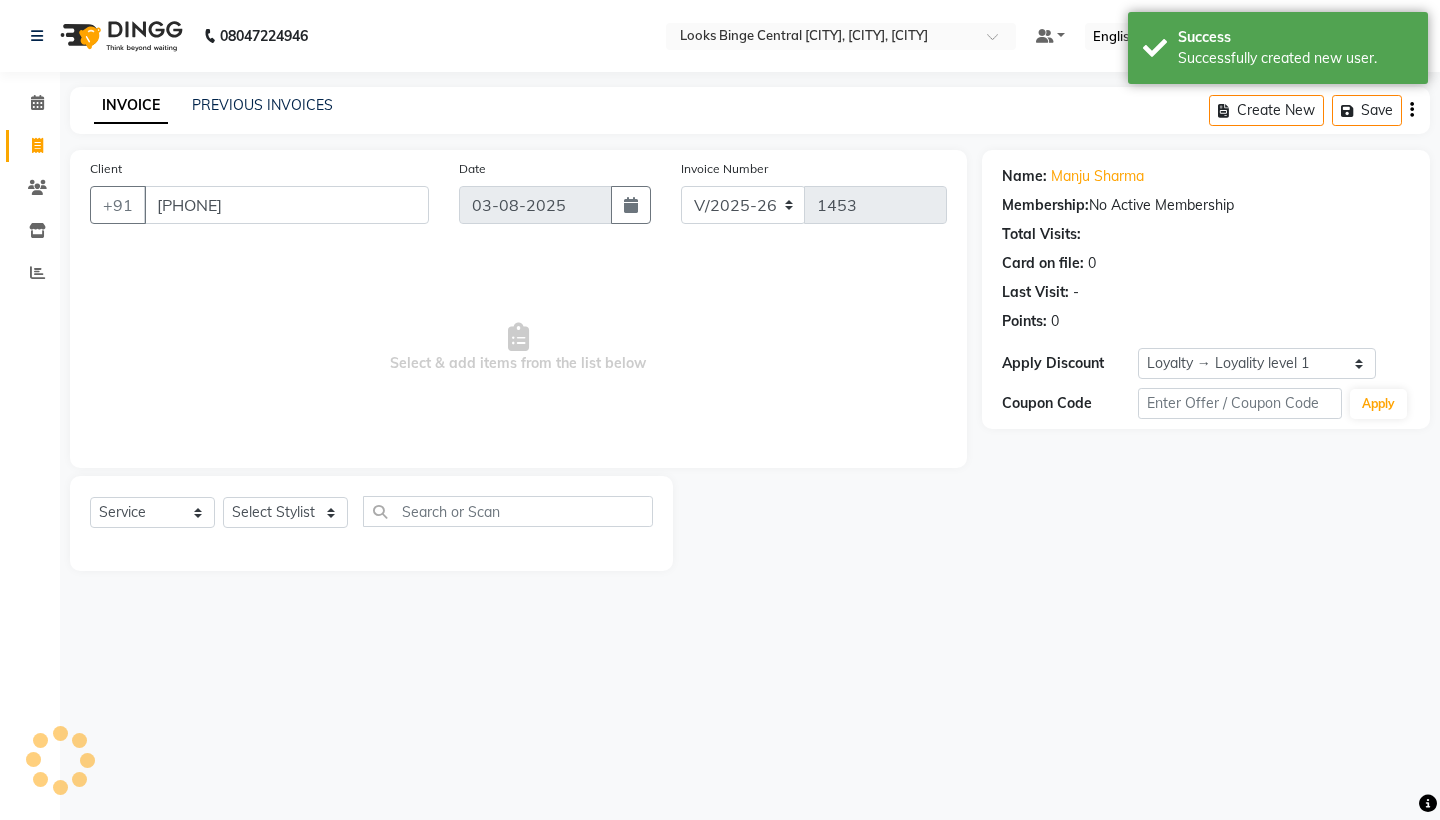 scroll, scrollTop: 0, scrollLeft: 0, axis: both 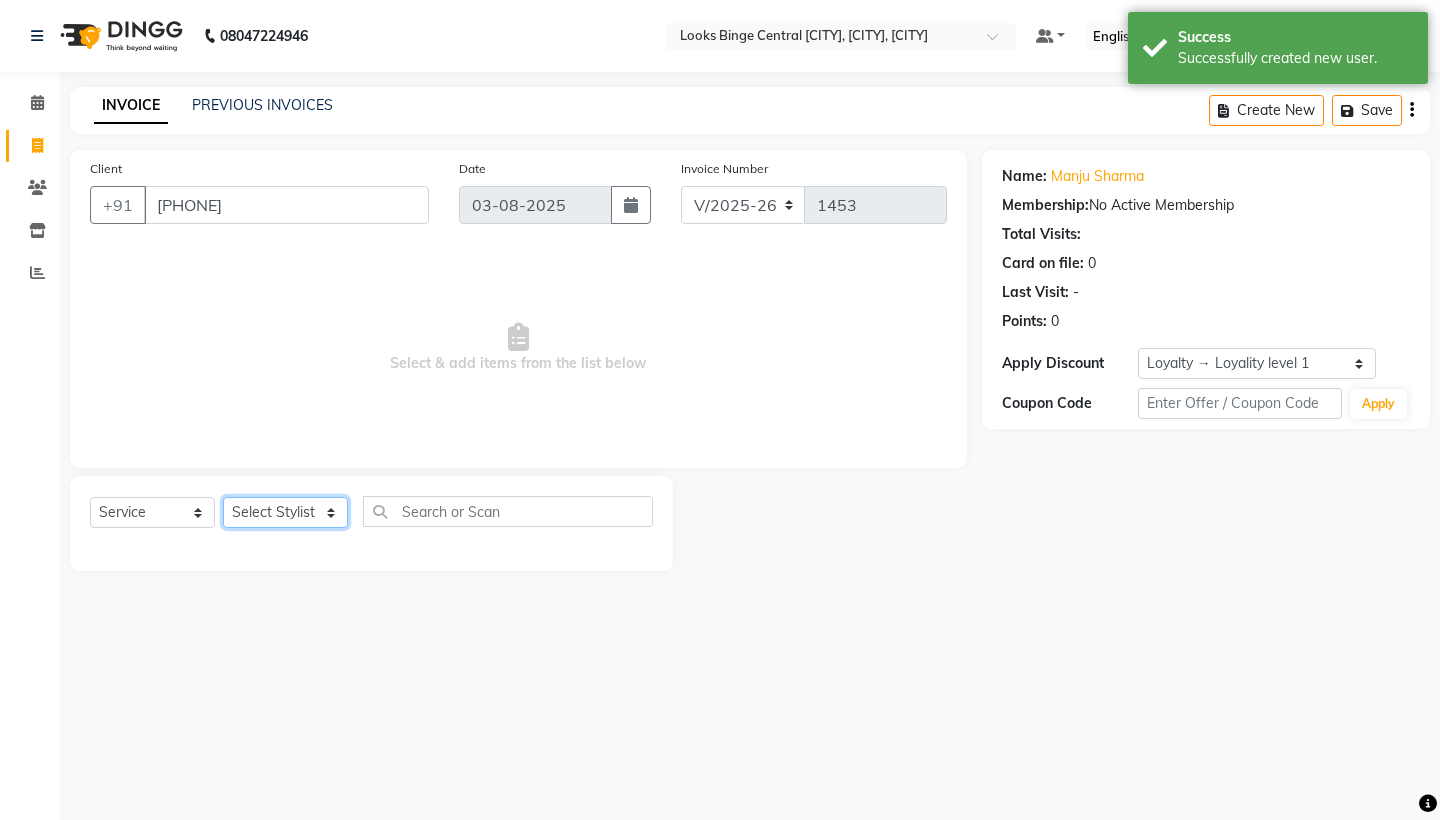 select on "37119" 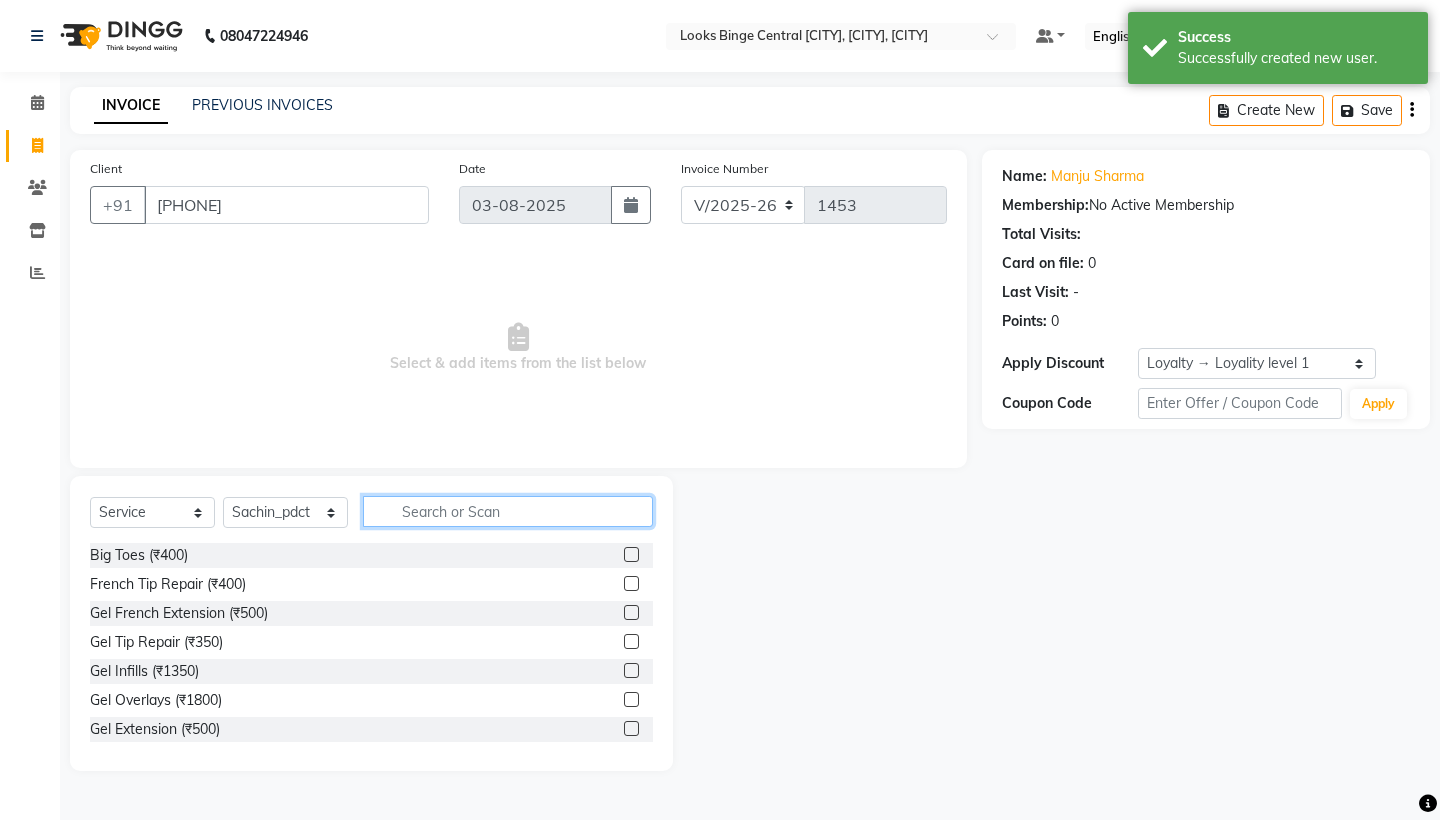 click 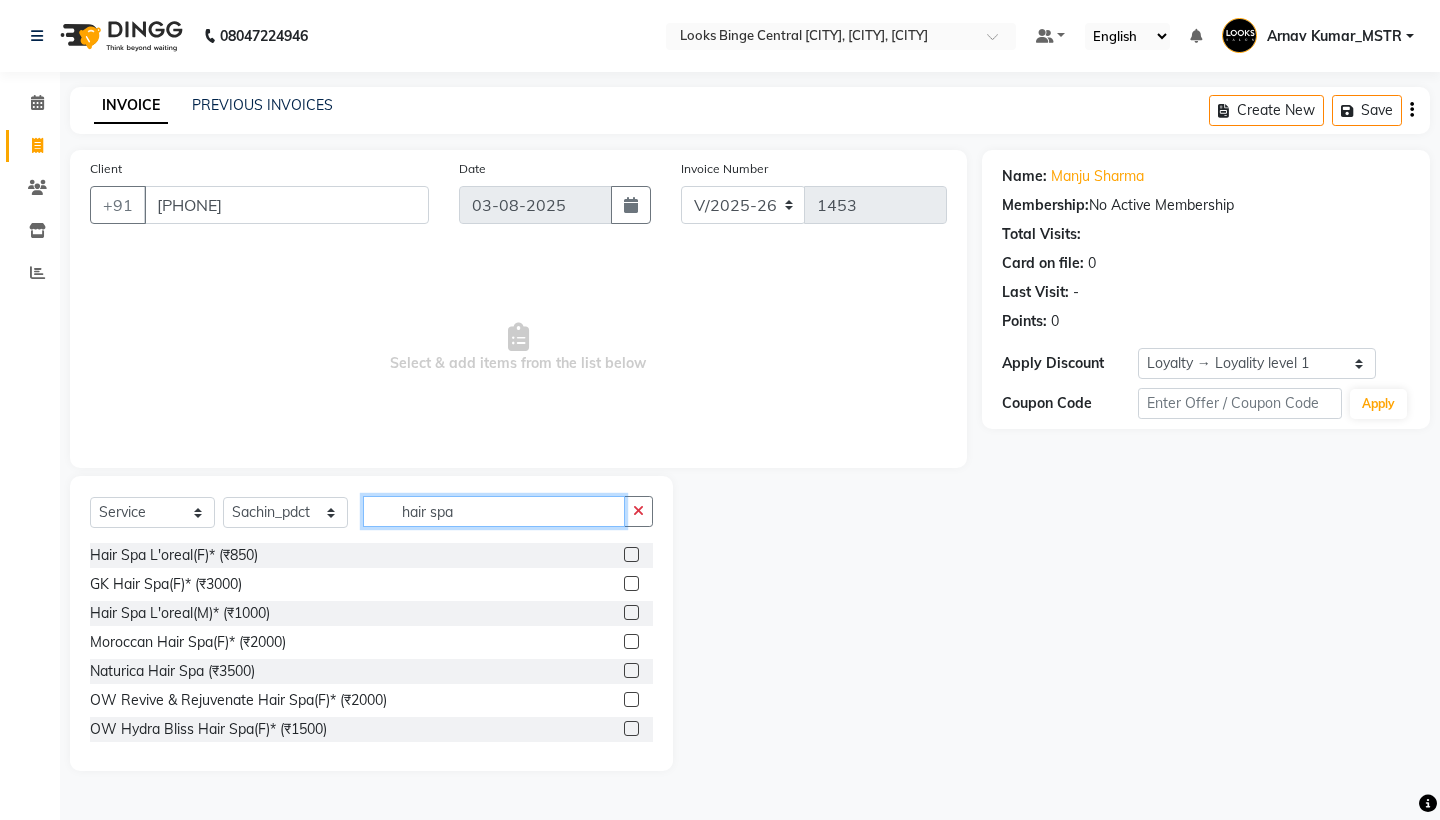 type on "hair spa" 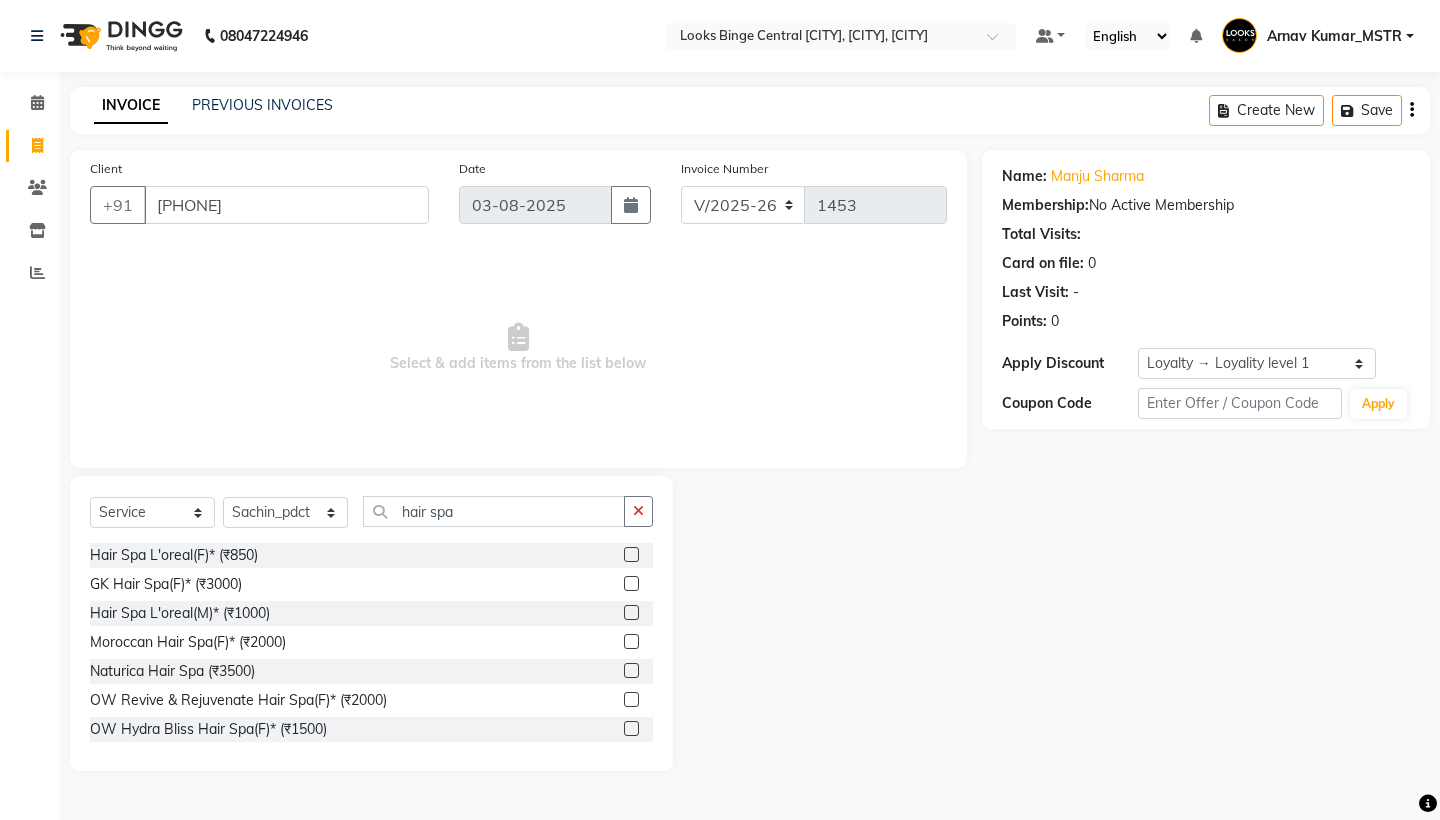 click 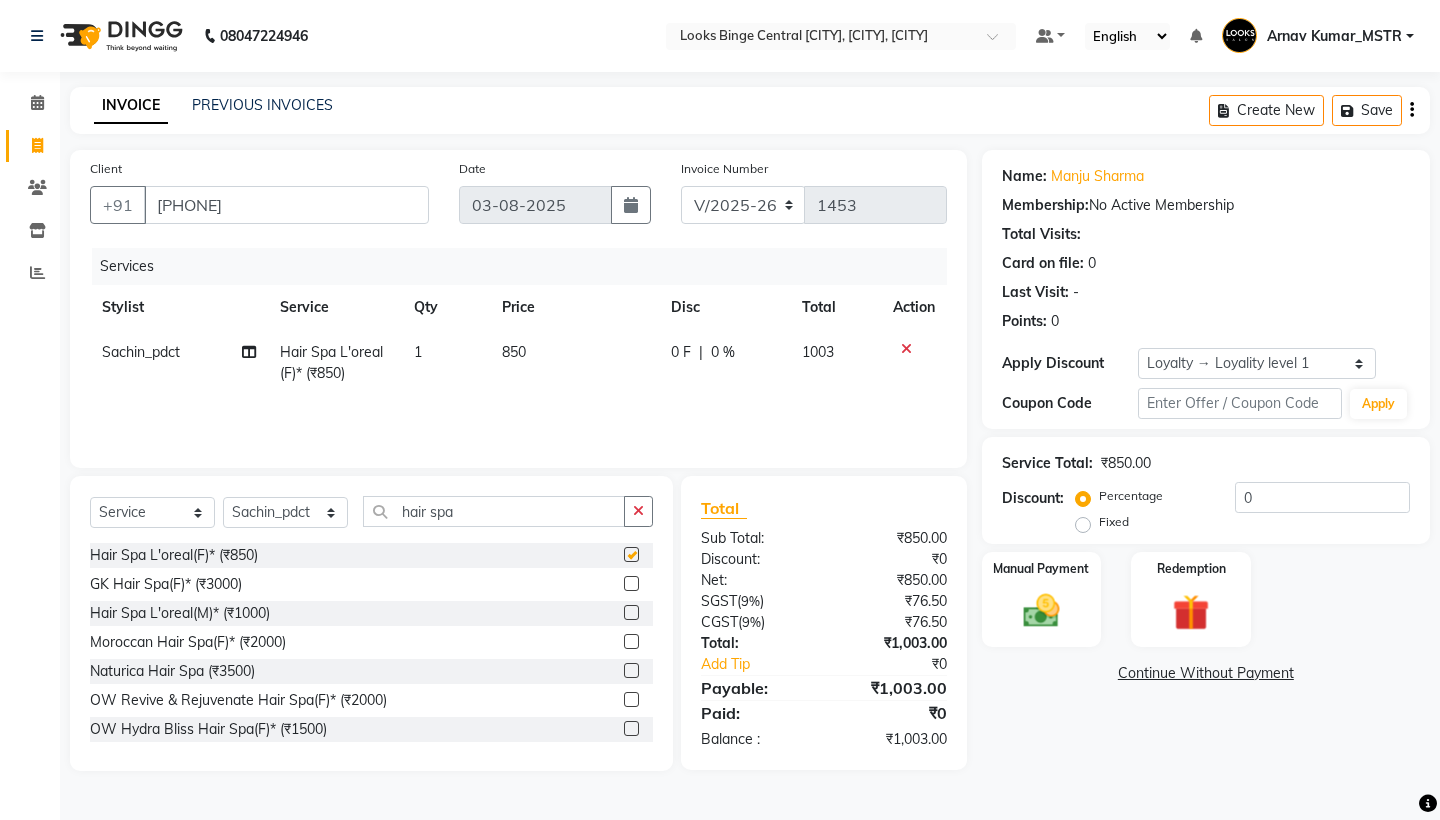 checkbox on "false" 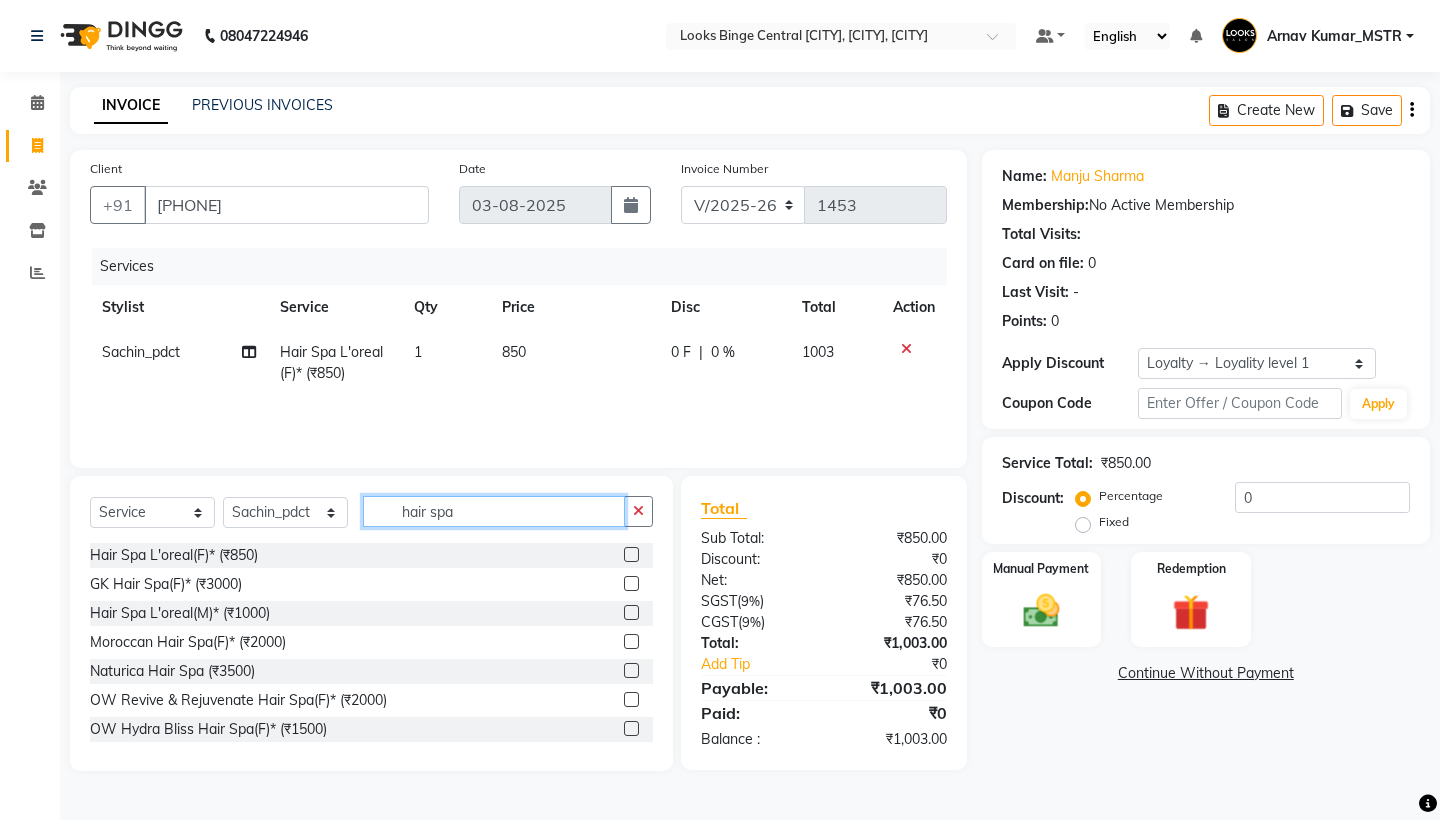 click on "hair spa" 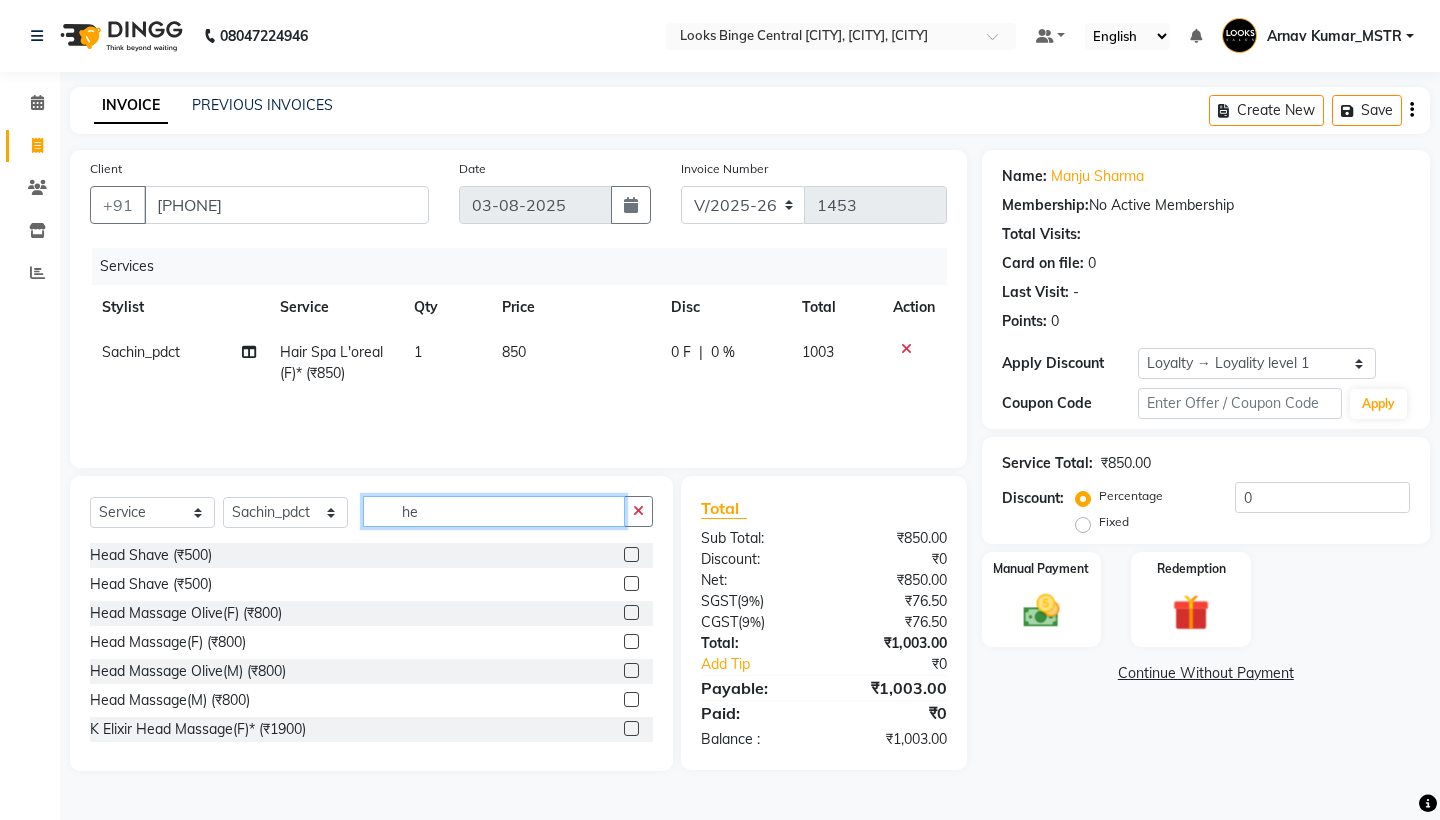 type on "h" 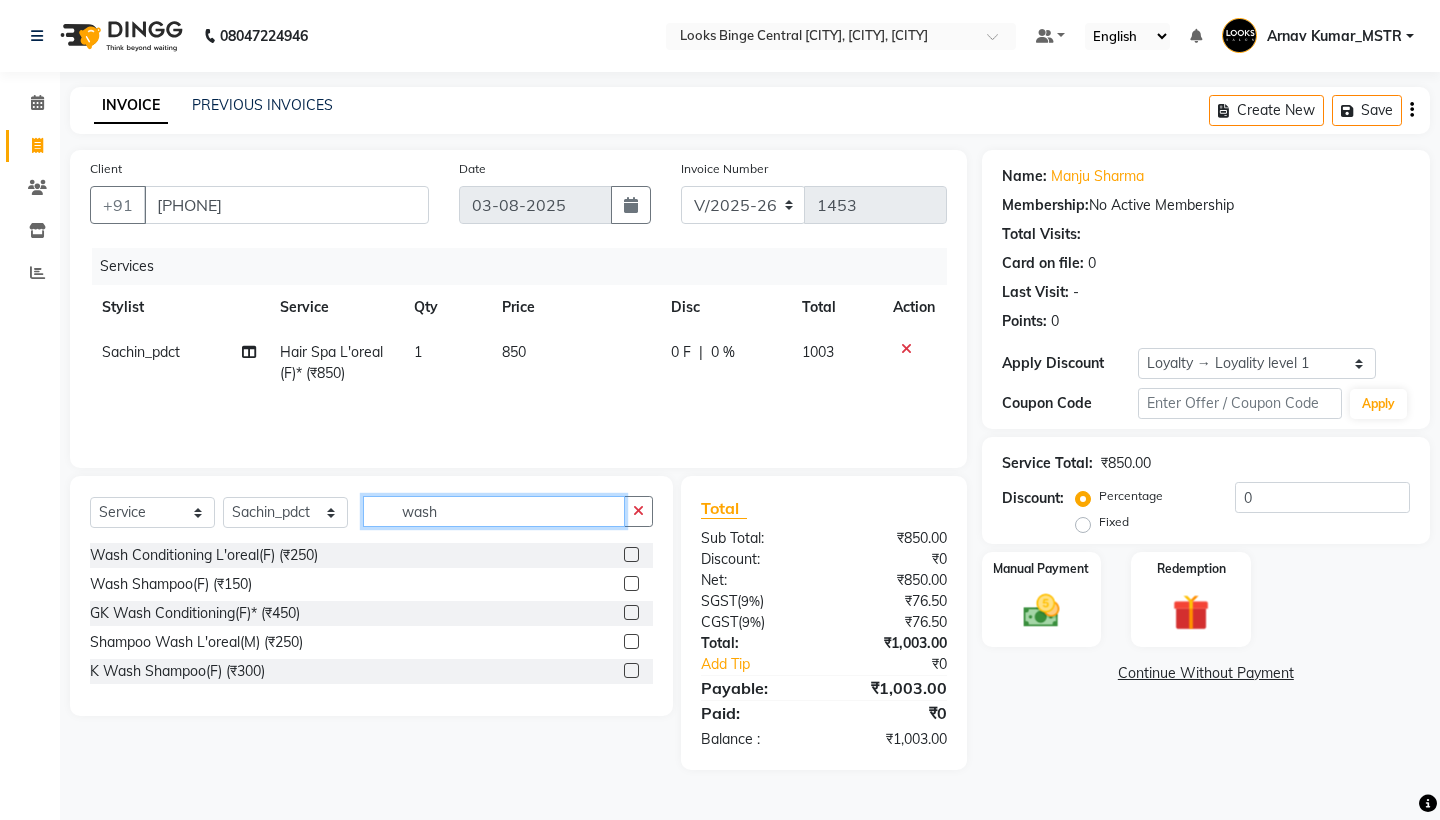 type on "wash" 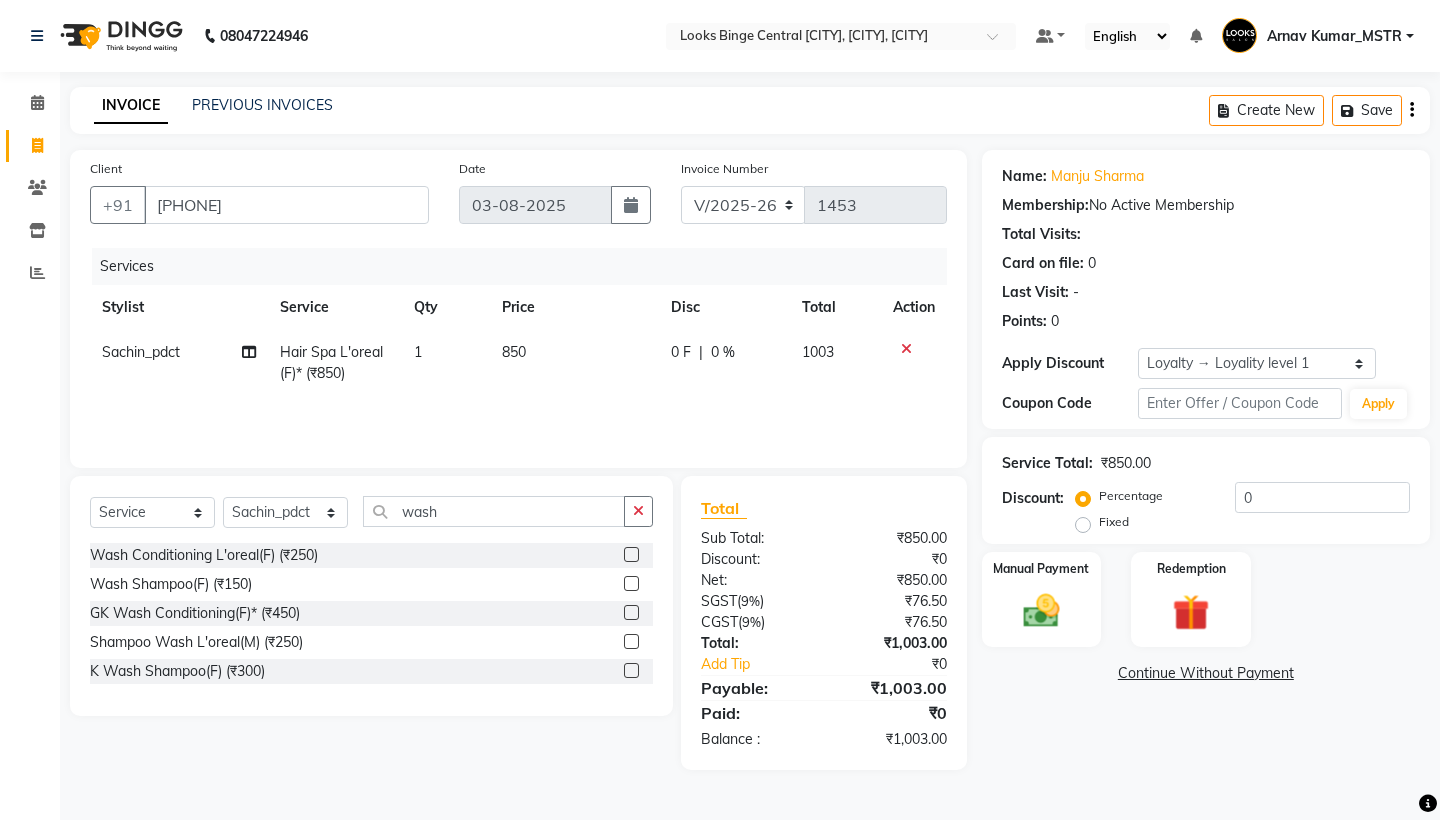 click 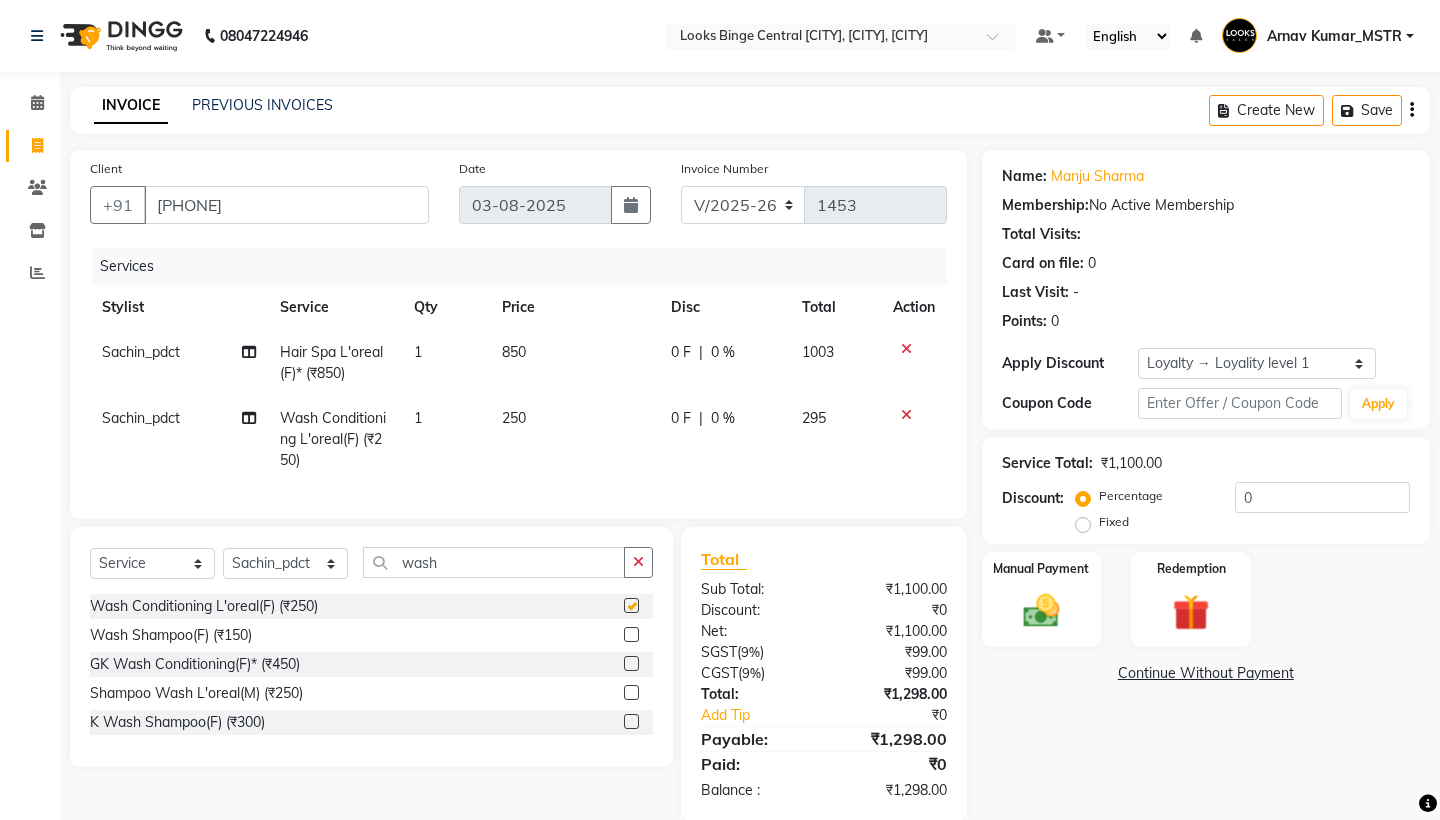 checkbox on "false" 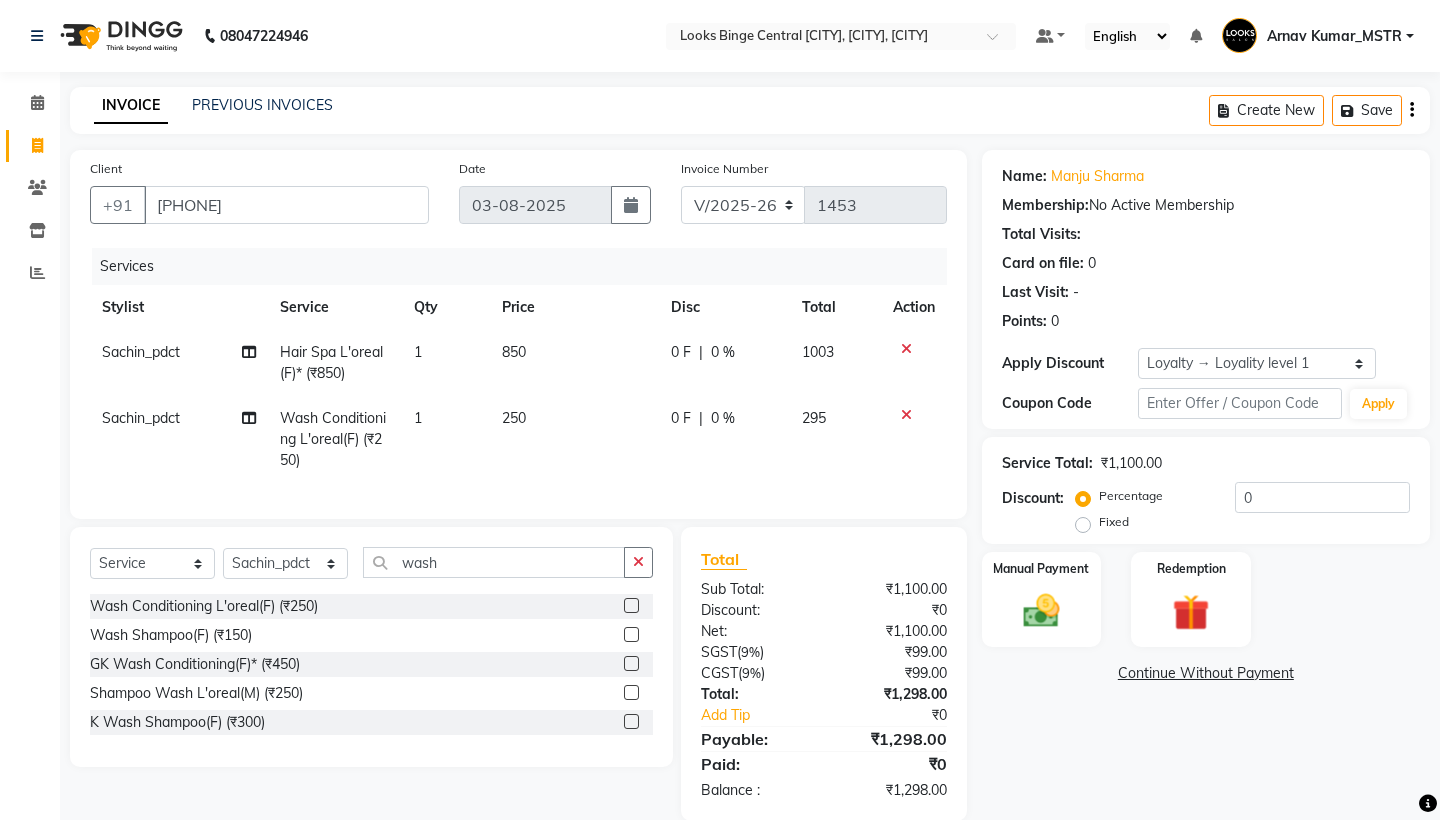 click on "850" 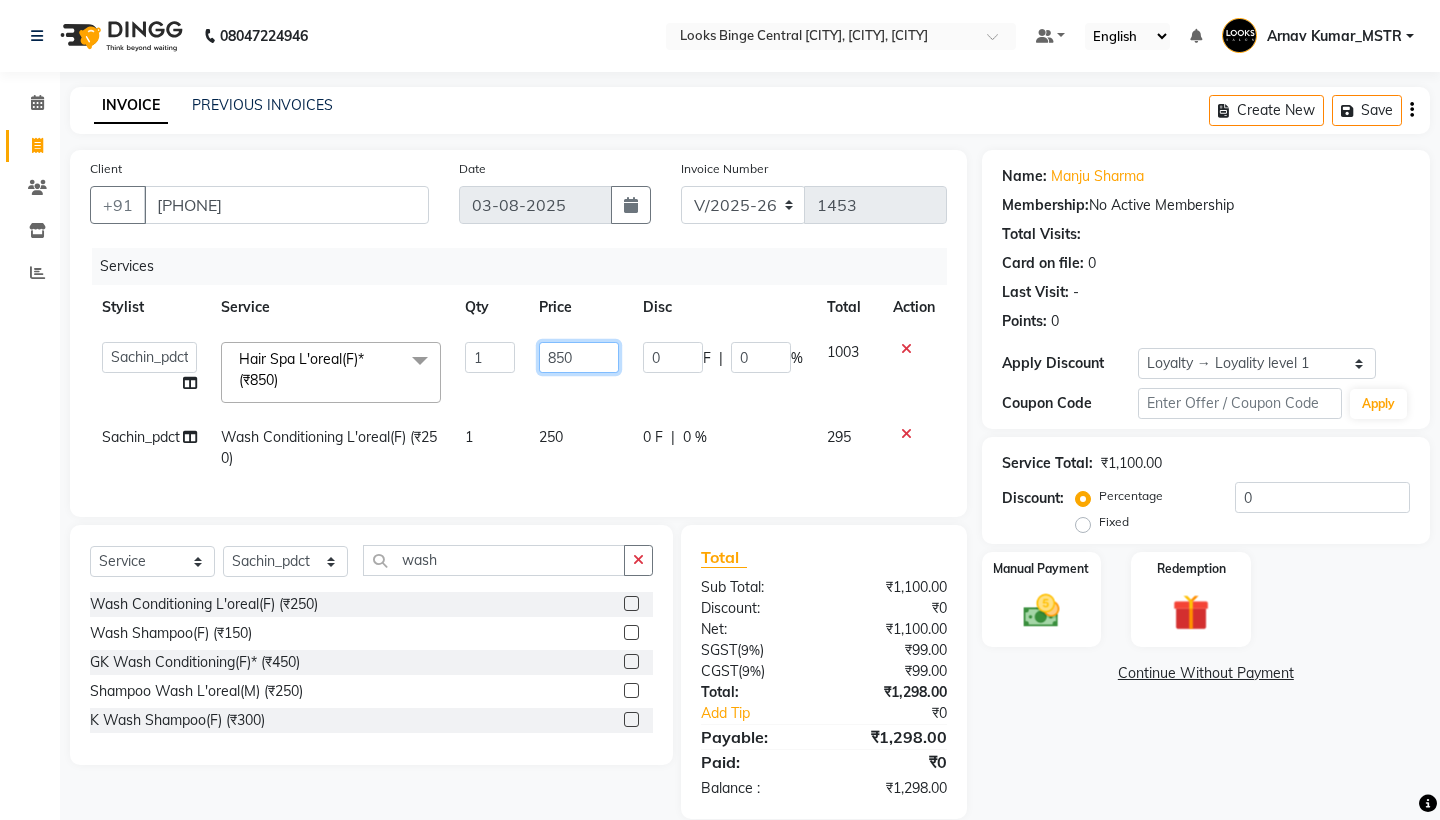 click on "850" 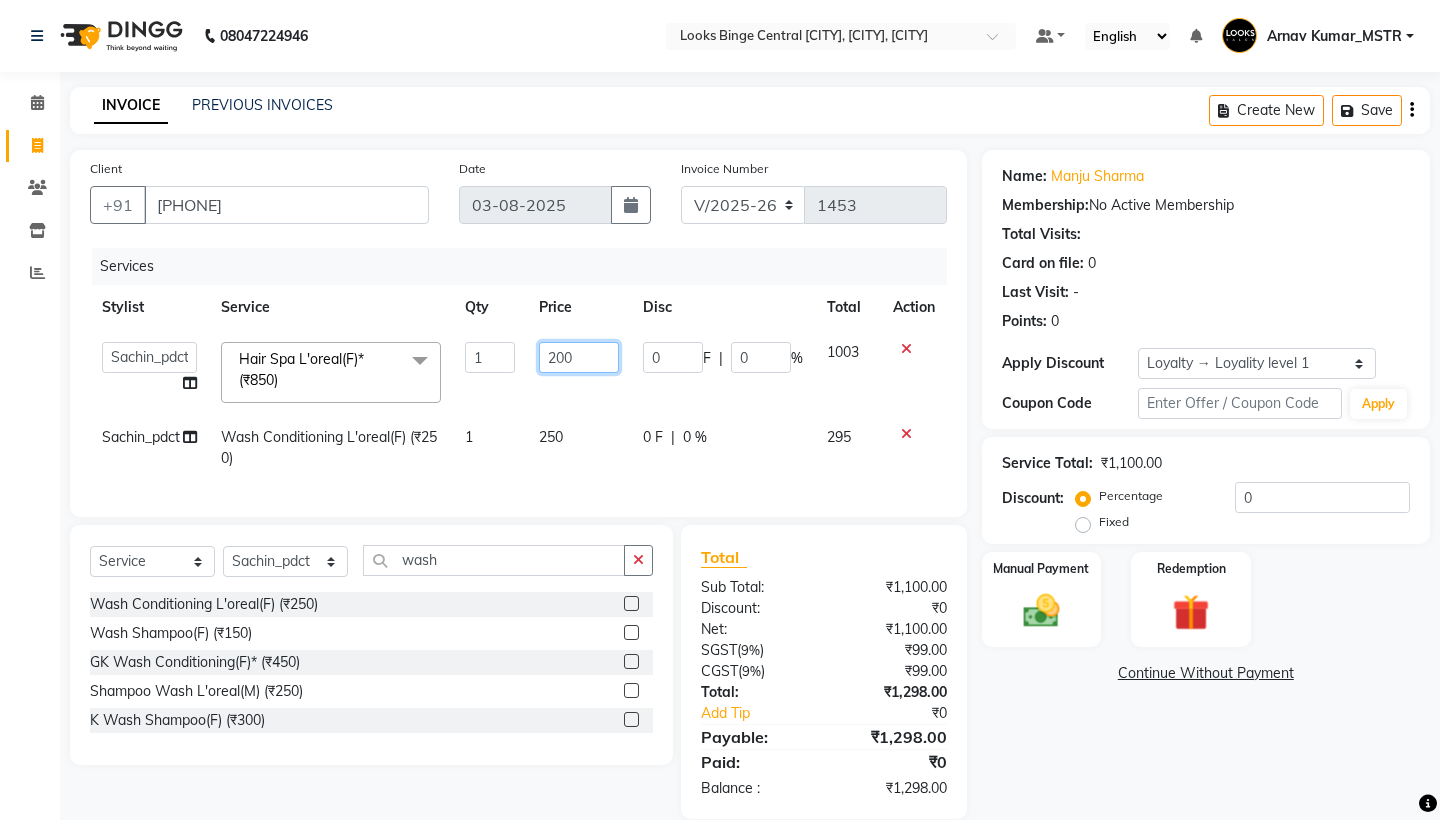 type on "2000" 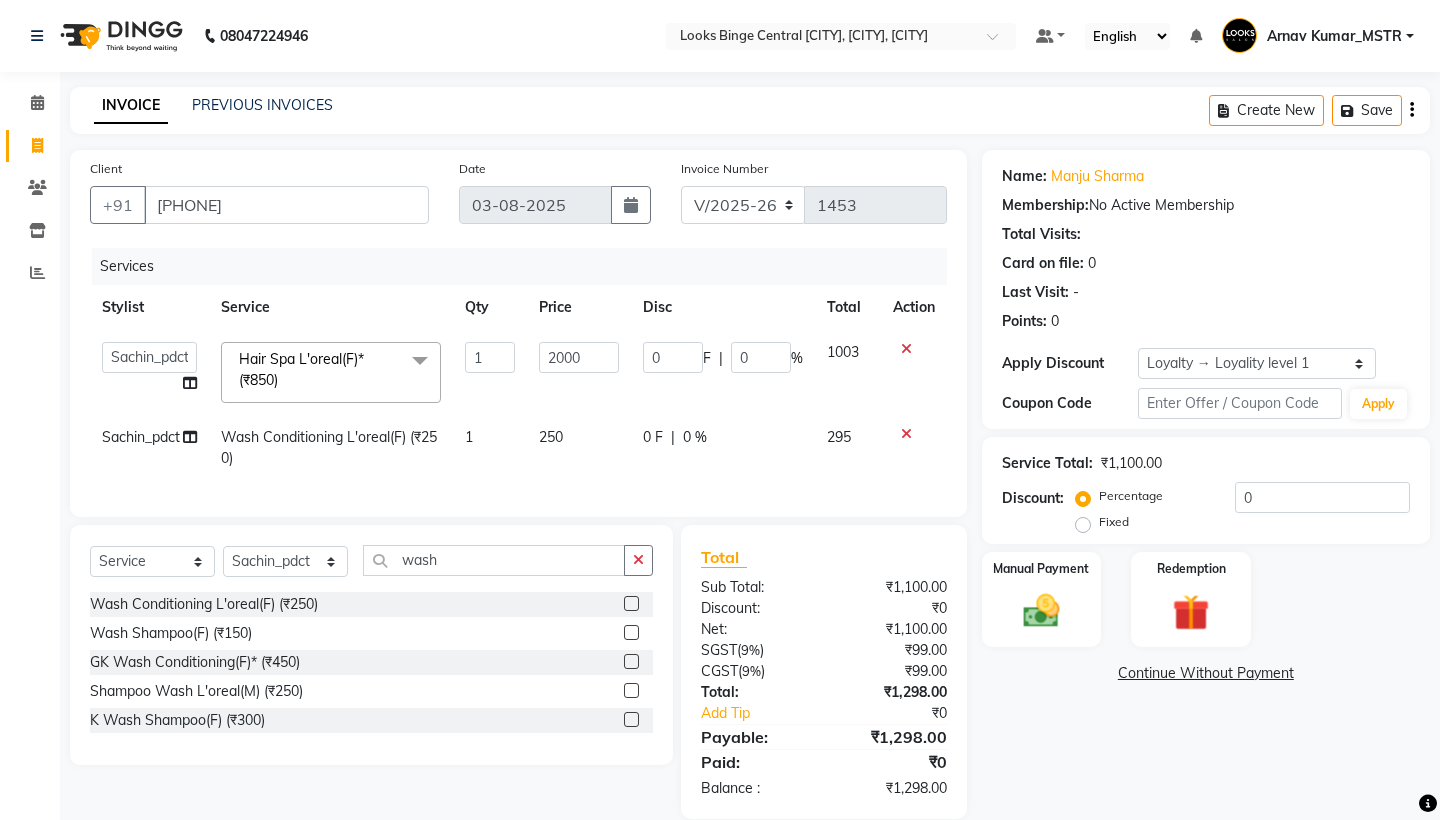 click on "250" 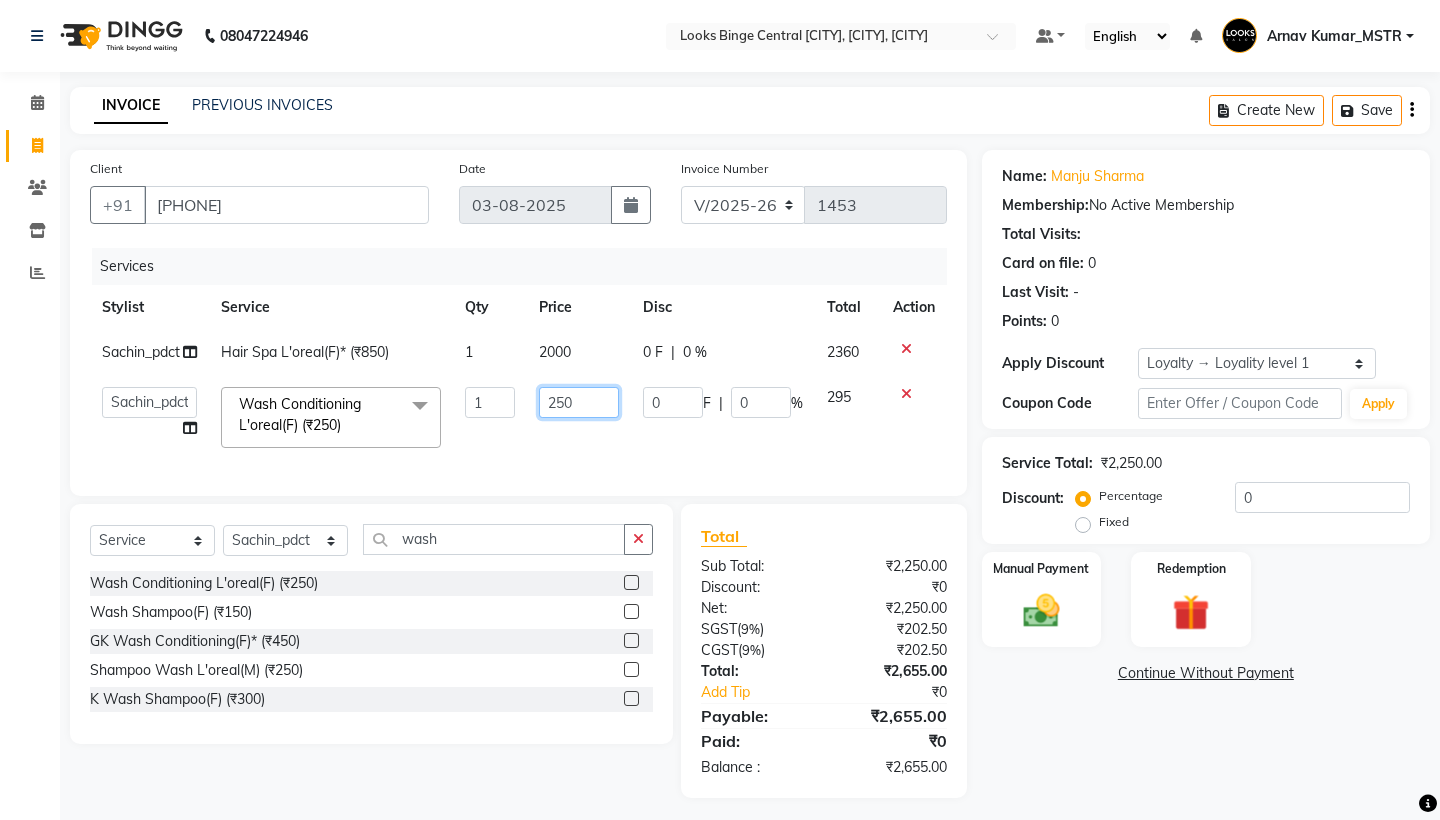 click on "250" 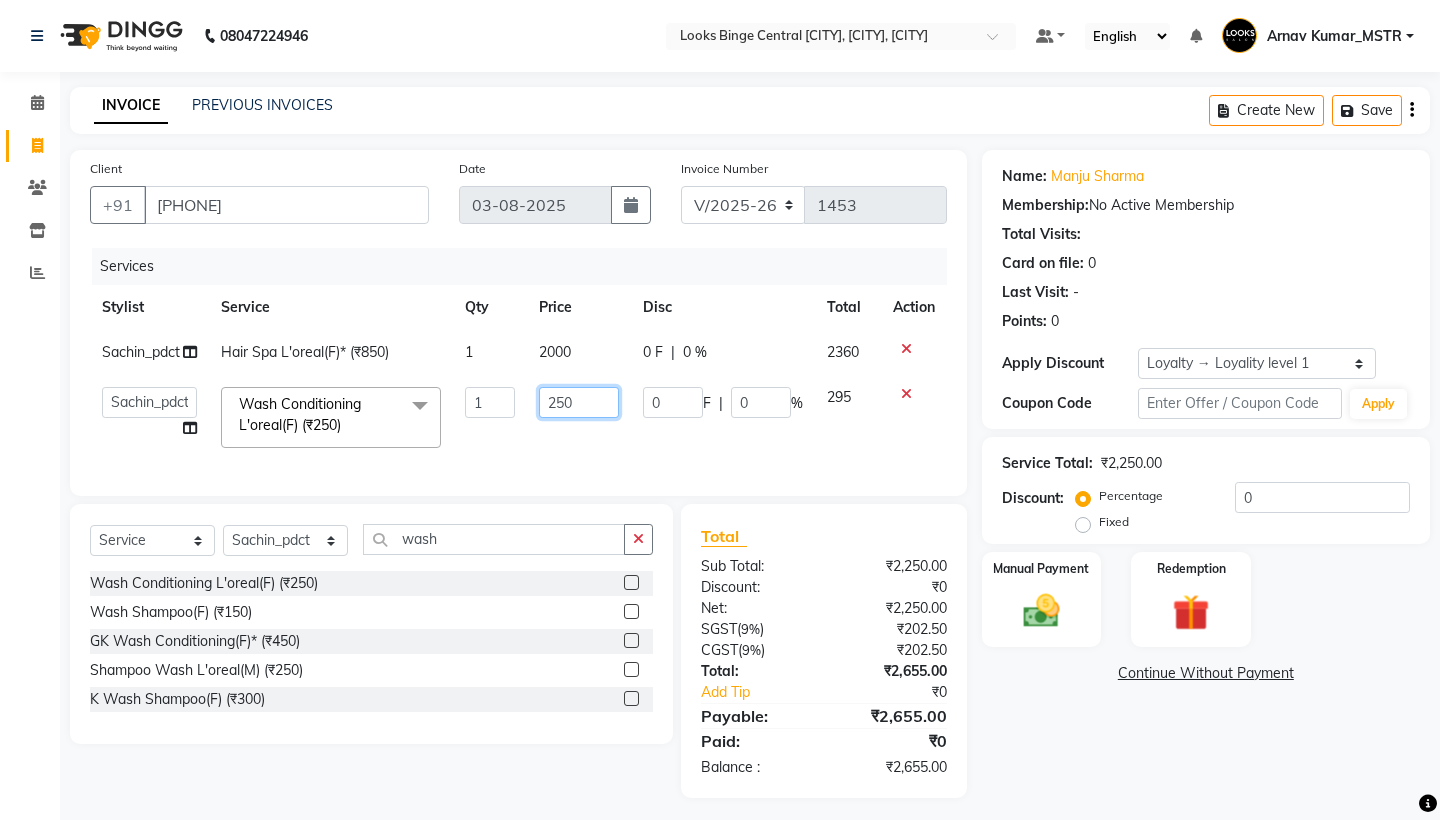 click on "250" 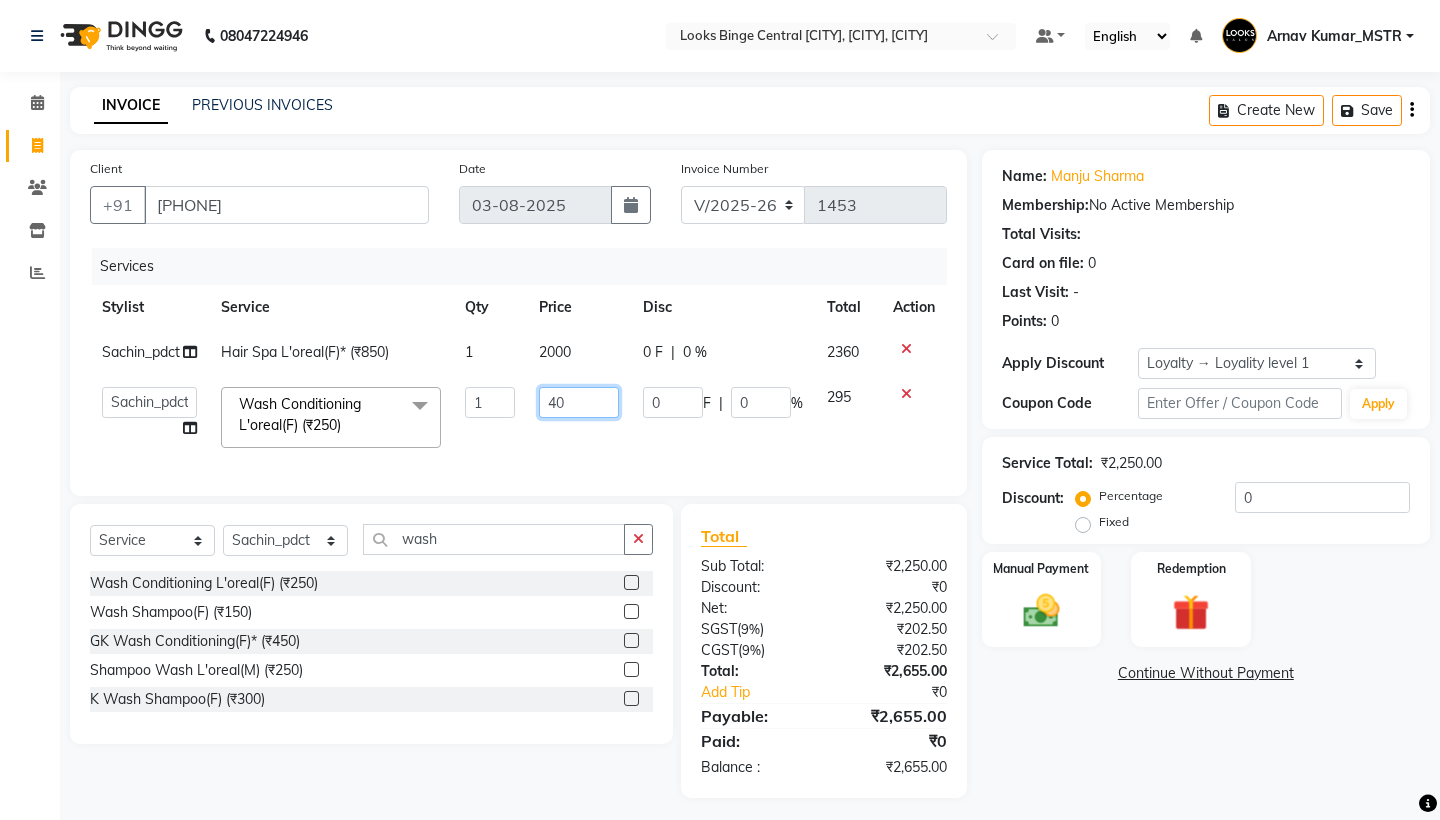 type on "400" 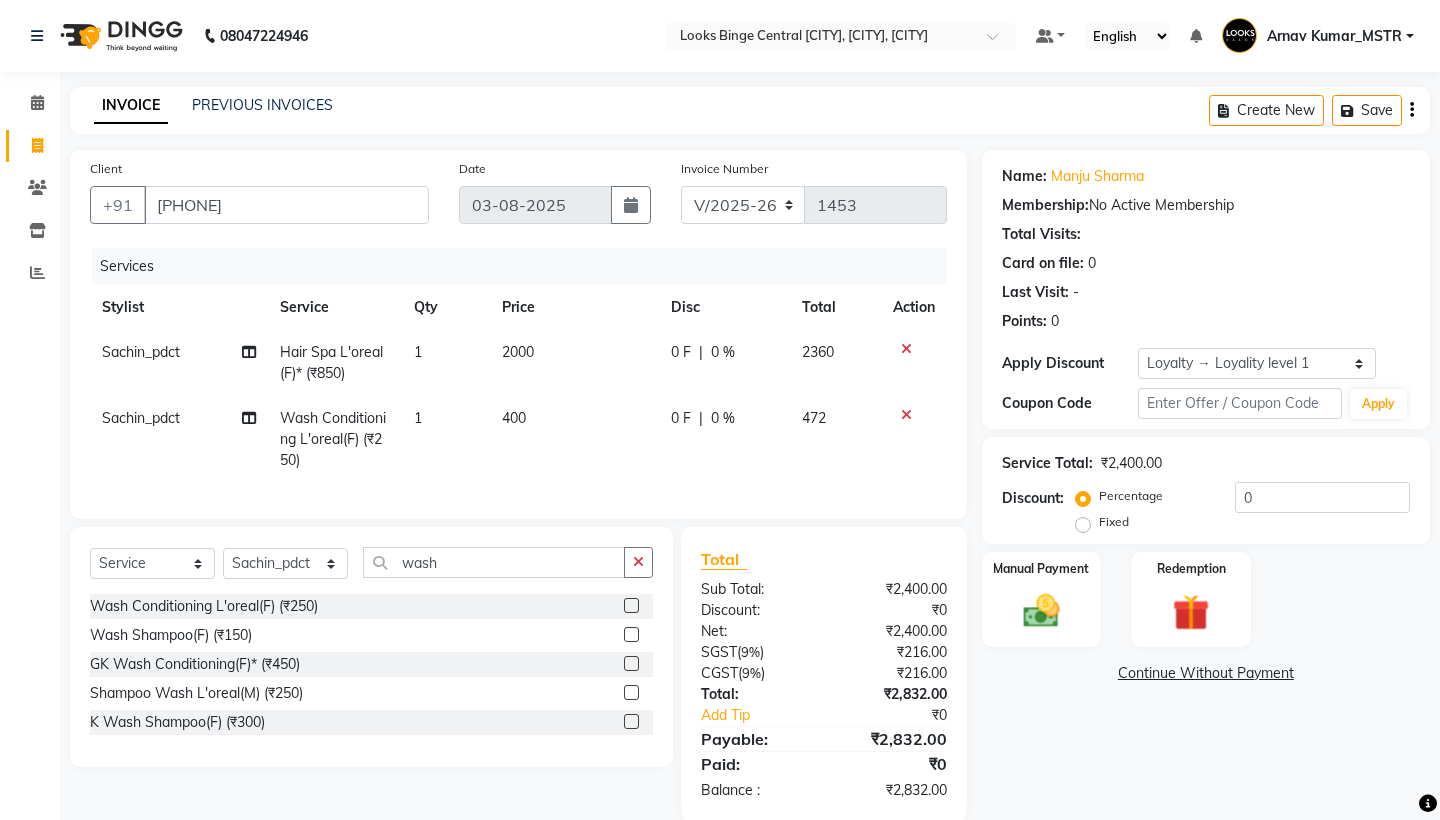 click on "Services" 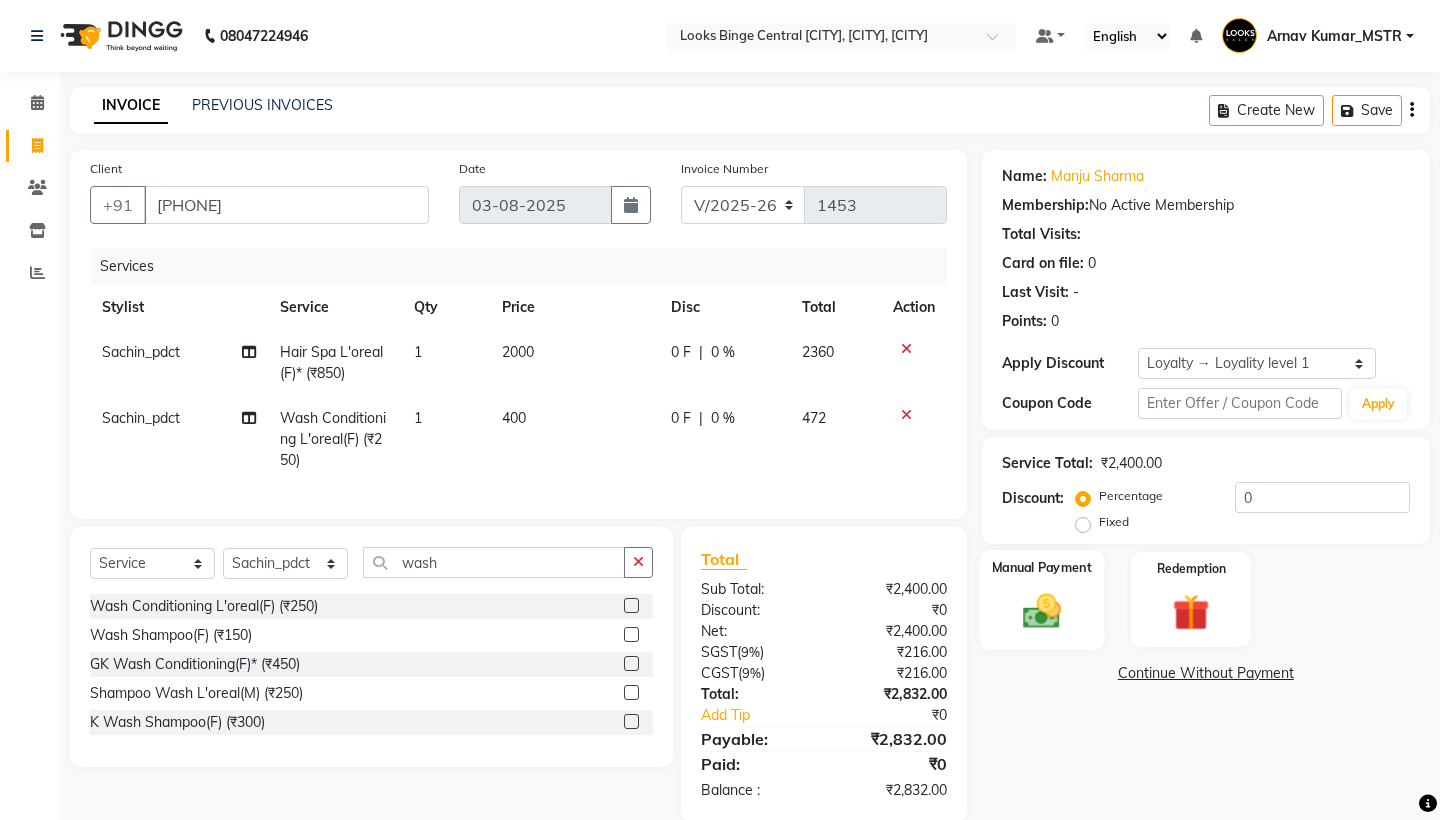 click on "Manual Payment" 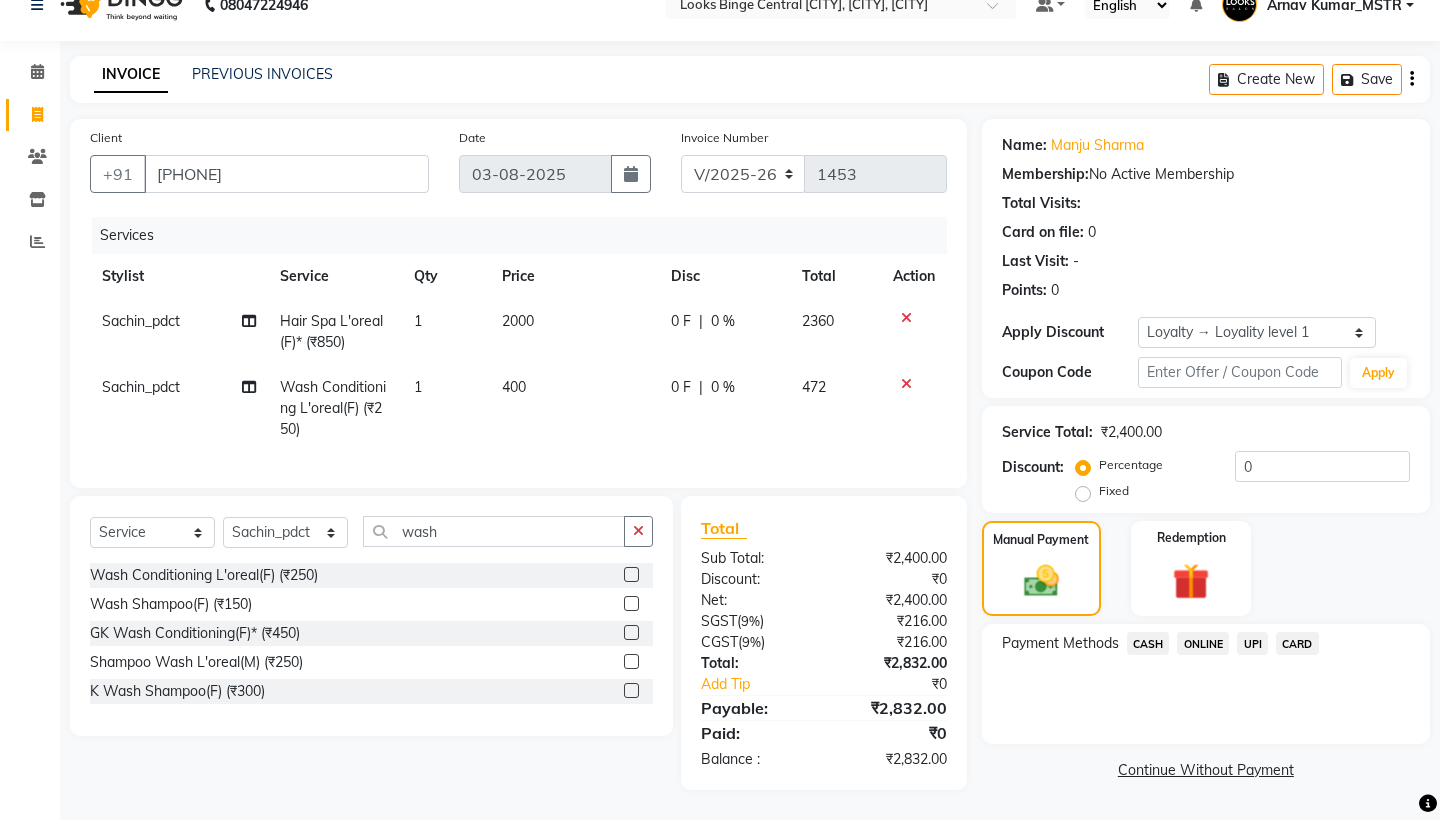 scroll, scrollTop: 31, scrollLeft: 0, axis: vertical 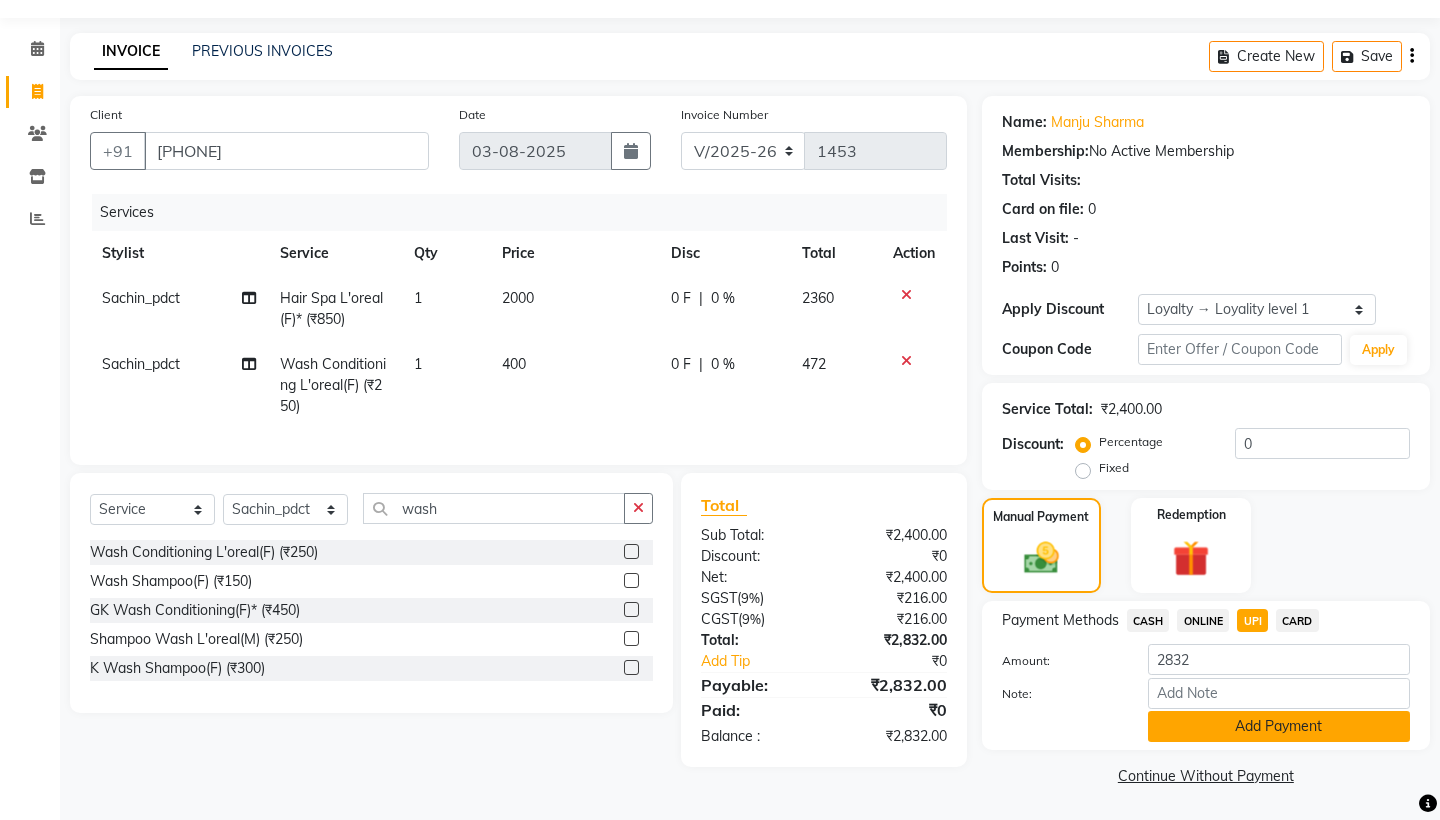 click on "Add Payment" 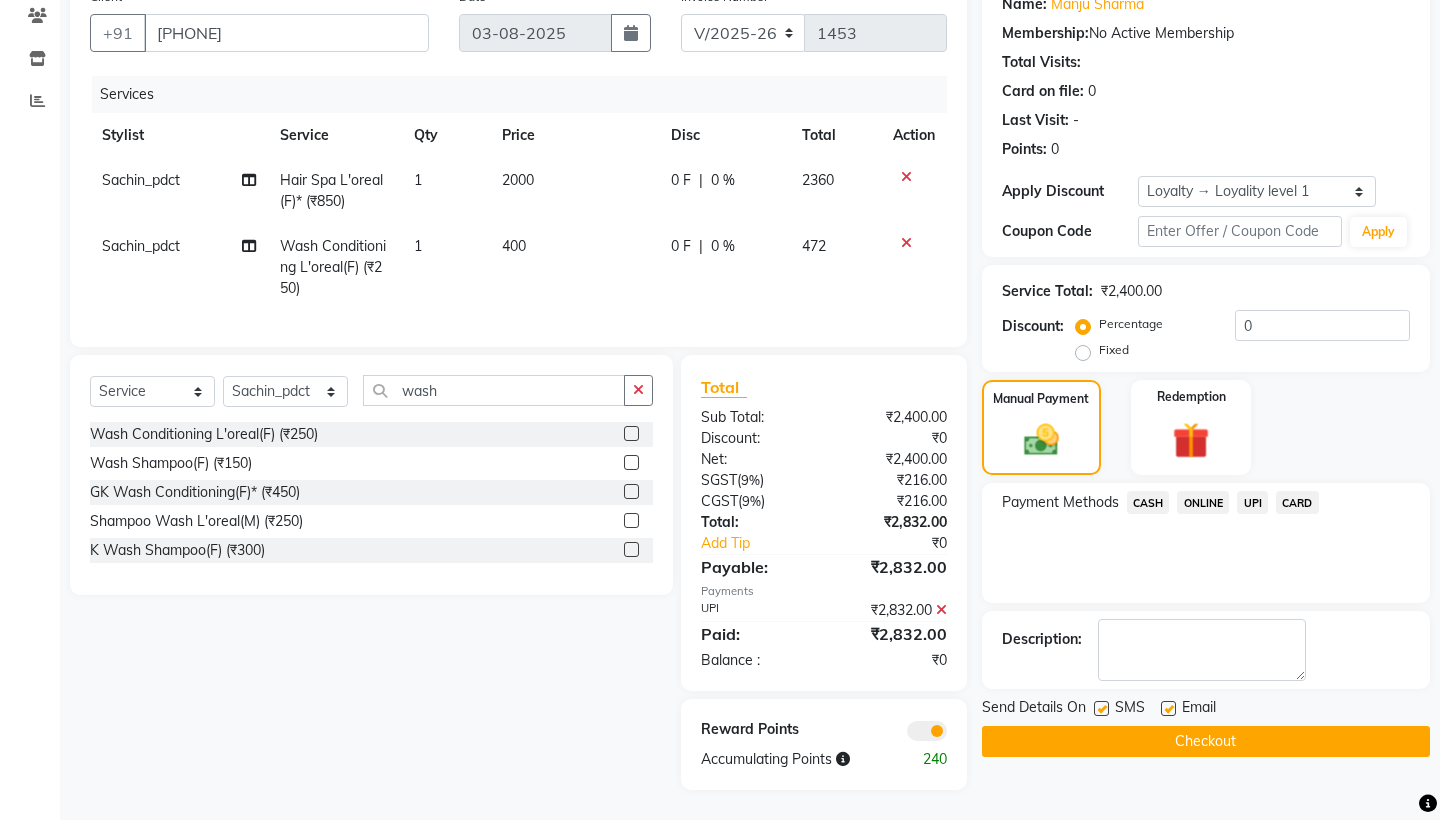 scroll, scrollTop: 171, scrollLeft: 0, axis: vertical 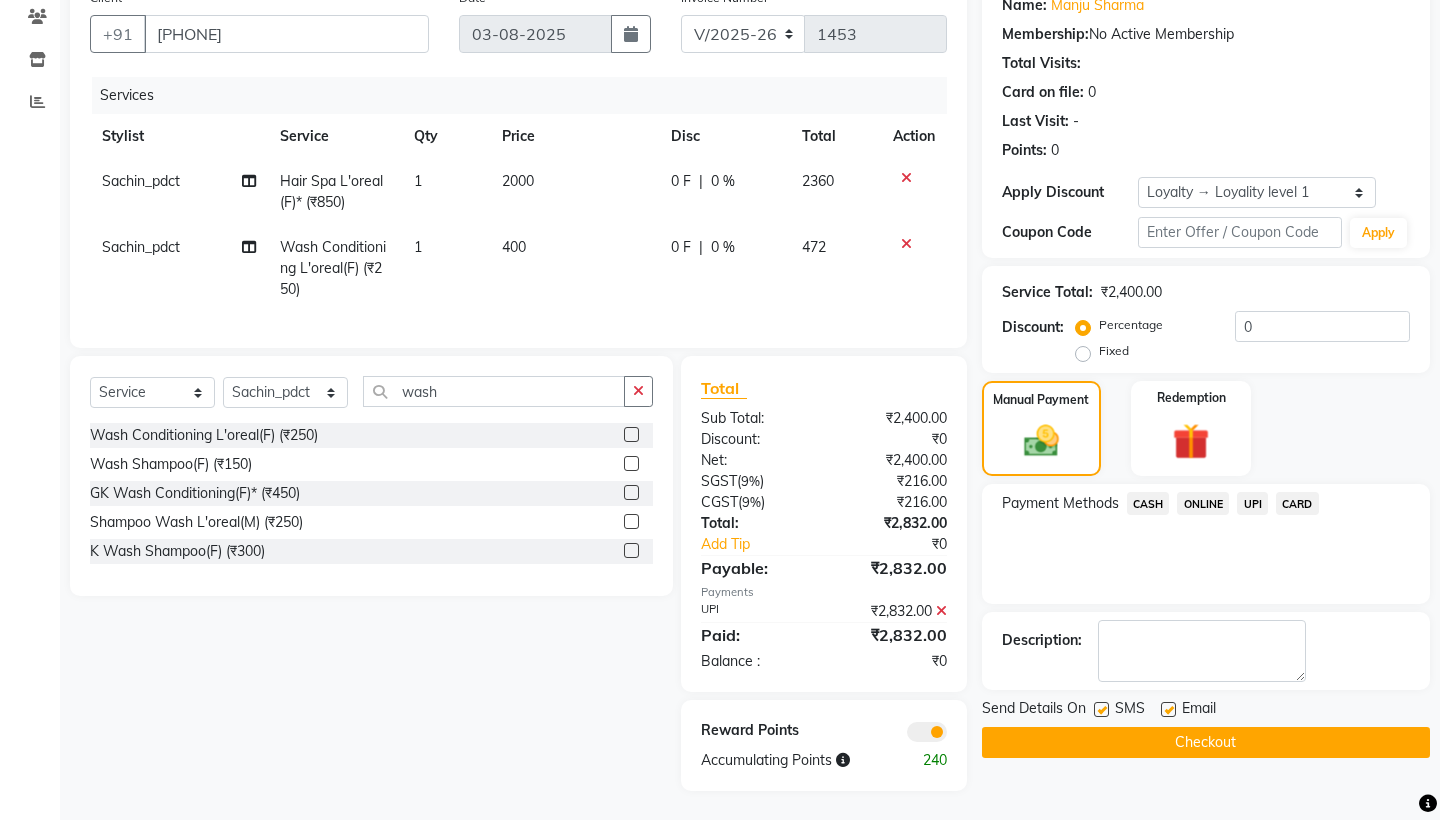 click on "Checkout" 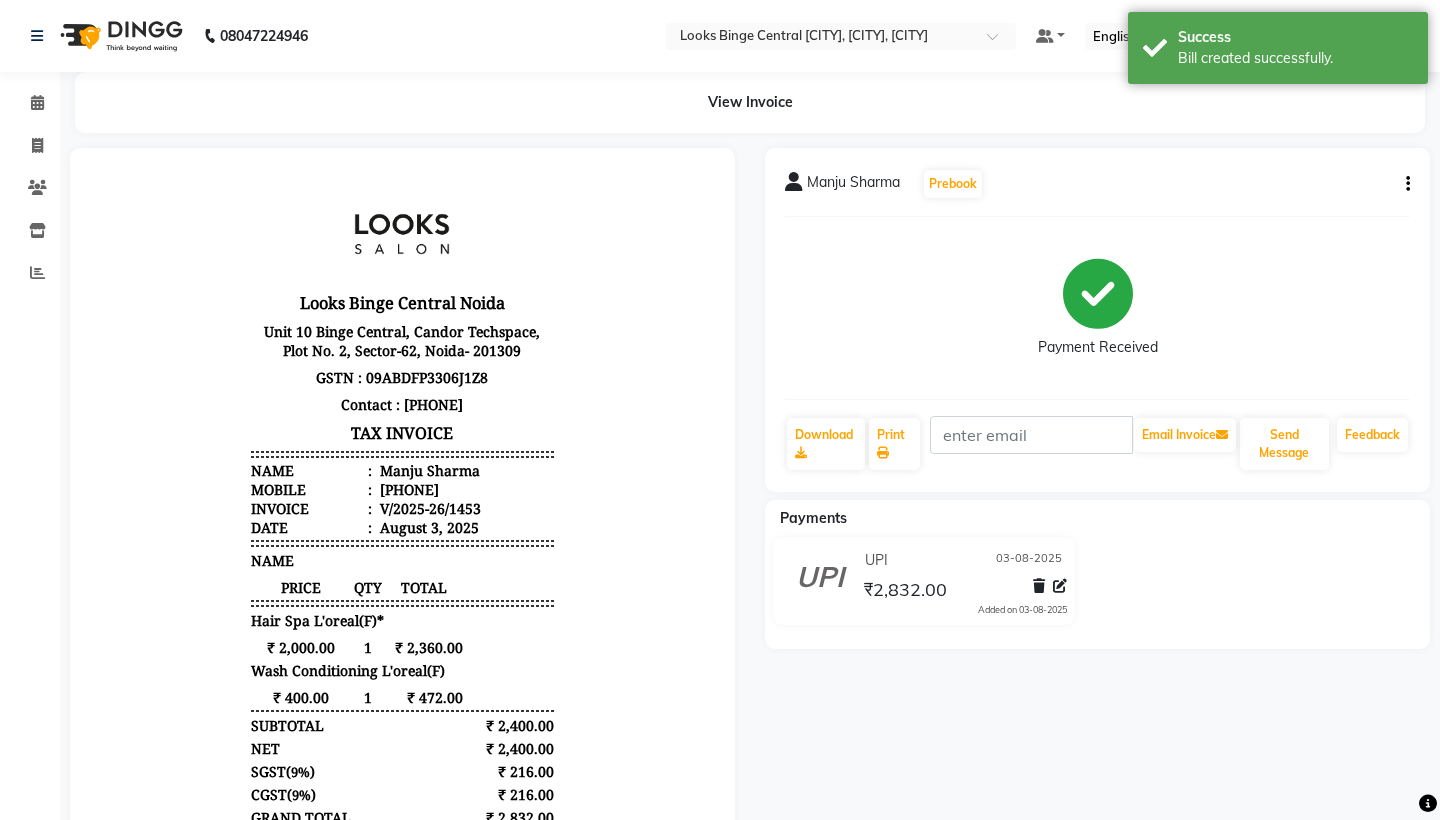 scroll, scrollTop: 16, scrollLeft: 0, axis: vertical 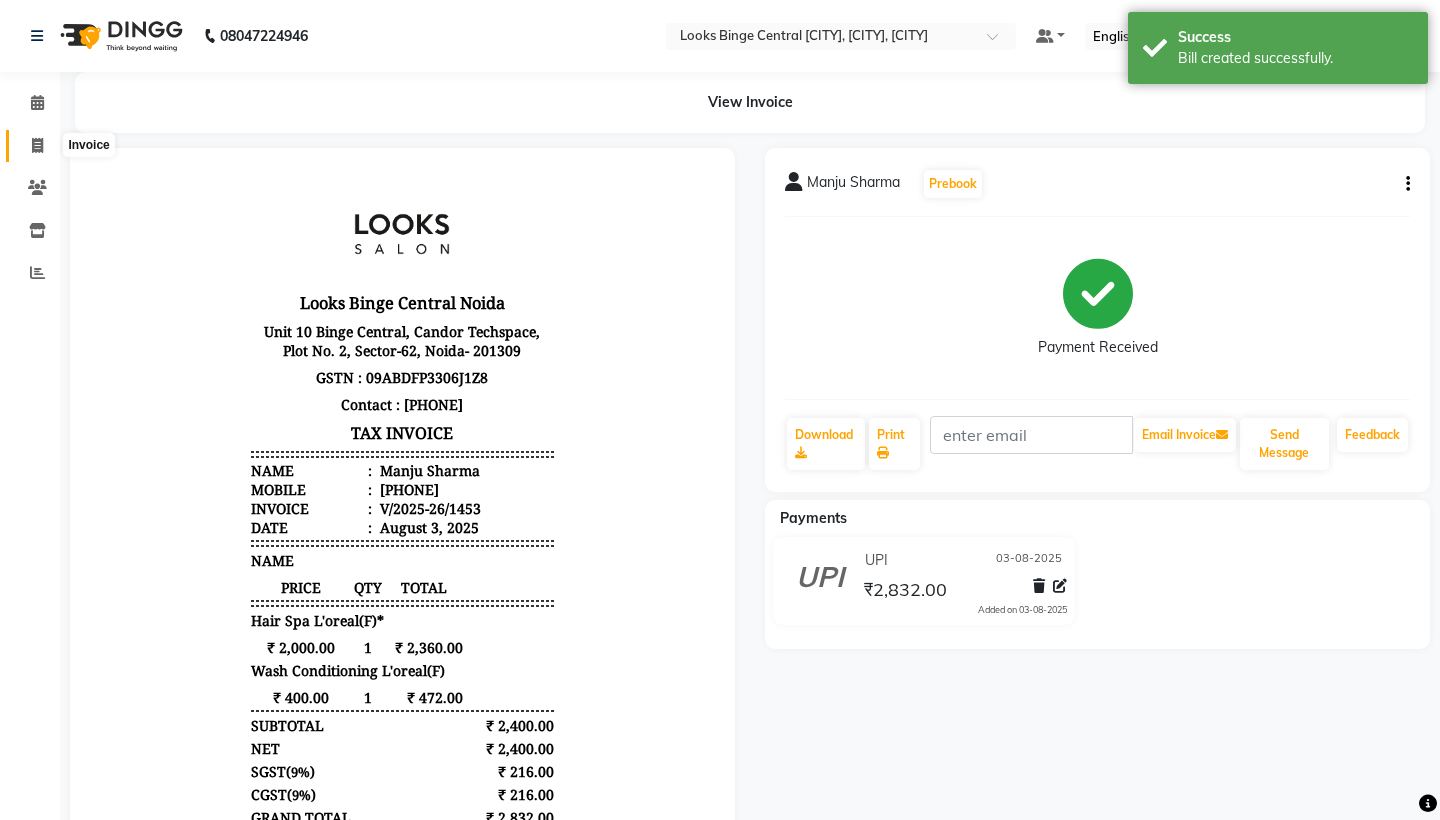 click 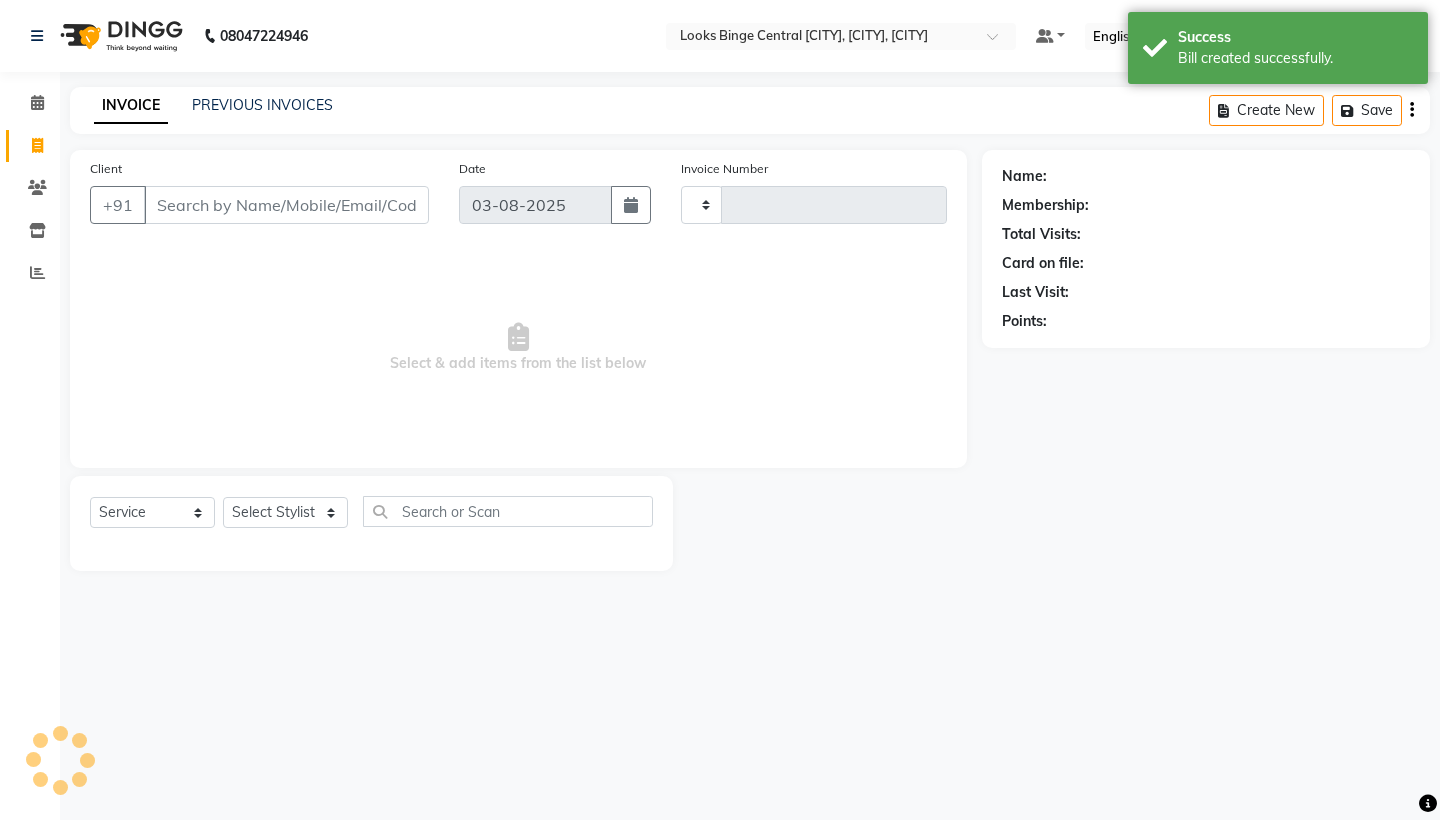 type on "1454" 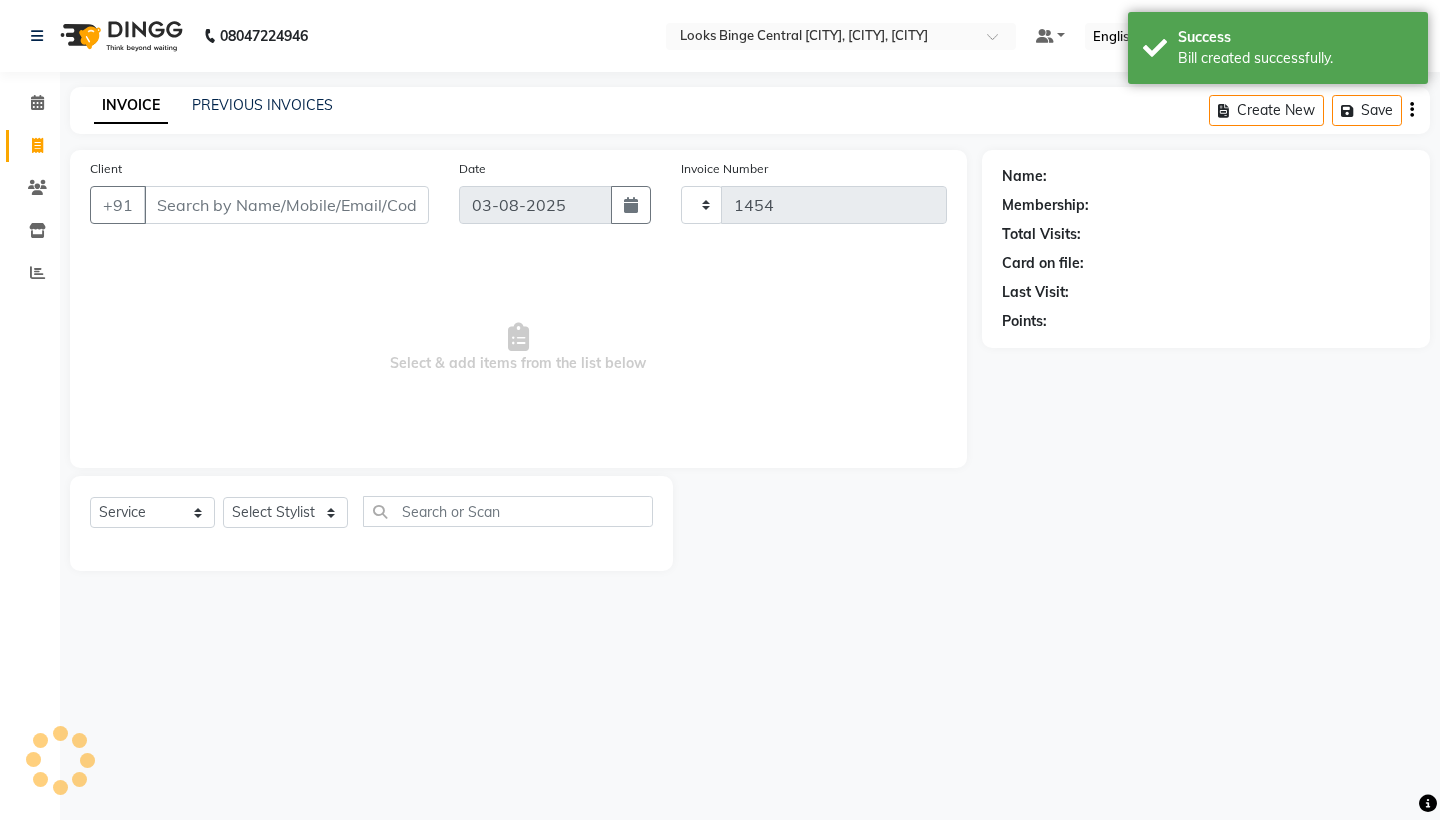 select on "5378" 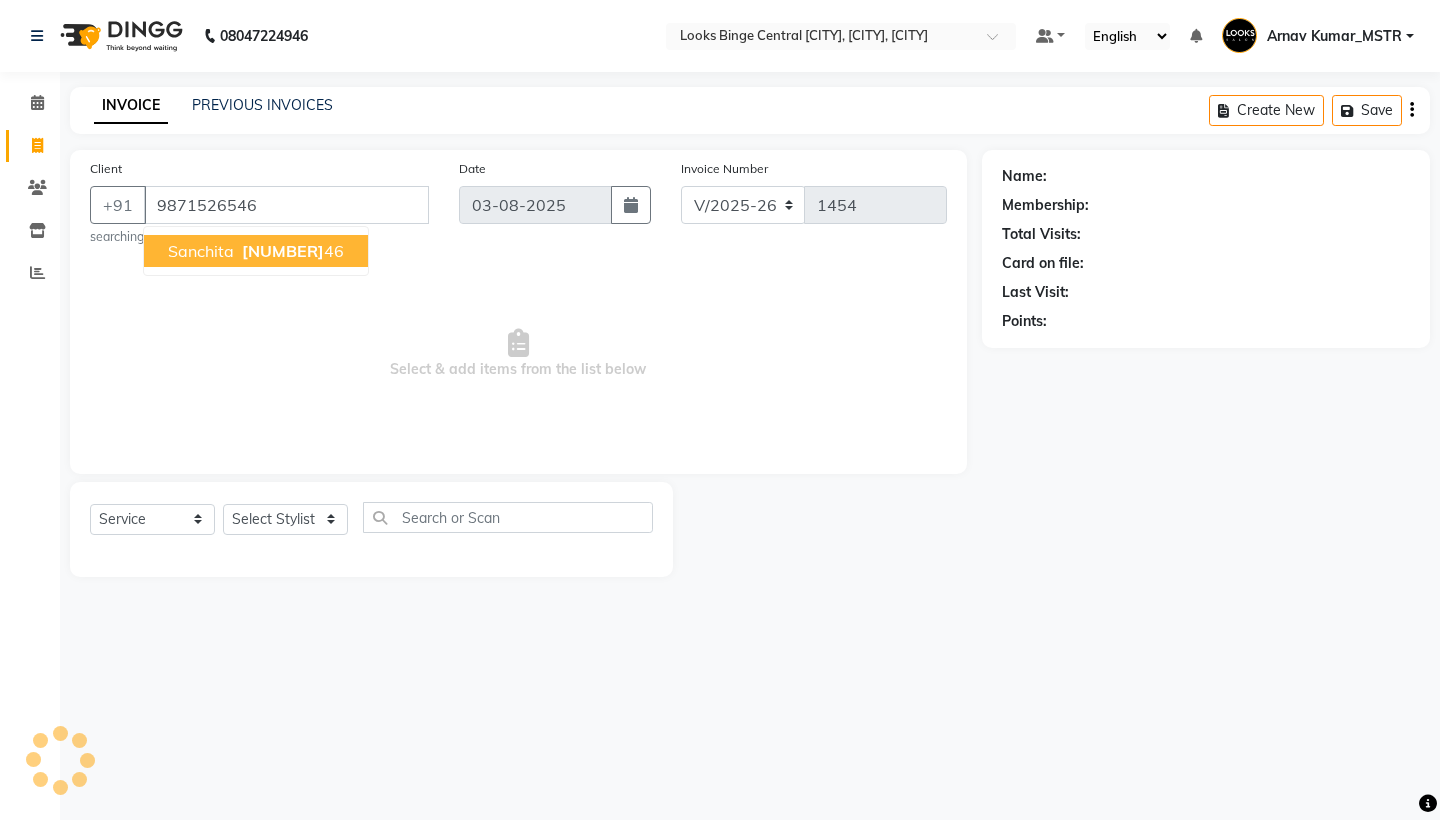 type on "9871526546" 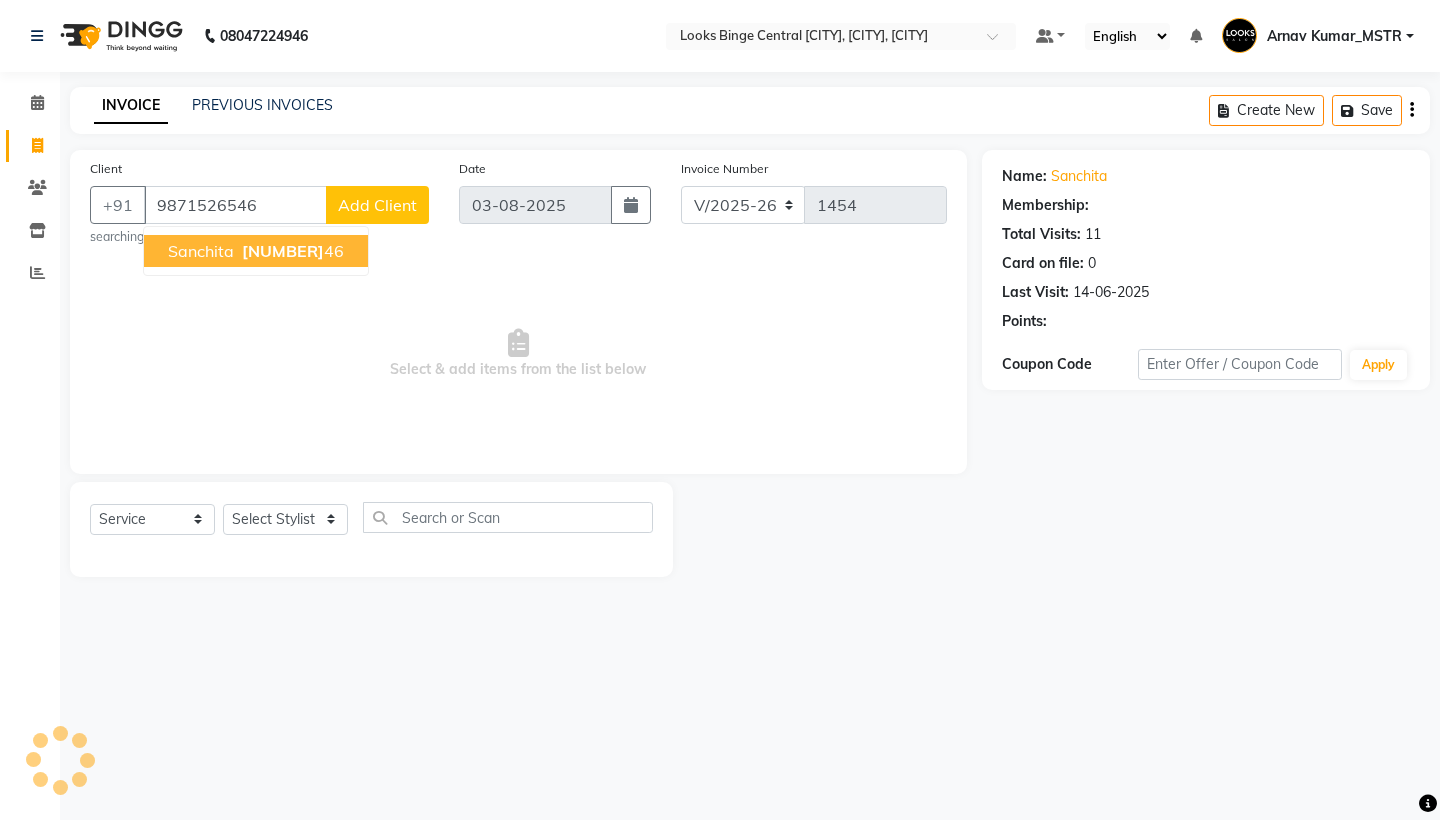 select on "1: Object" 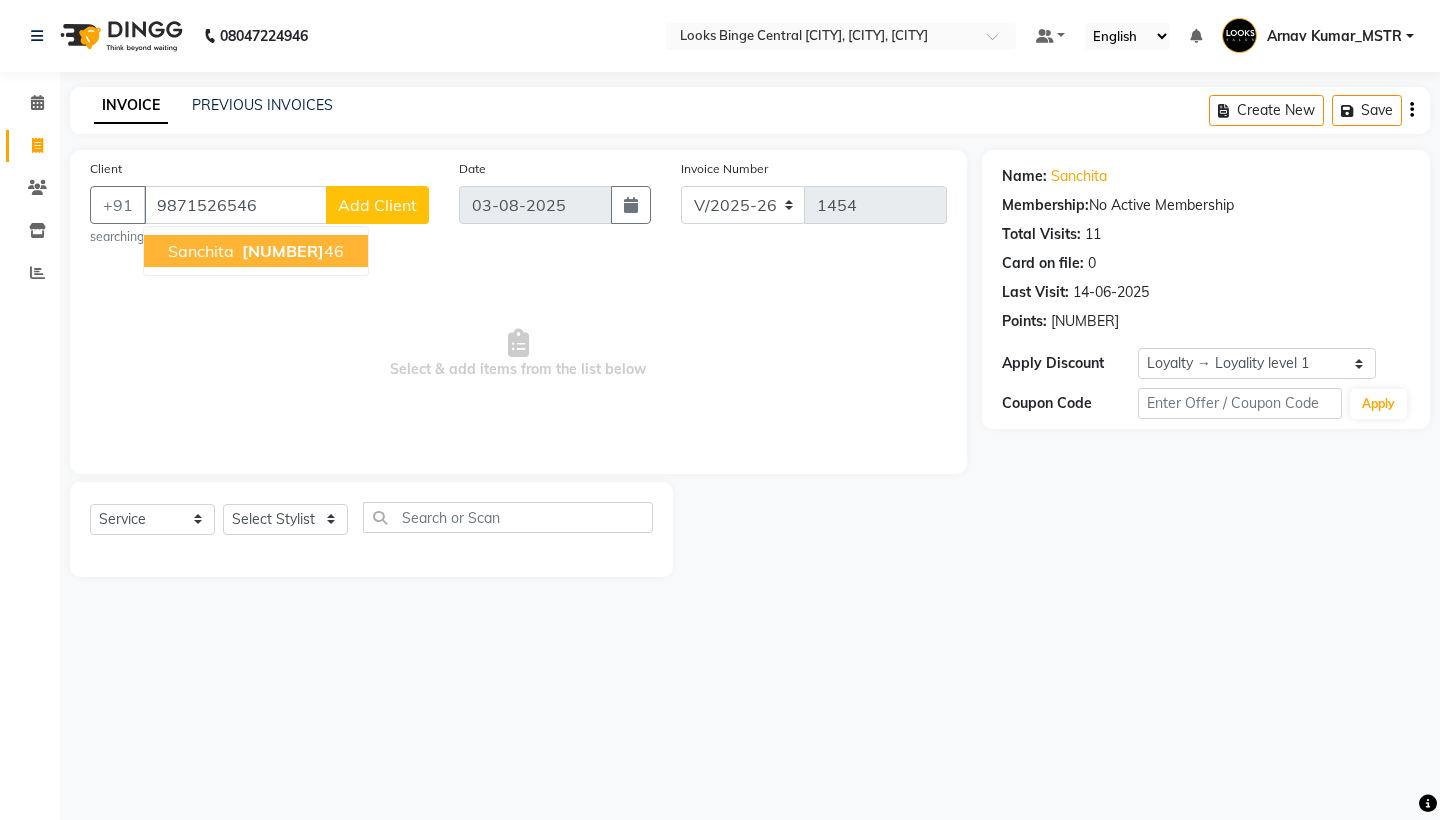 click on "[PHONE]" at bounding box center [291, 251] 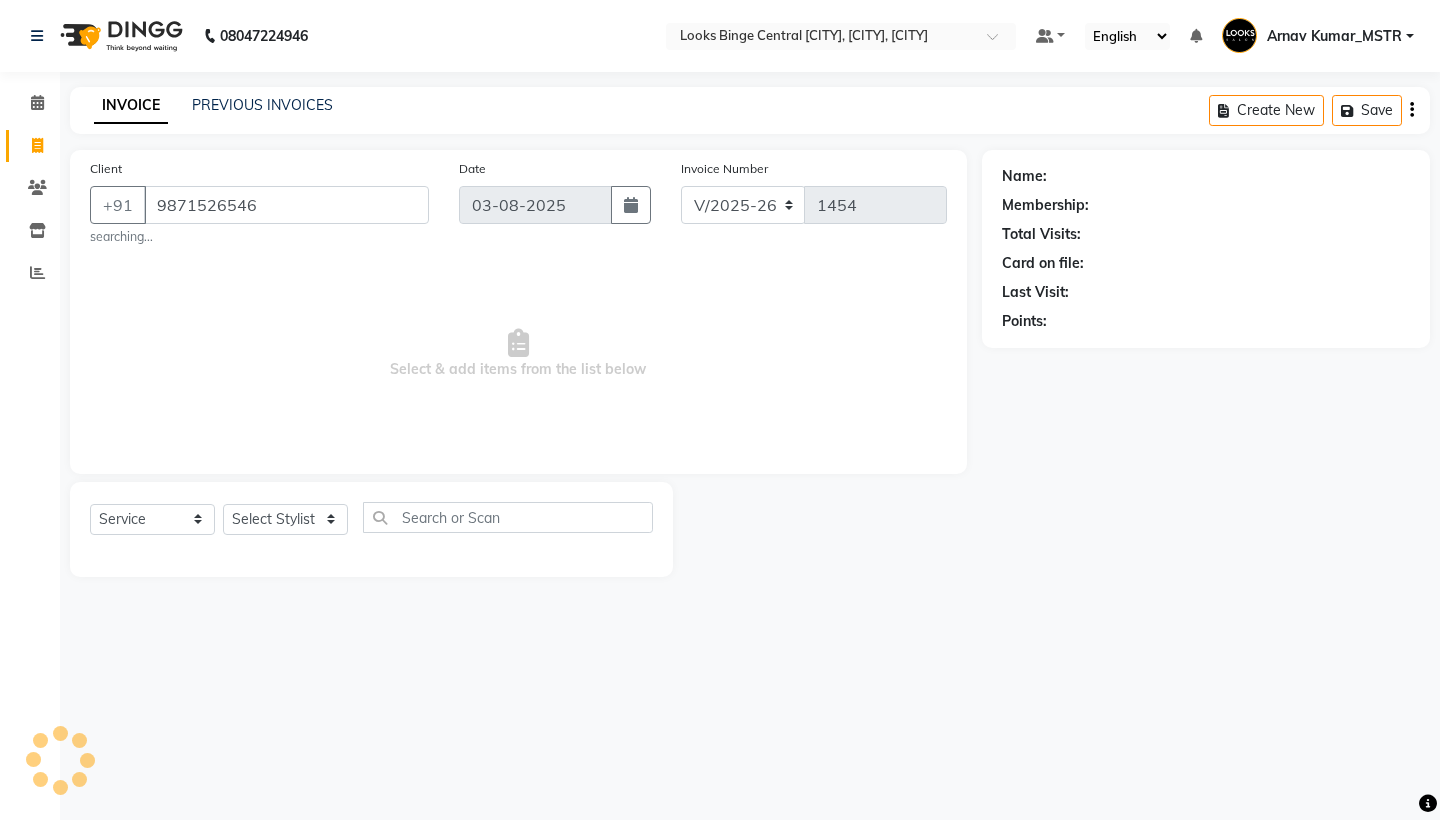 select on "1: Object" 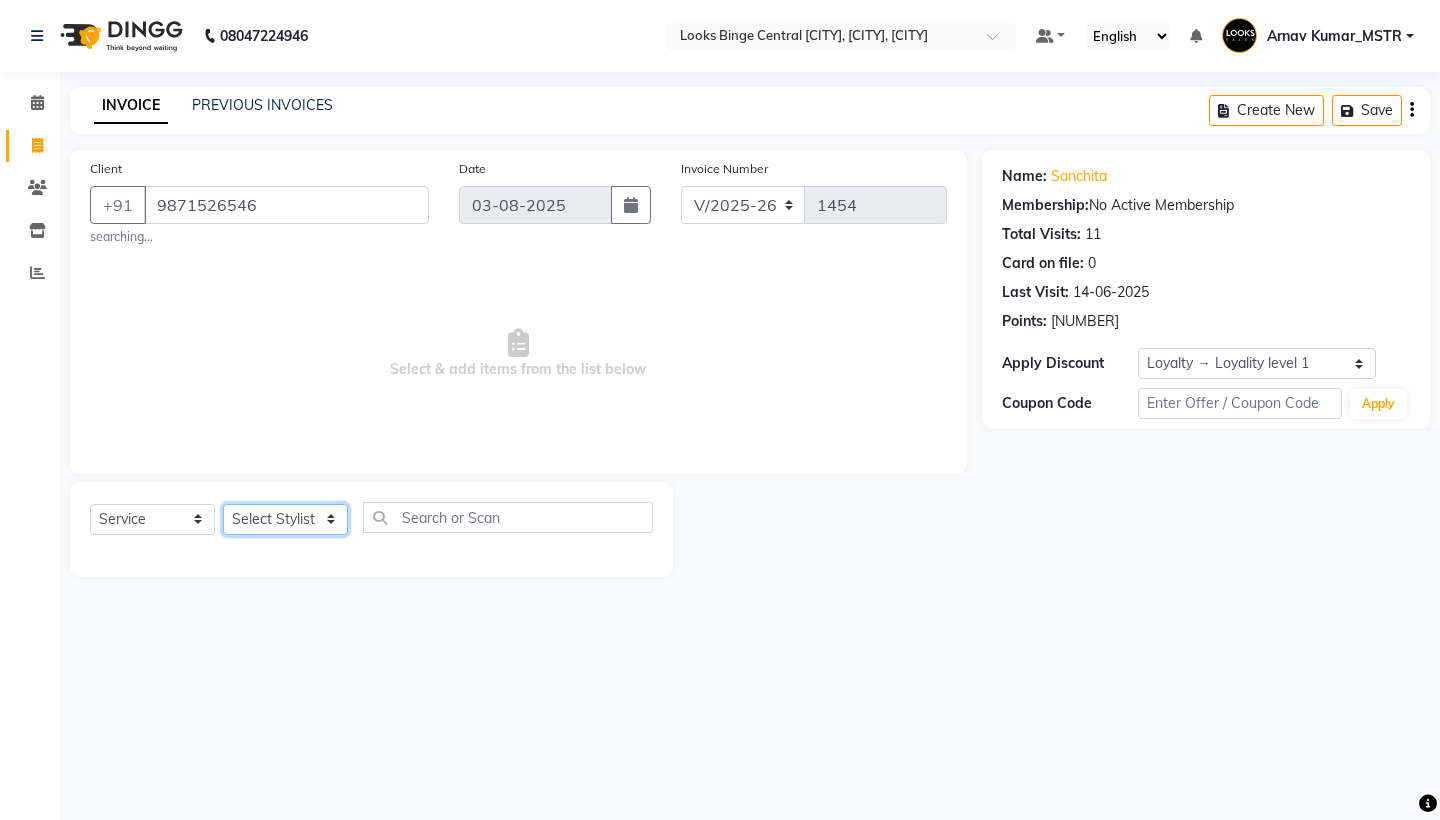 select on "35553" 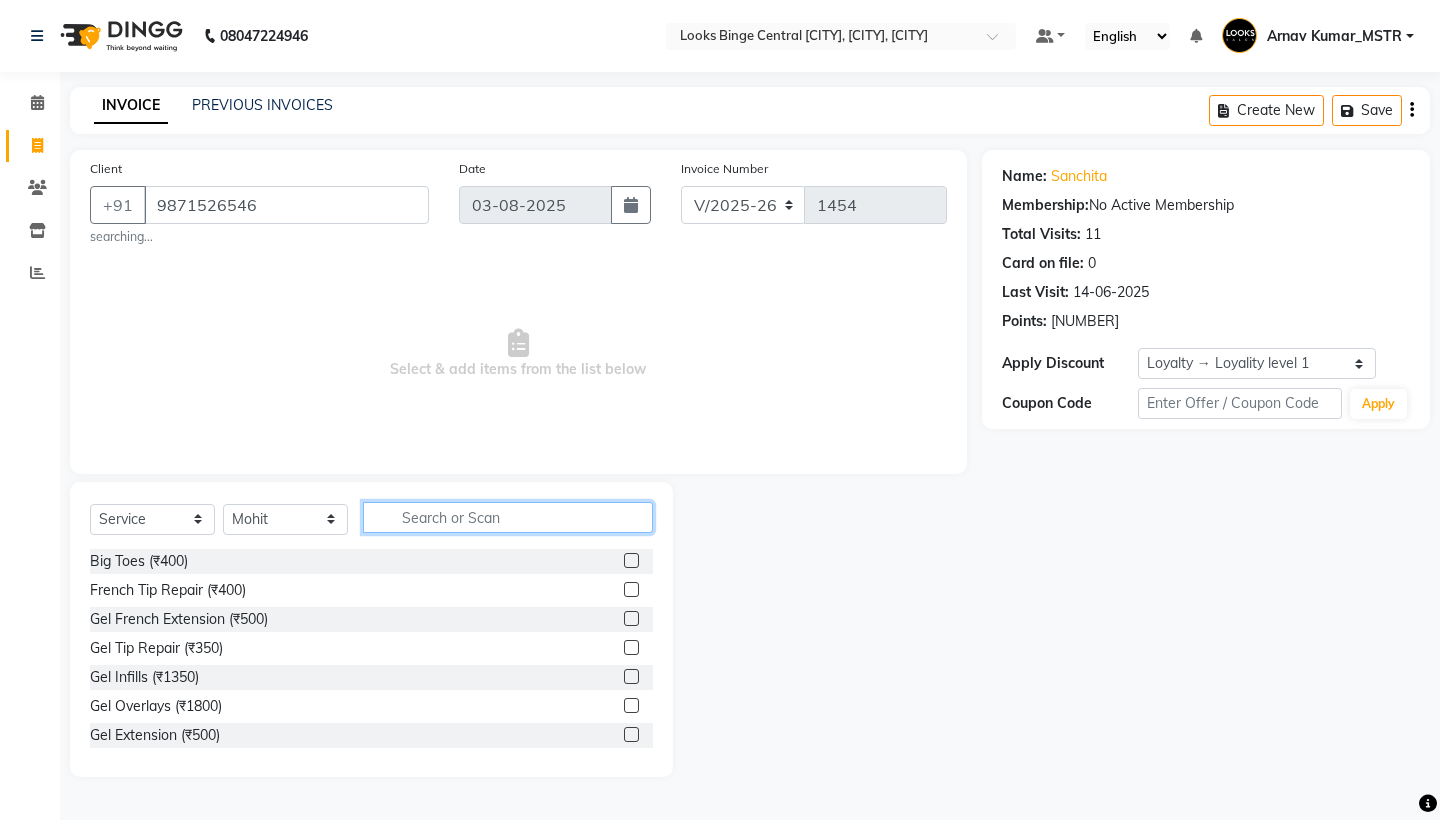 click 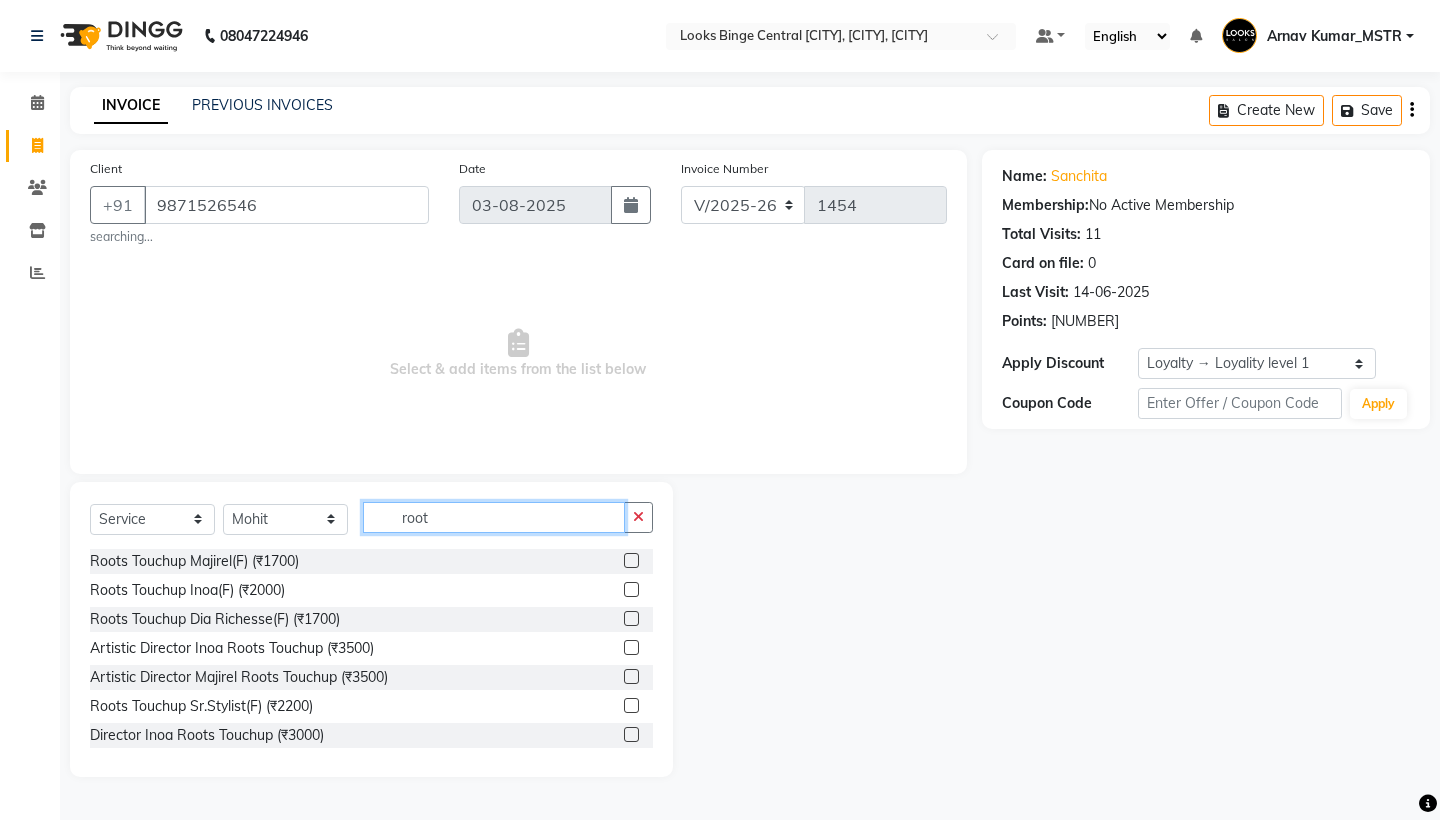 type on "root" 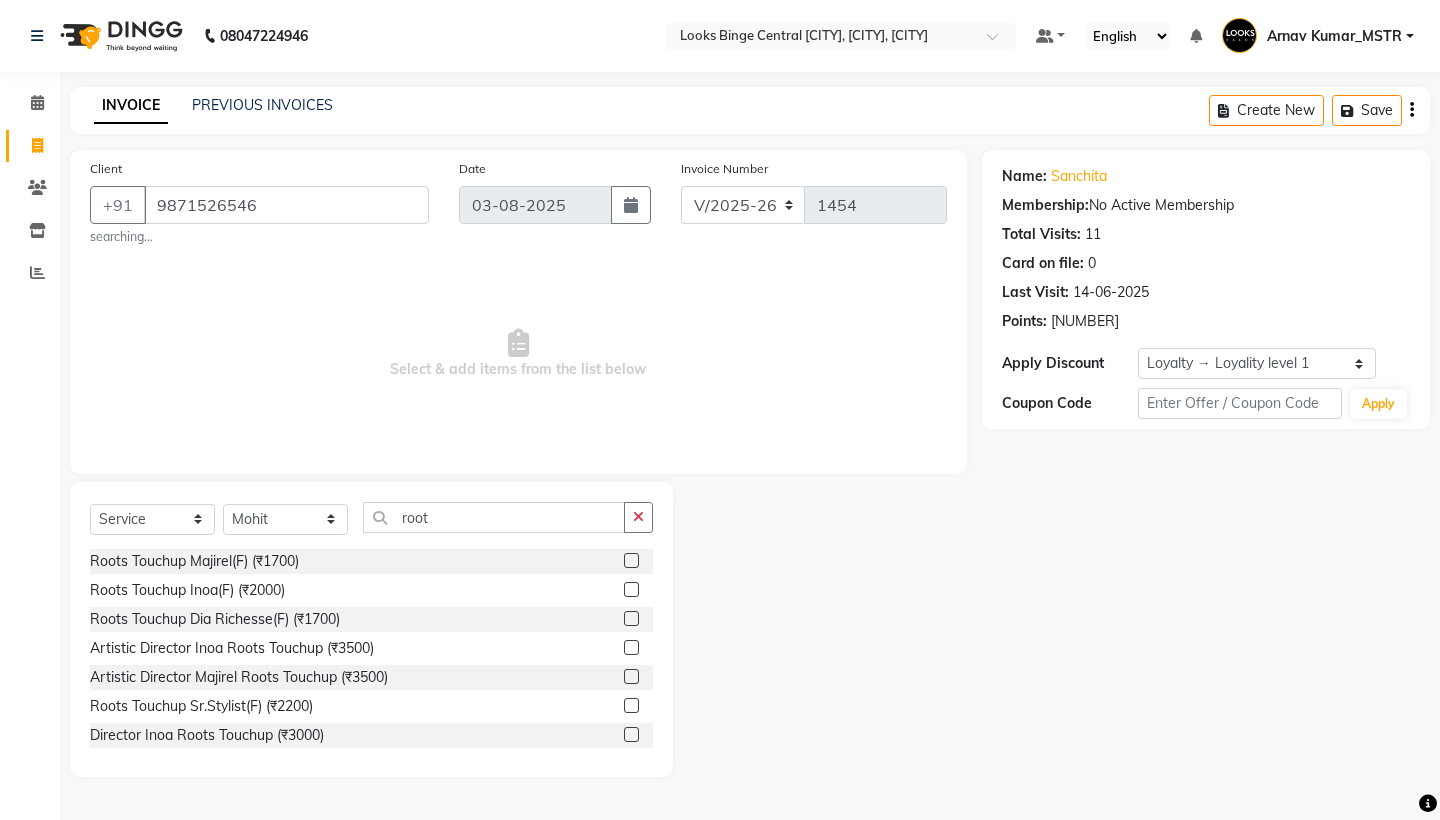 click 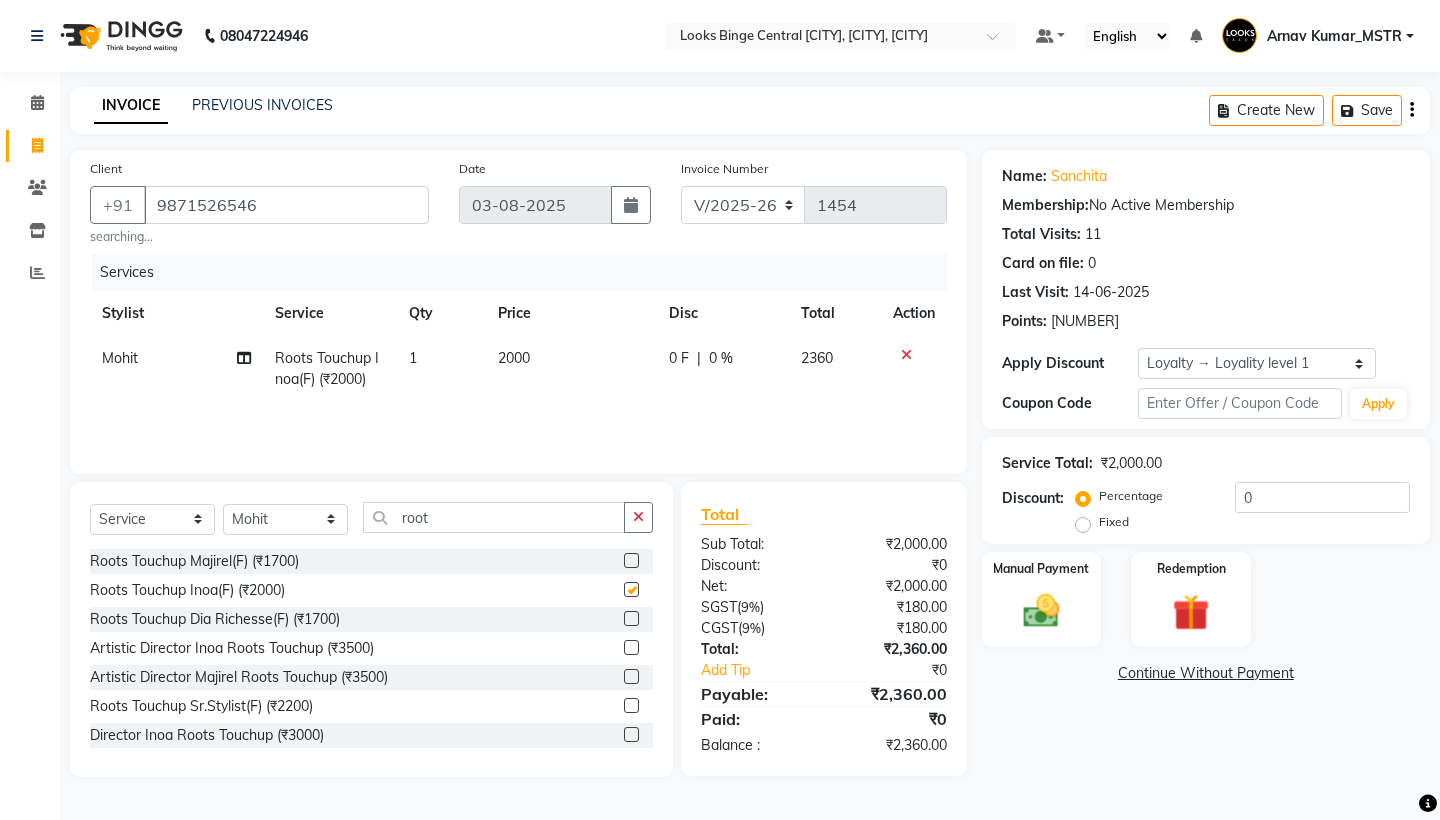 checkbox on "false" 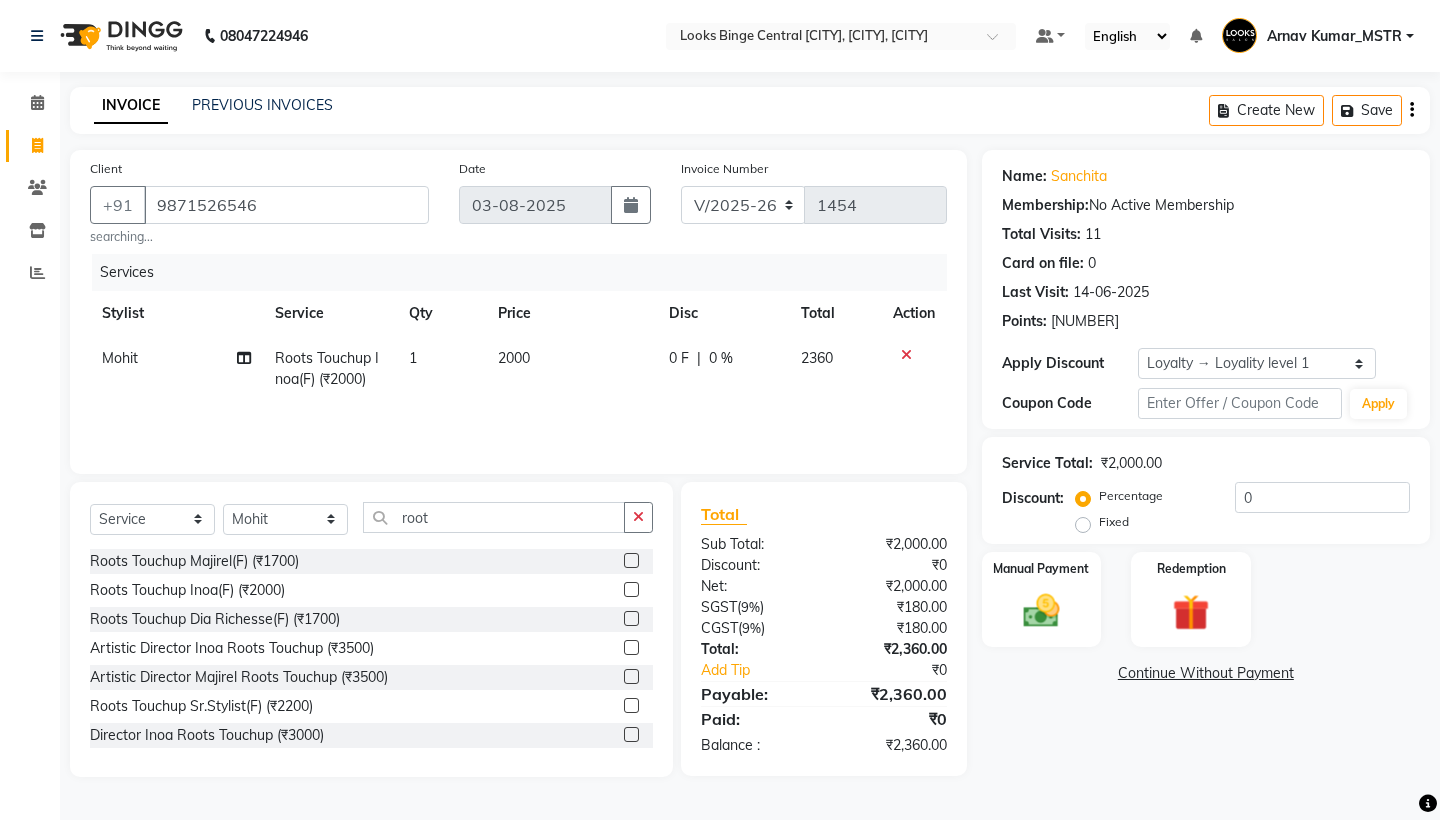 click on "2000" 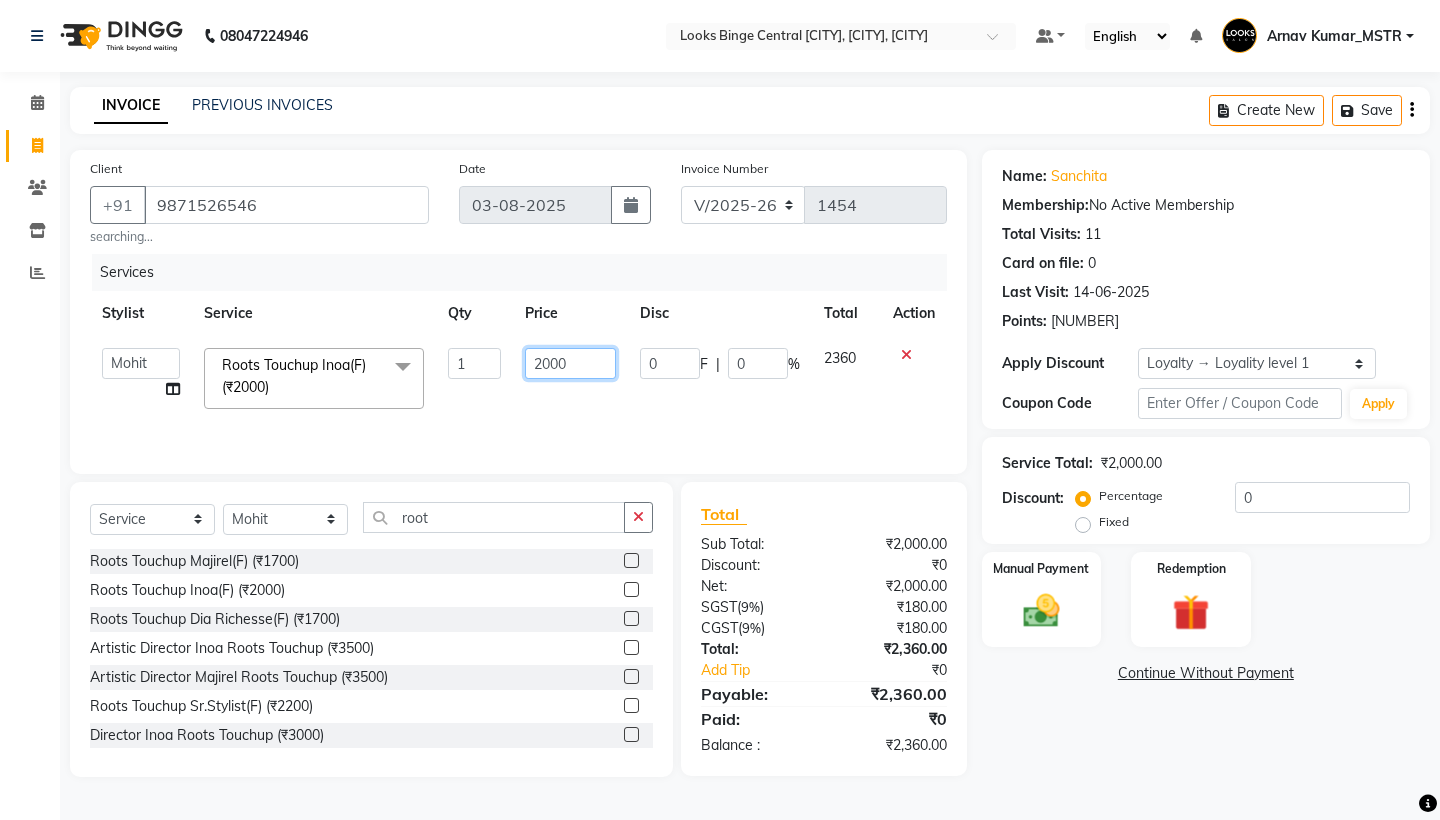 click on "2000" 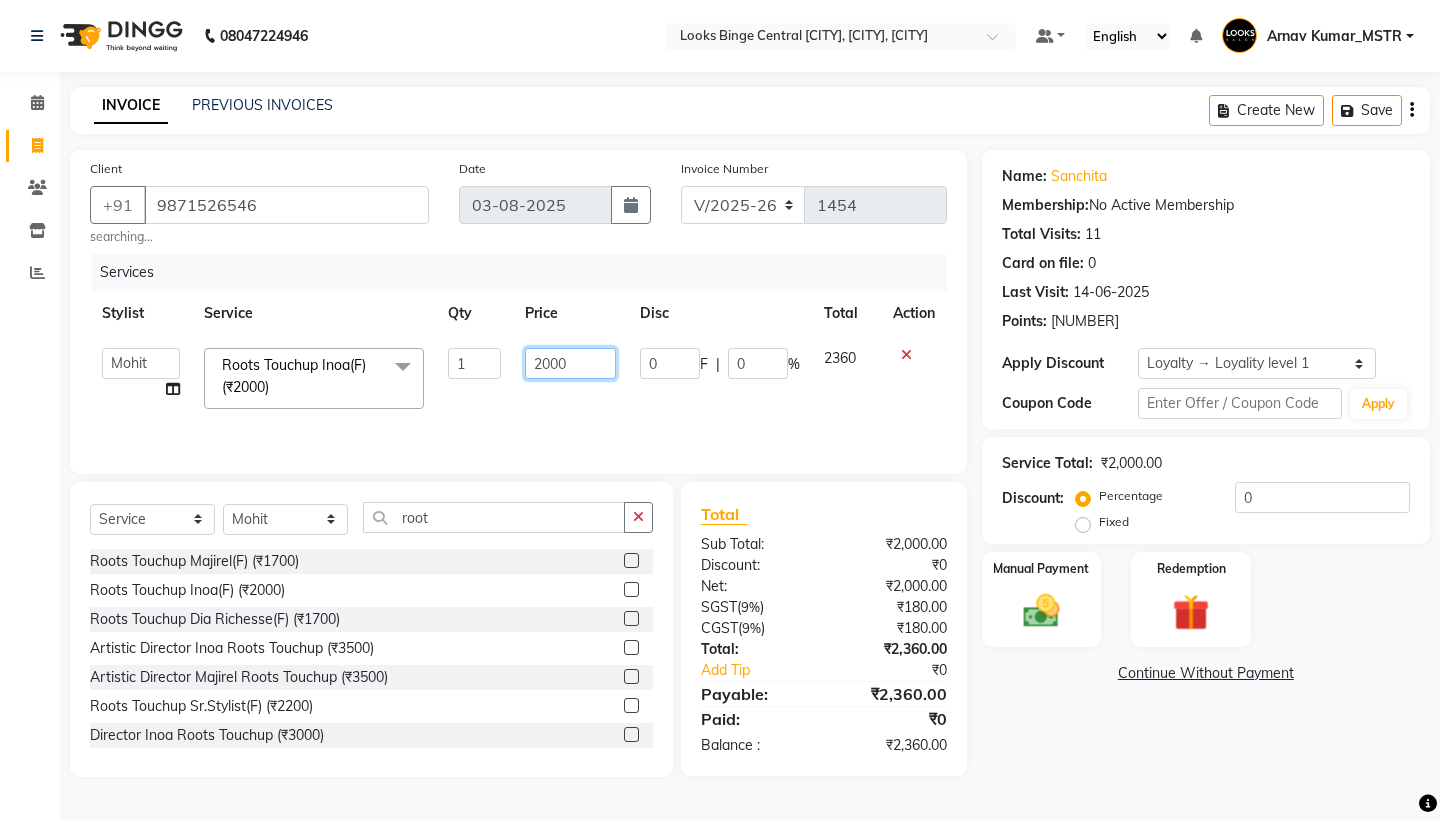 click on "2000" 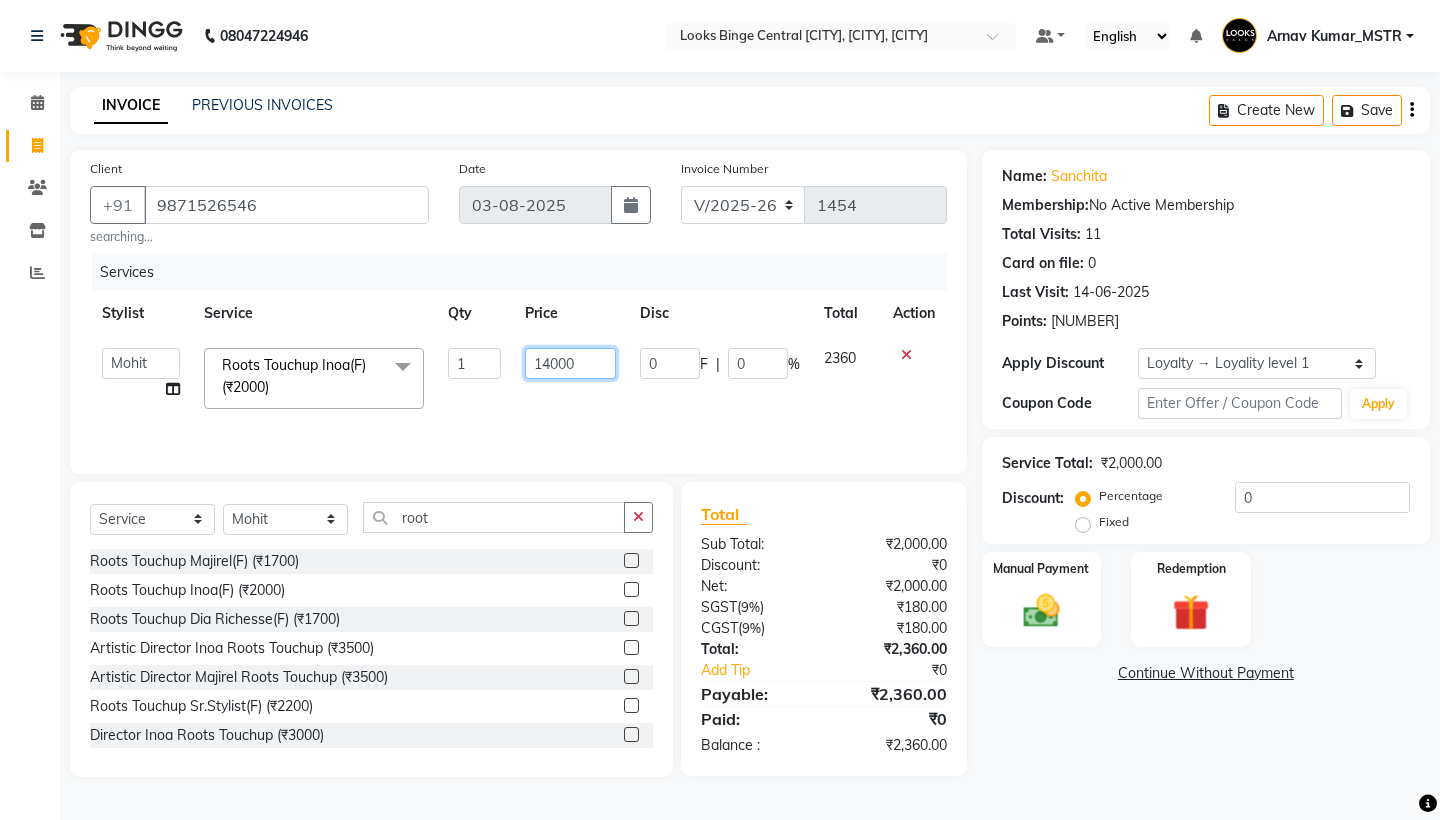 type on "1400" 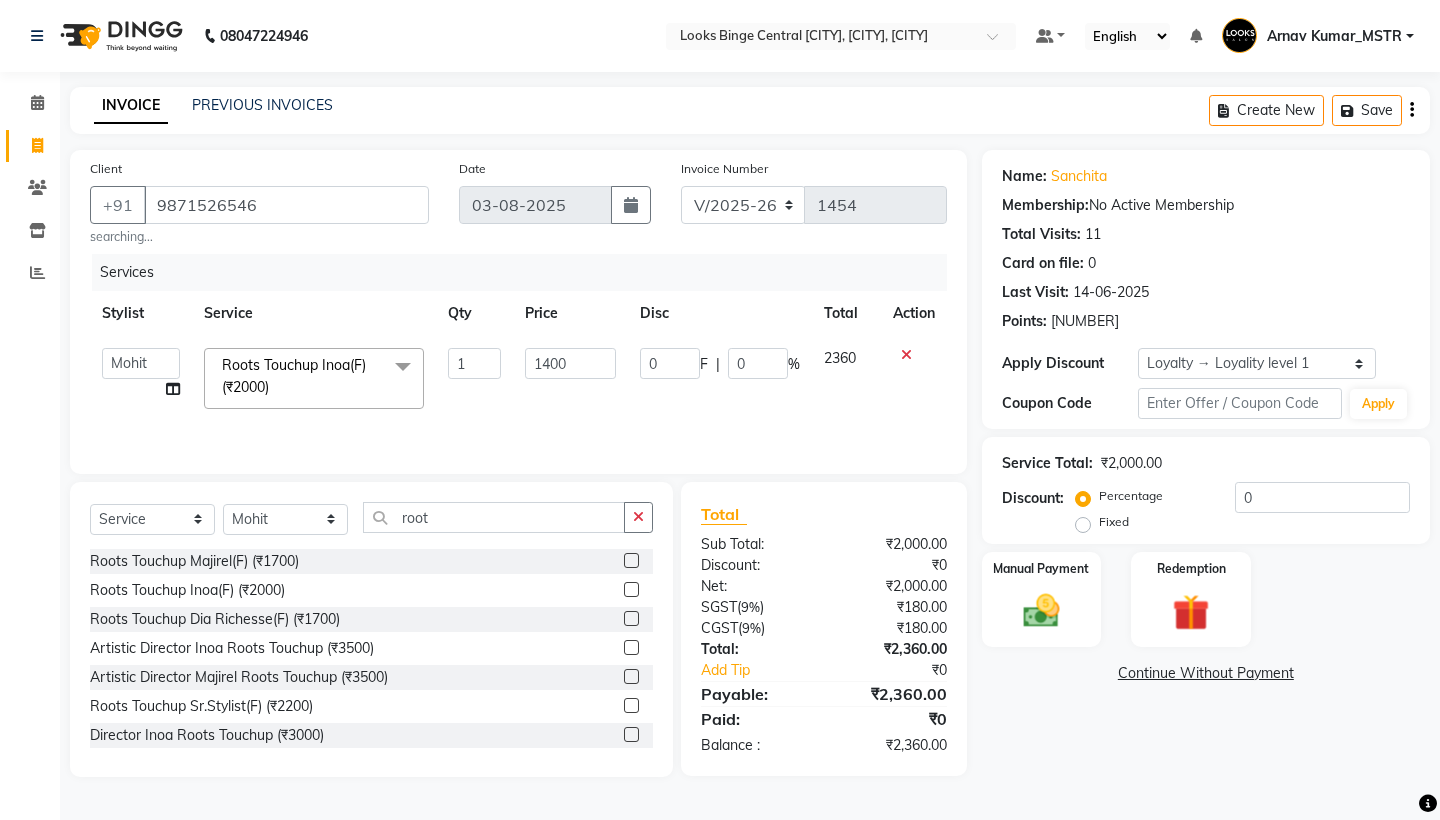 click on "1400" 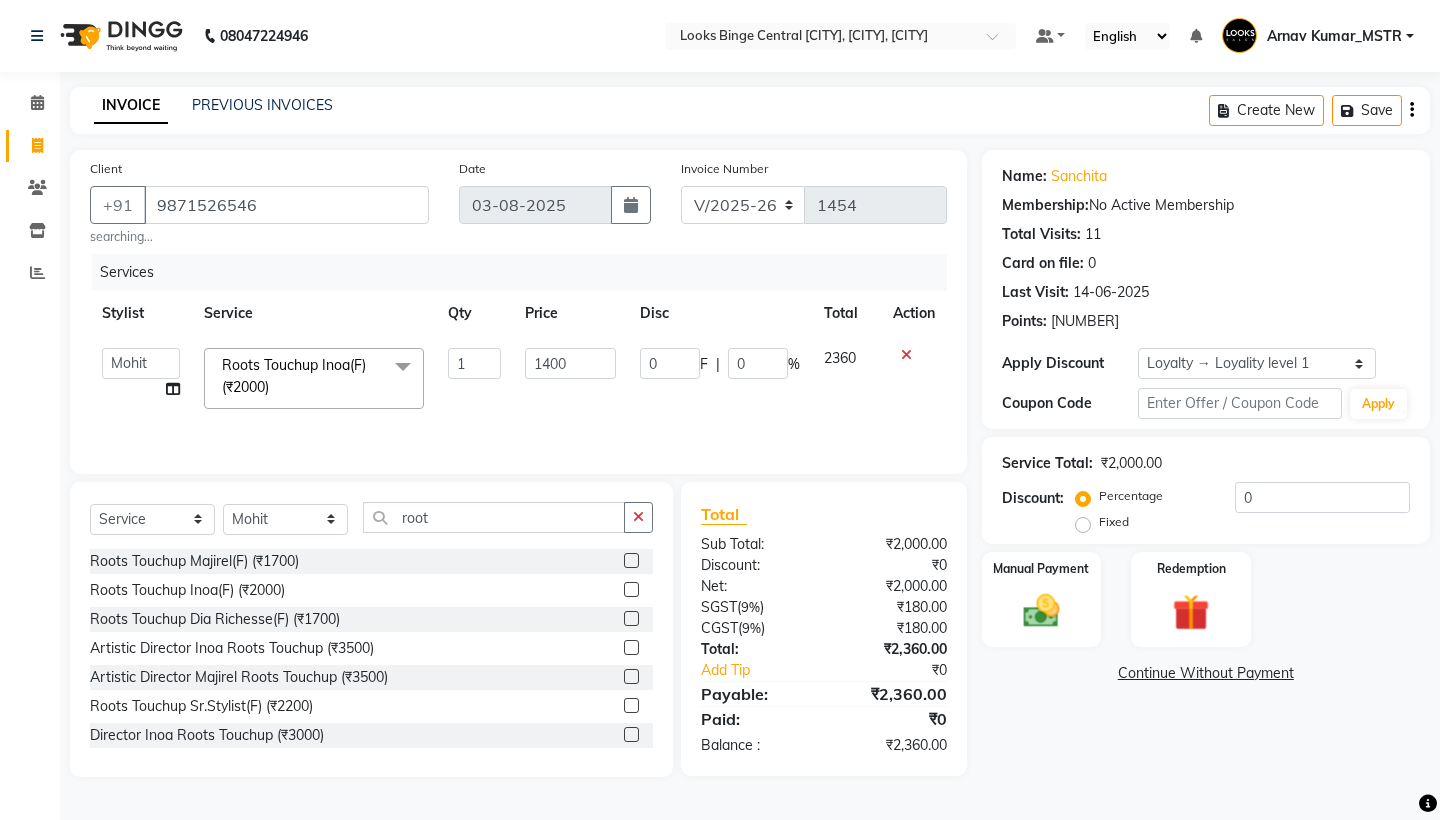 select on "35553" 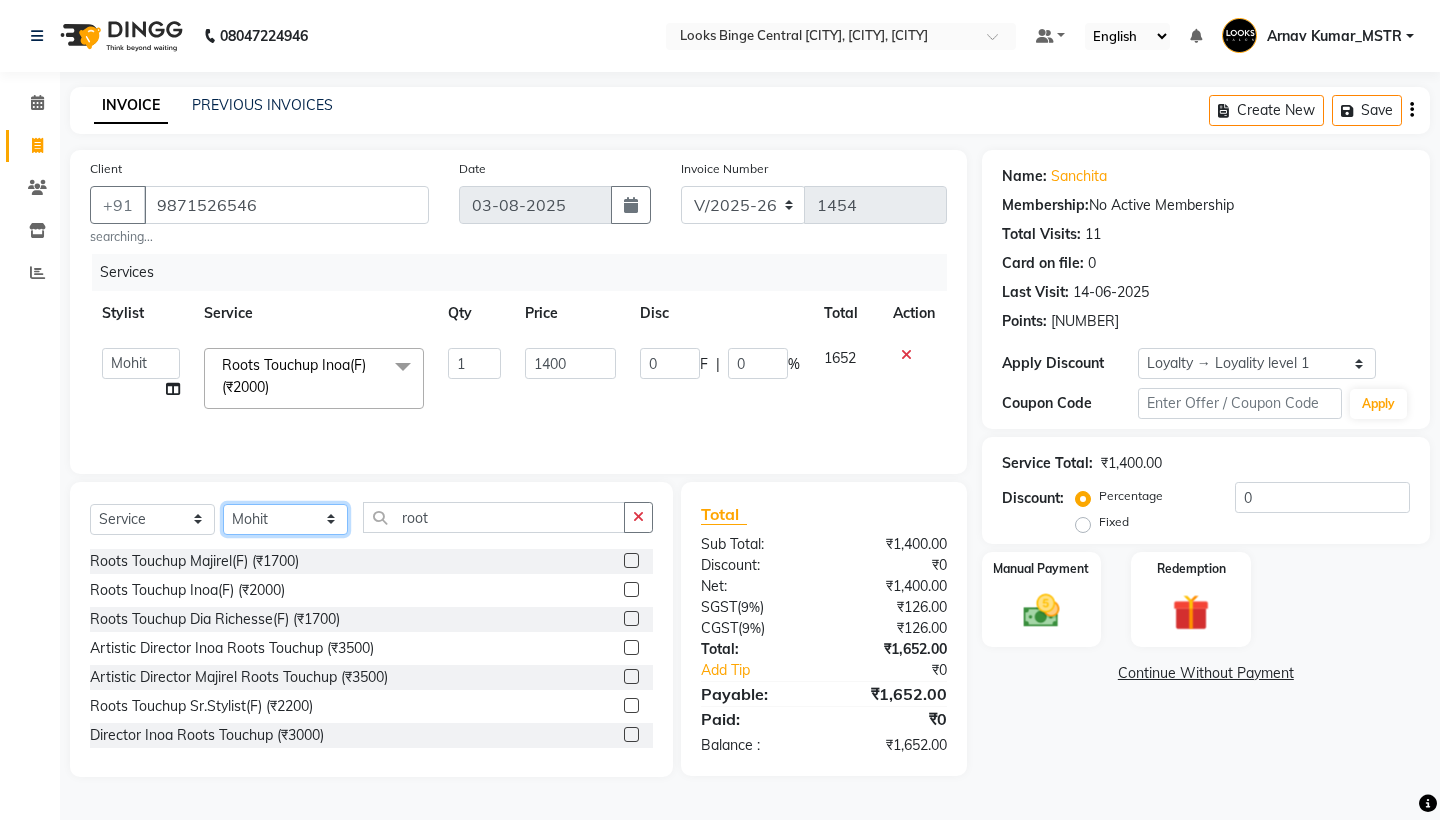 select on "35558" 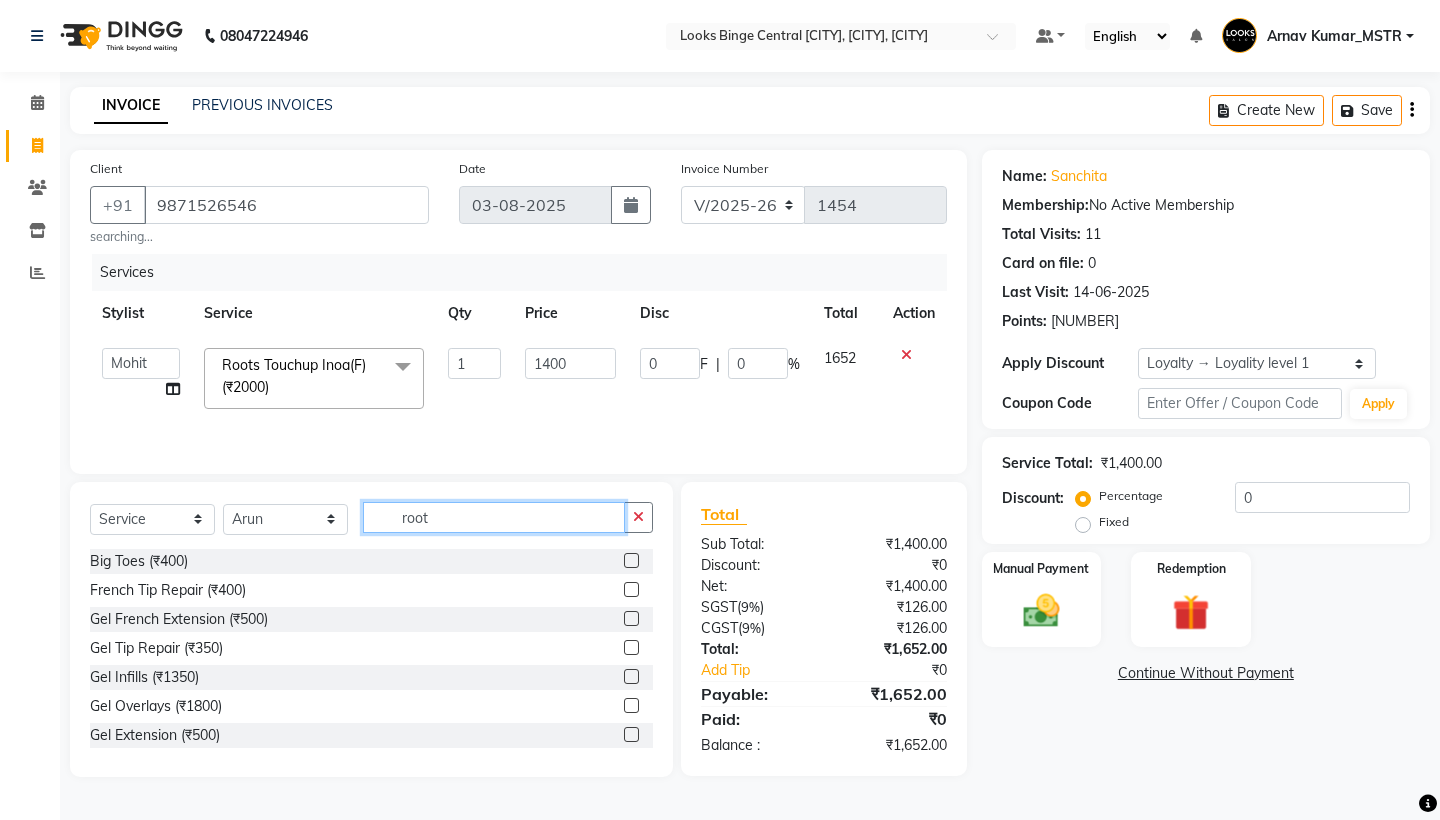 click on "root" 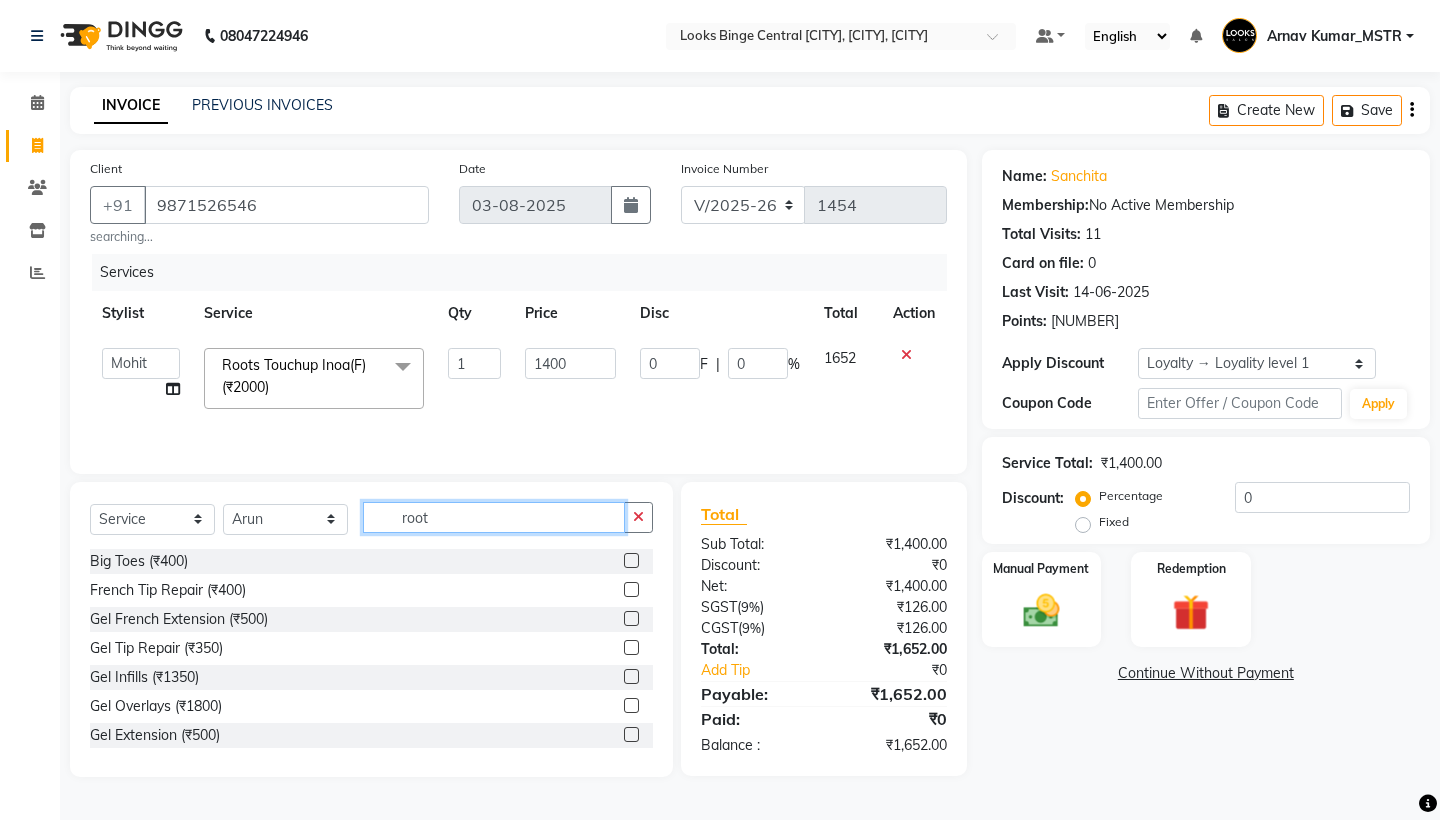 click on "root" 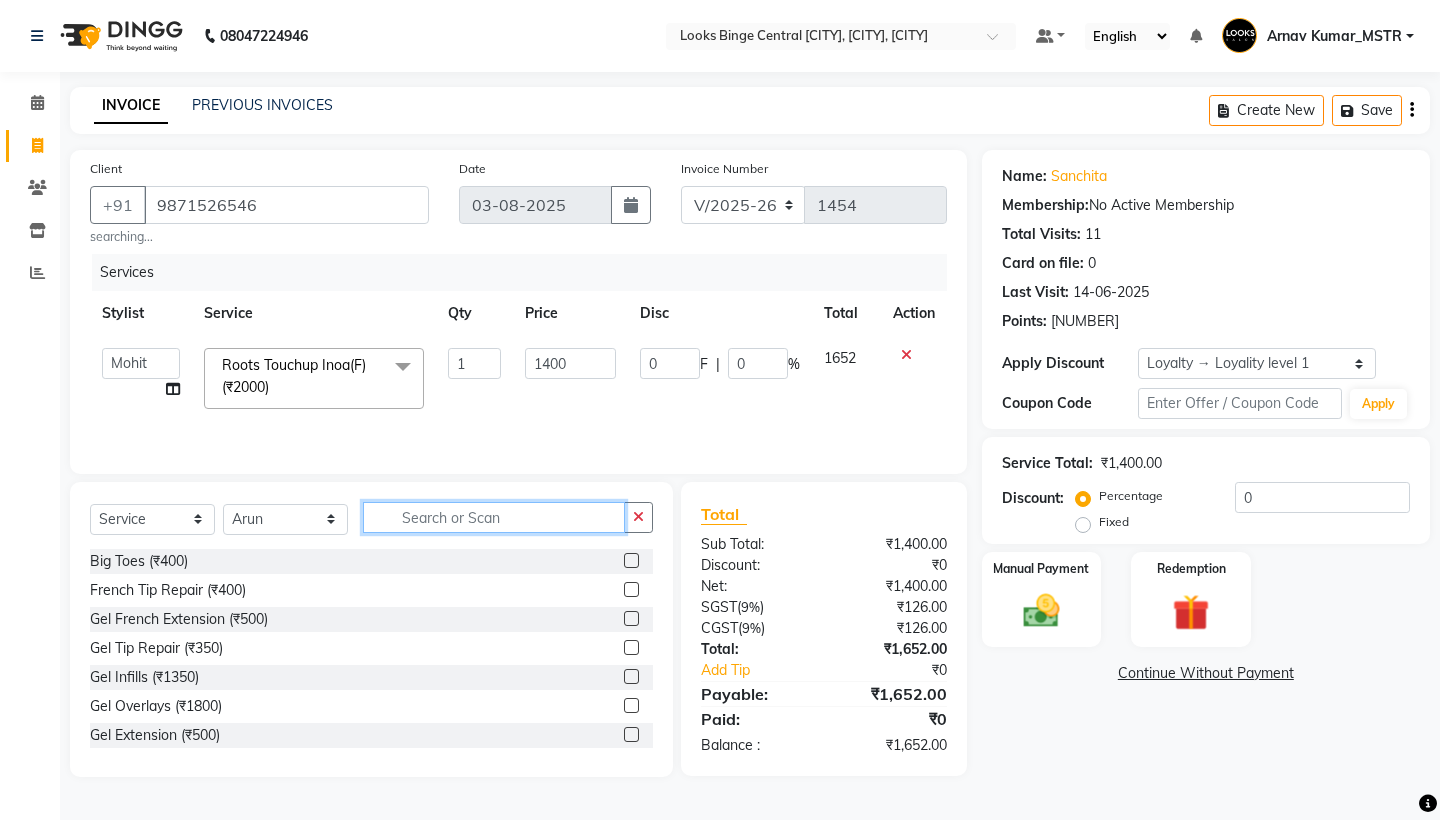 type on "h" 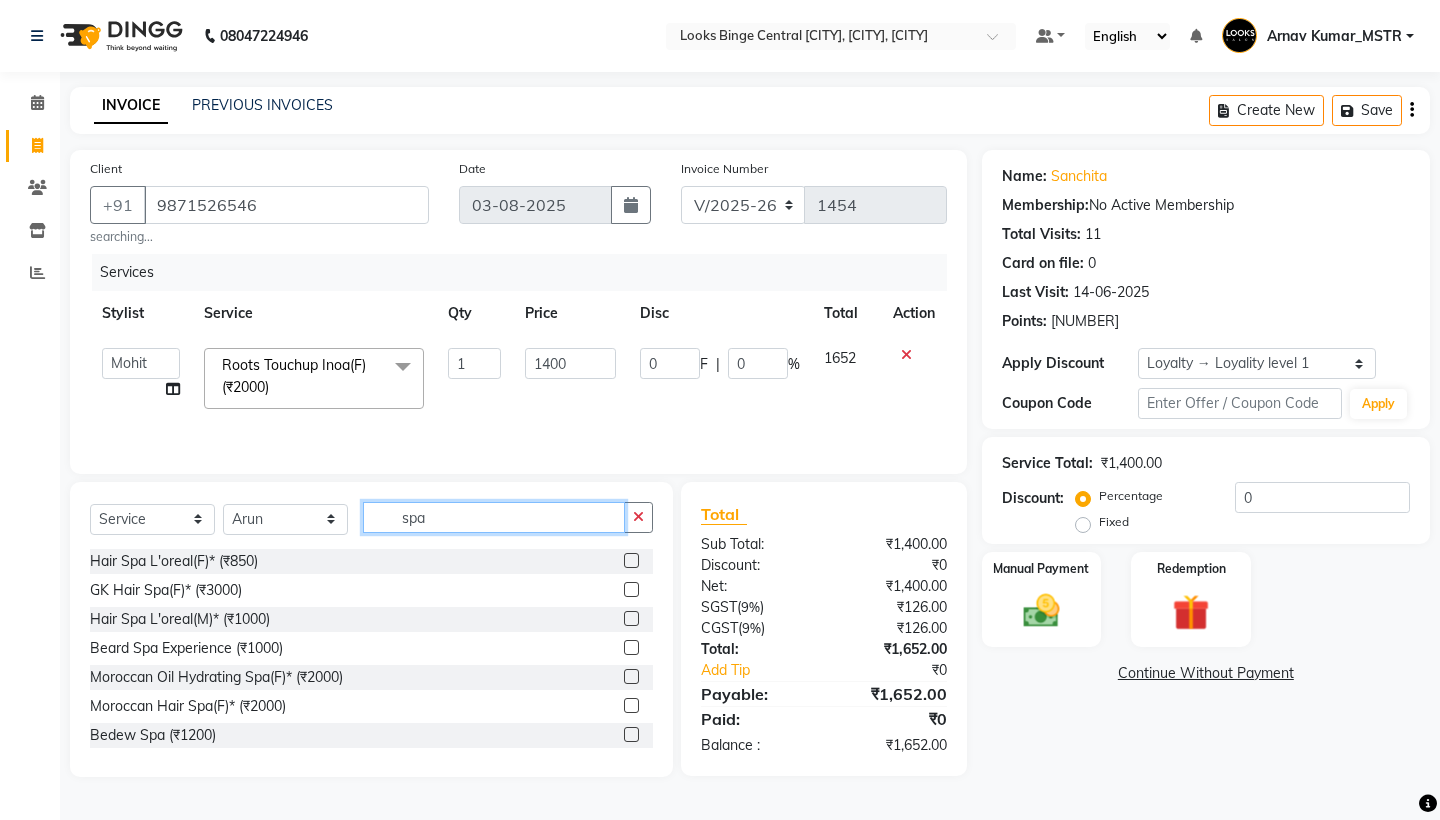 type on "spa" 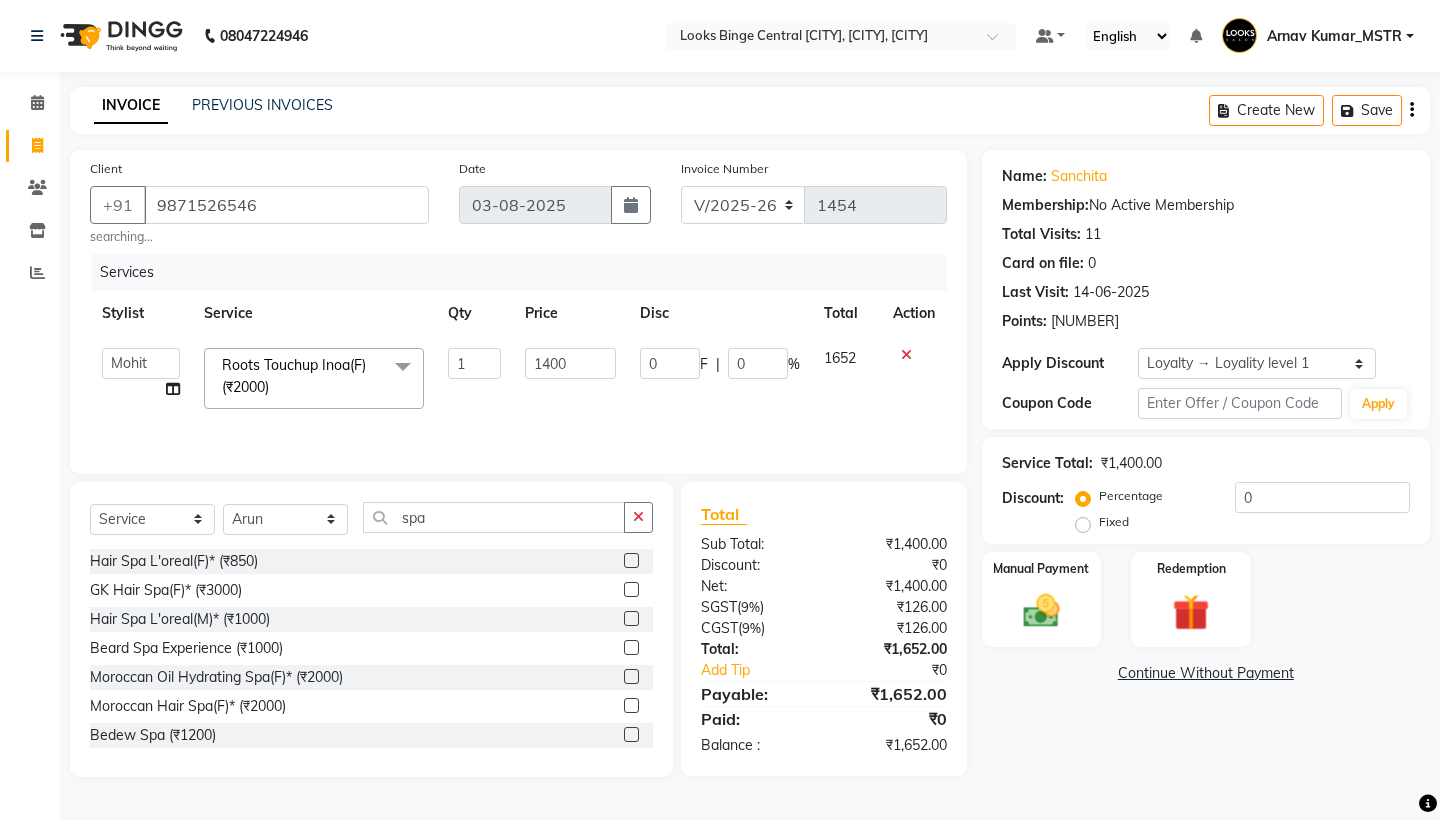 click on "Hair Spa L'oreal(F)* (₹850)" 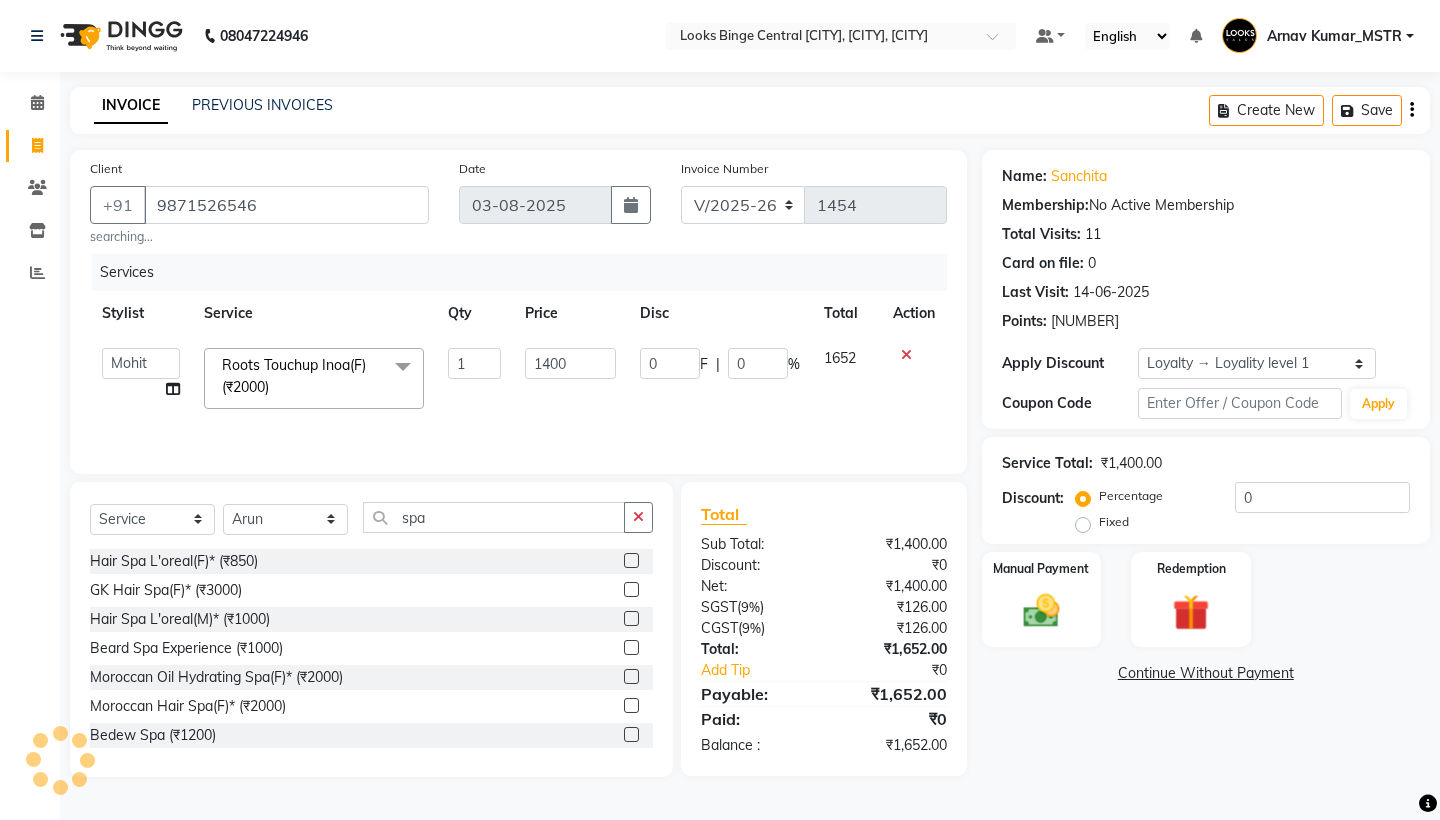 click 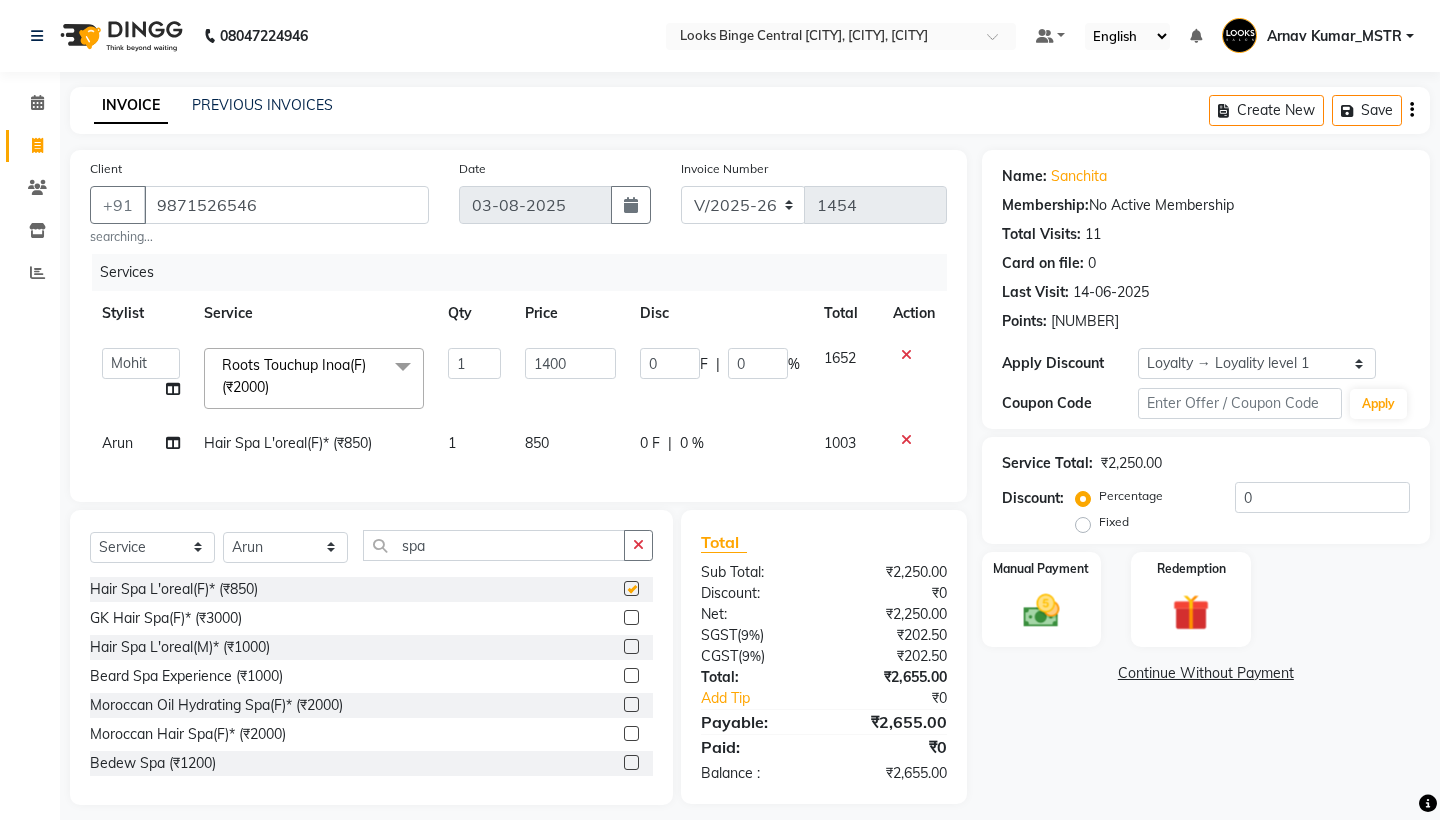 checkbox on "false" 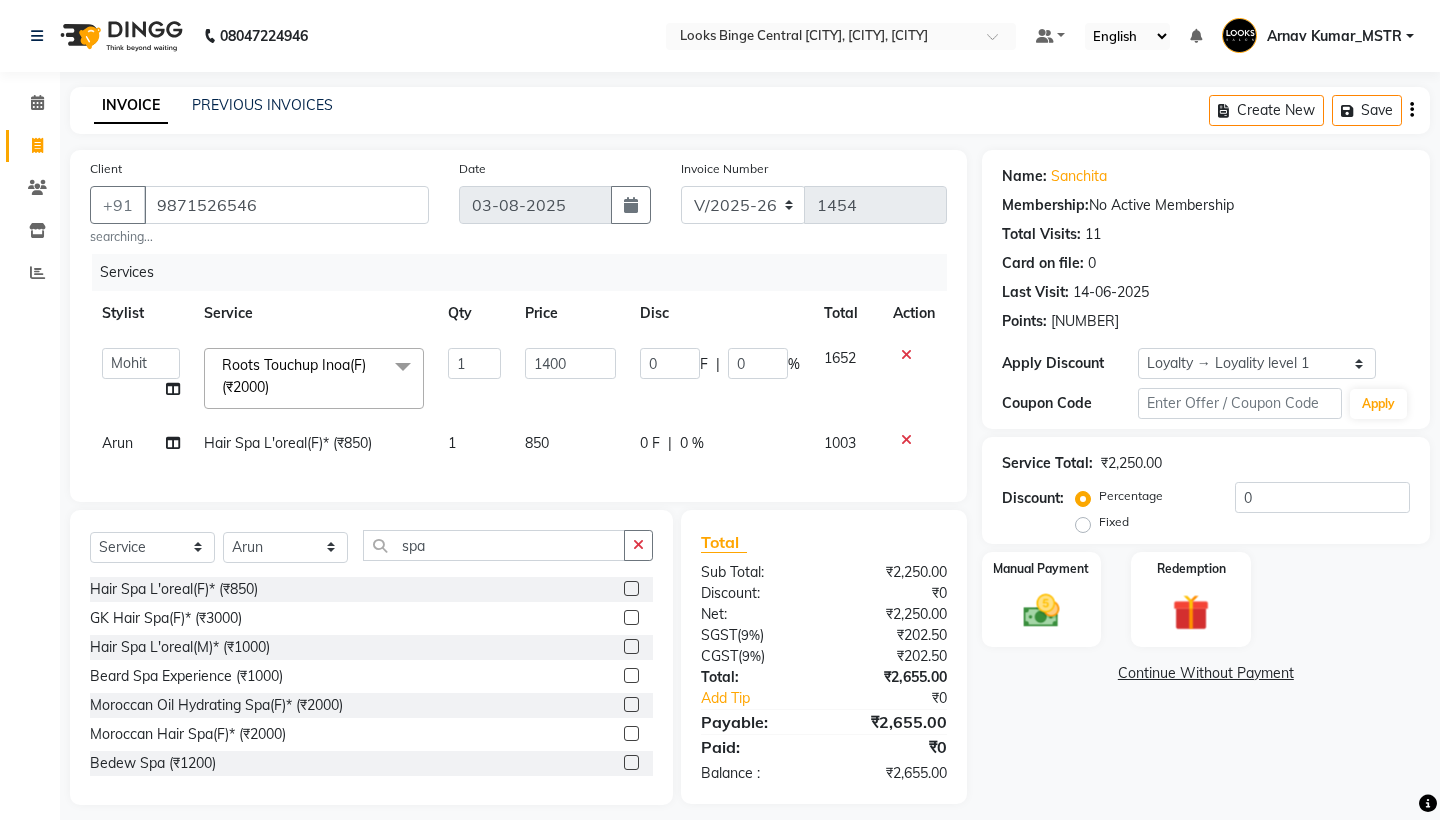 click on "850" 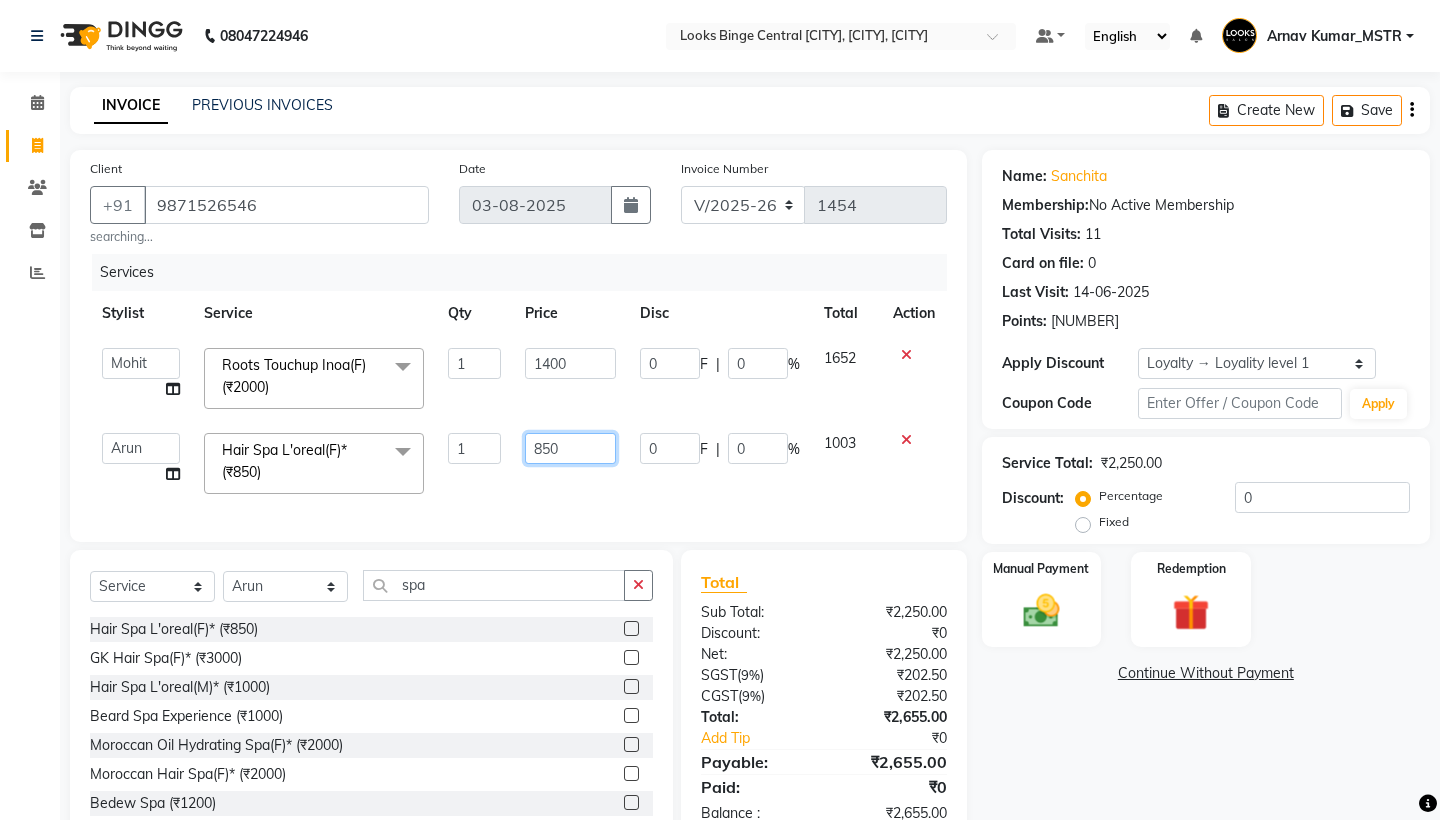 click on "850" 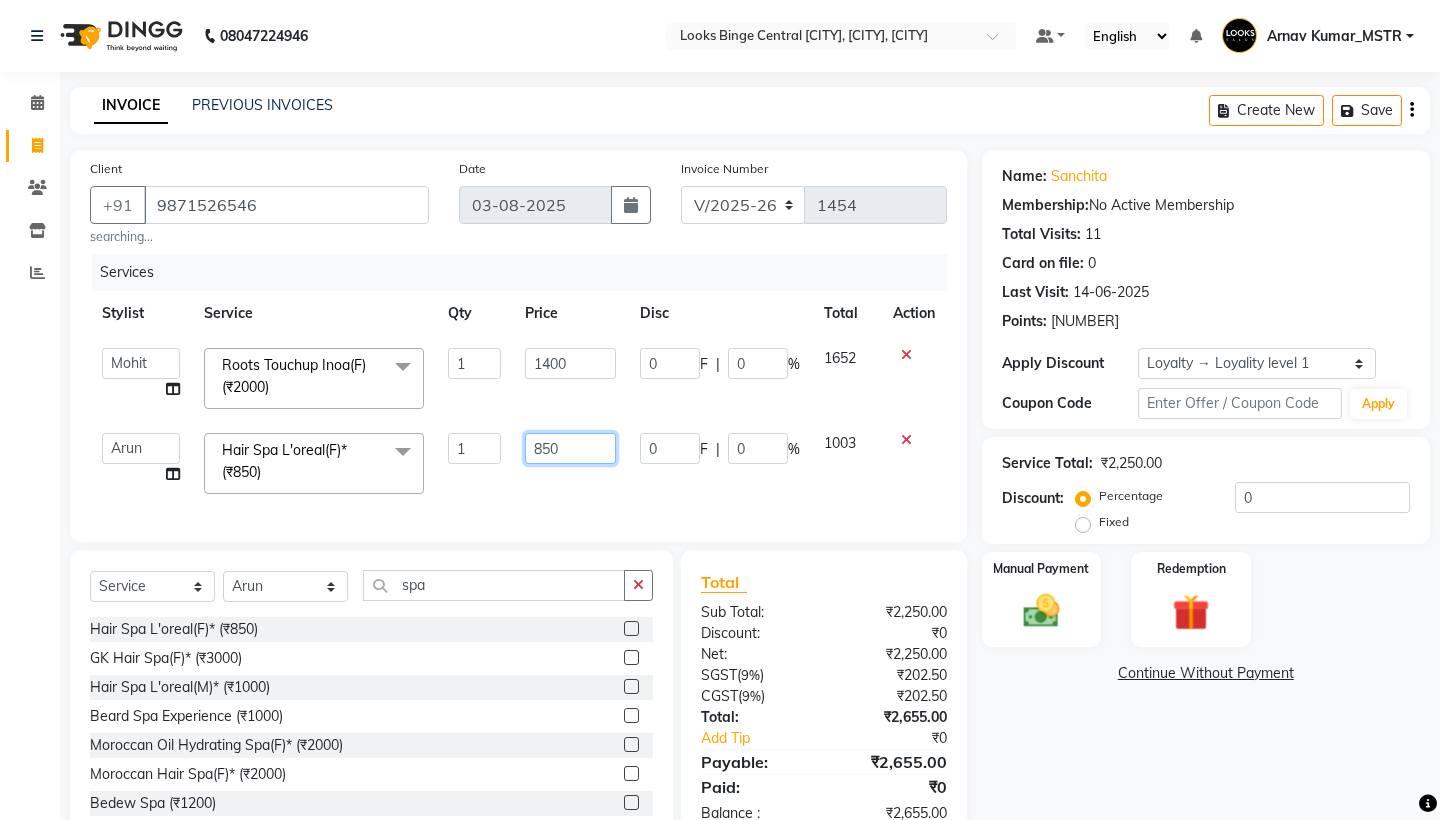 click on "850" 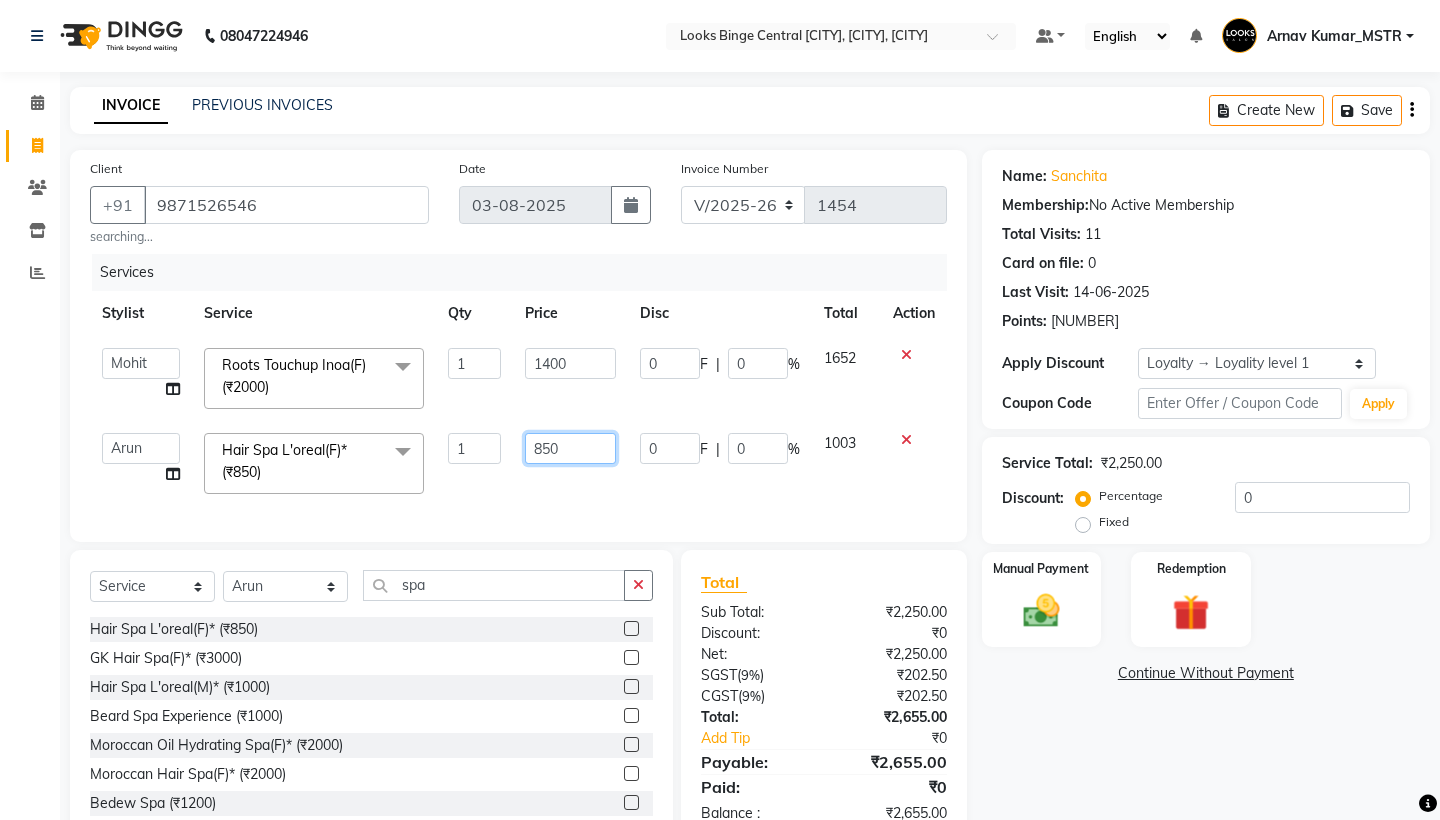 click on "850" 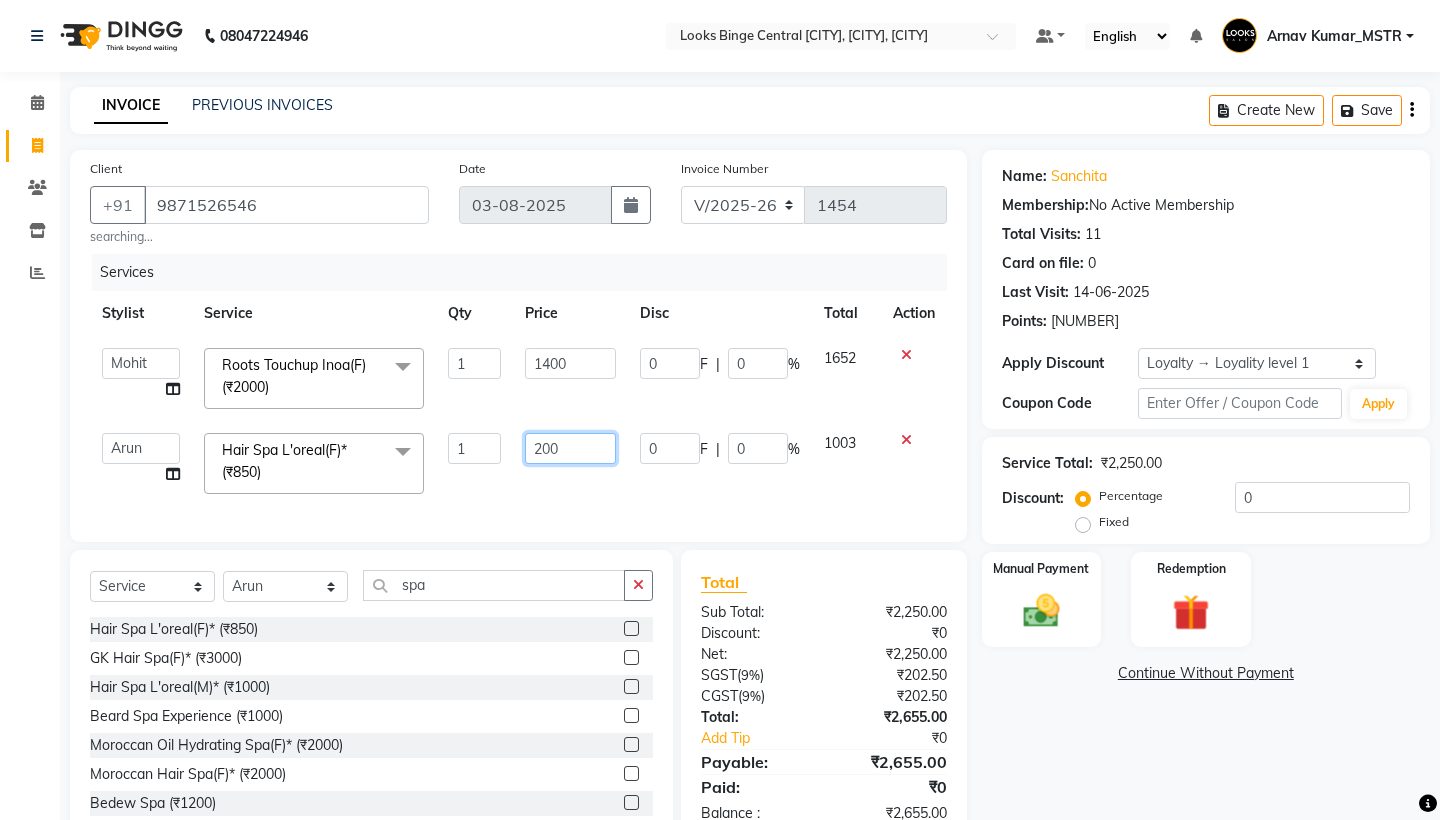 type on "2000" 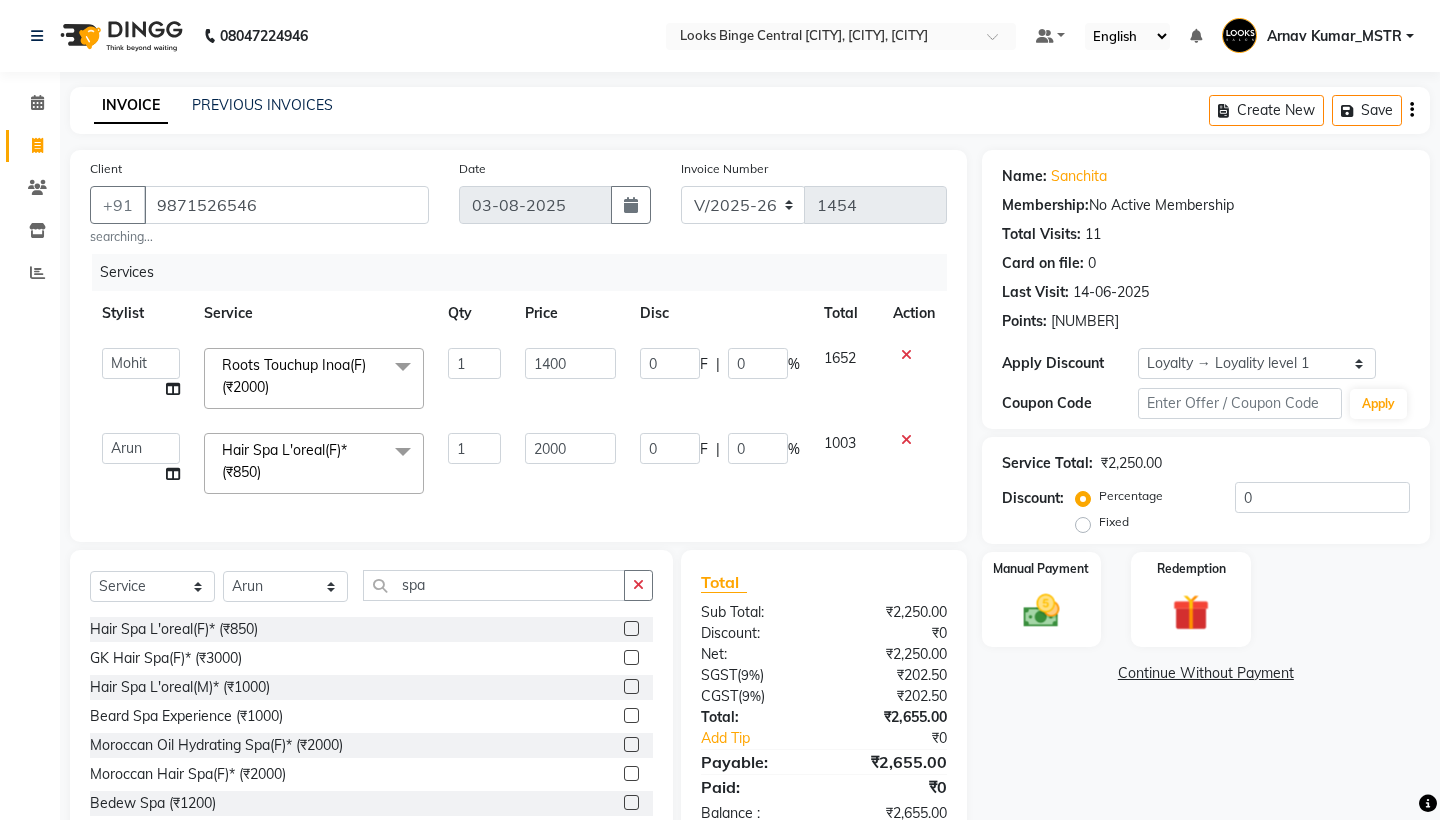 click on "Client +91 9871526546 searching... Date 03-08-2025 Invoice Number V/2025 V/2025-26 1454 Services Stylist Service Qty Price Disc Total Action  ANJALI   Annu   Arhaan Khan   Arun   Counter_Sales   Kasim   Looks Binge Noida Sector-62   Mohit   Sachin_pdct   Salman  Roots Touchup Inoa(F) (₹2000)  x Big Toes (₹400) French Tip Repair (₹400) Gel French Extension (₹500) Gel Tip Repair (₹350) Gel Infills (₹1350) Gel Overlays (₹1800) Gel Extension (₹500) Gel Nail Removal (₹150) Natural Nail Extensions (₹3300) French Nail Extensions (₹3500) Gel Polish Removal (₹600) Extension Removal (₹1000) Nail Art Recruiter (₹500) French Ombre Gel Polish (₹2500) Nail Art Nedle (₹600) Cutical Care (₹250) Nail Art Brush (₹500) French Gel Polish (₹2000) French Glitter Gel Polish (₹2500) Gel Polish Touchup                                   (₹1200) Nail Art Per Finger(F)* (₹400) 3D Nail Art Recruiter (₹600) Nail Art with Stones/Foil/Stickers per Finger (₹500) Acrylic Overlays (₹1000) 1 0" 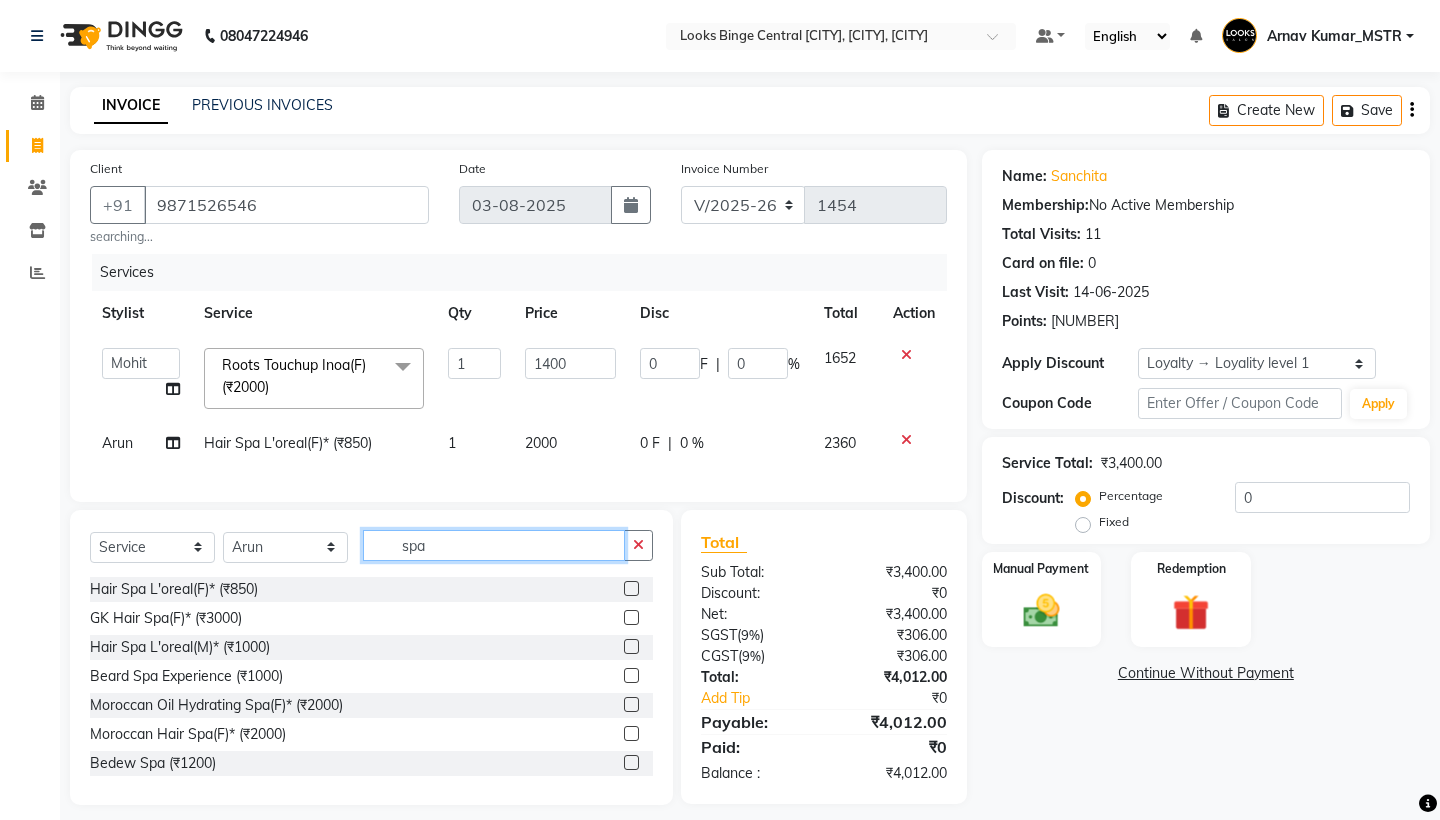 click on "spa" 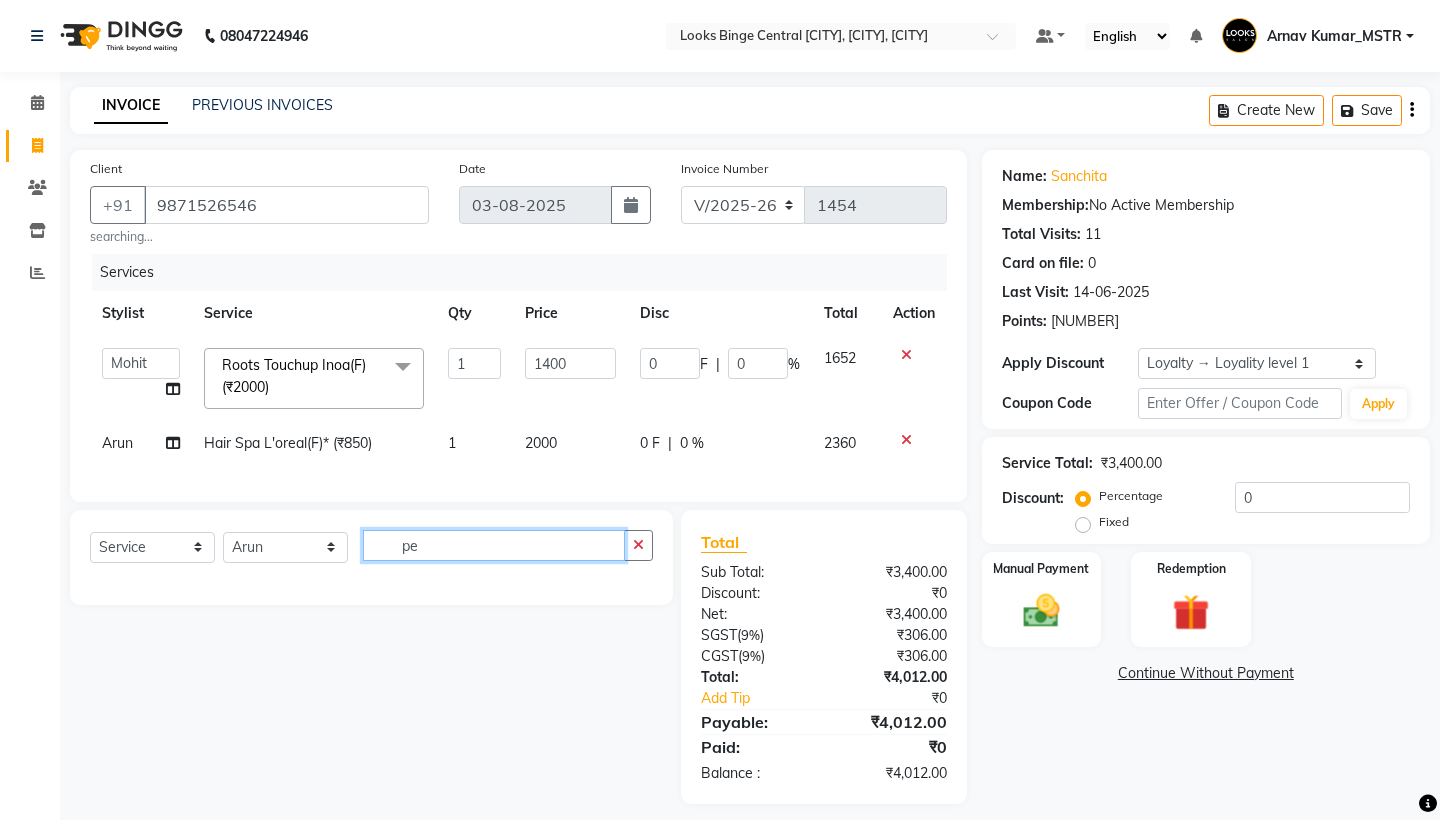type on "p" 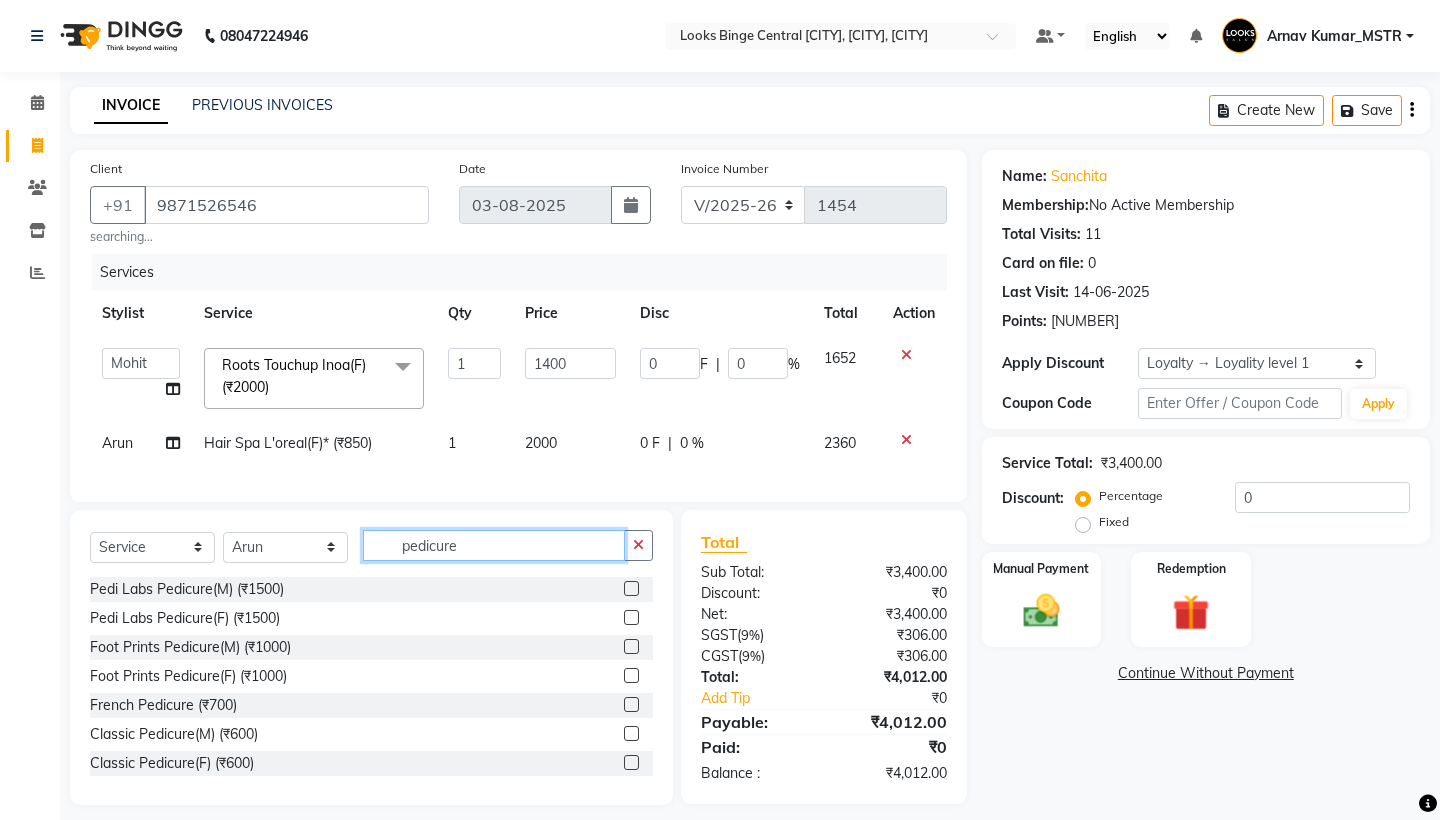 type on "pedicure" 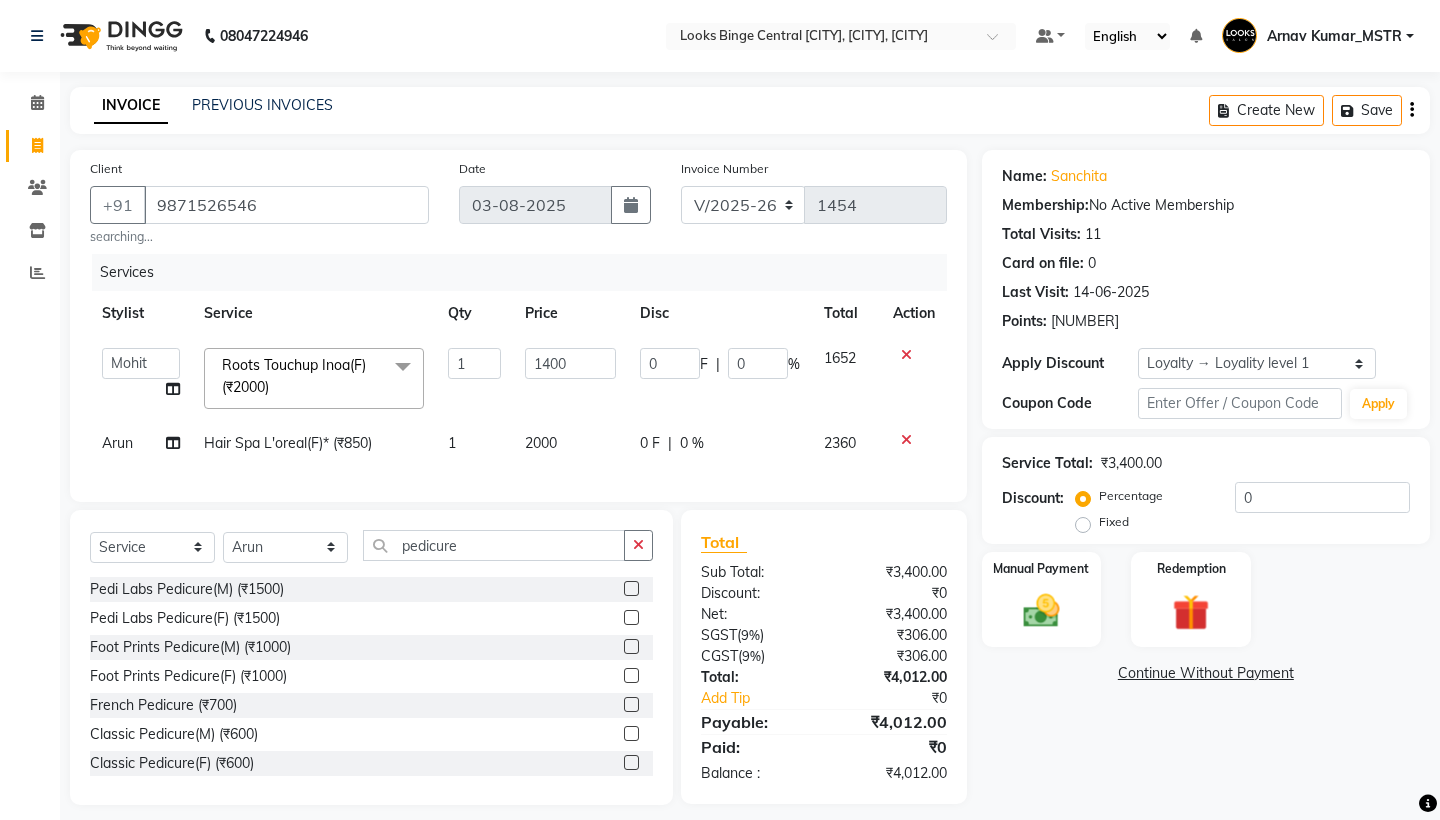 click 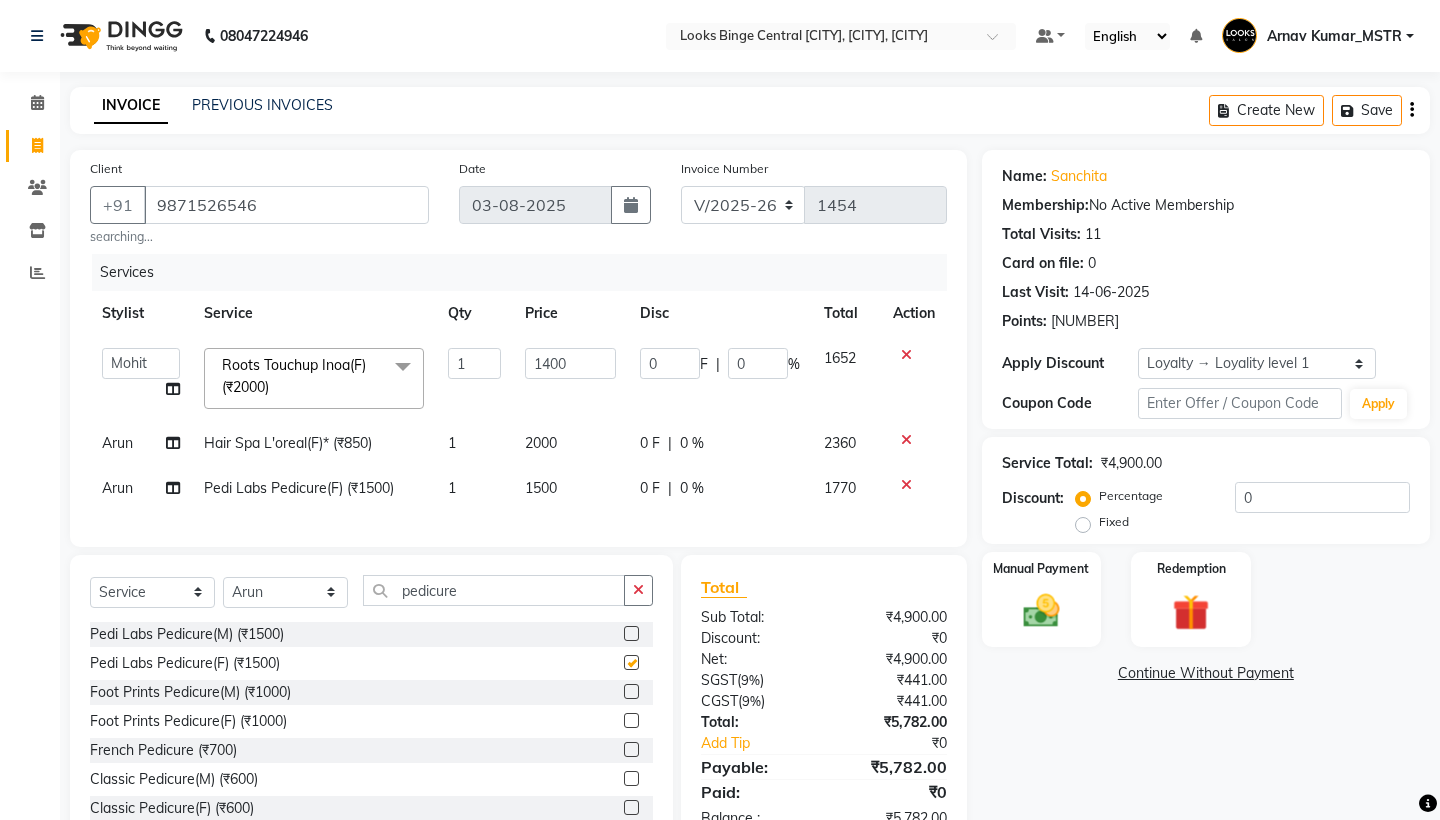 checkbox on "false" 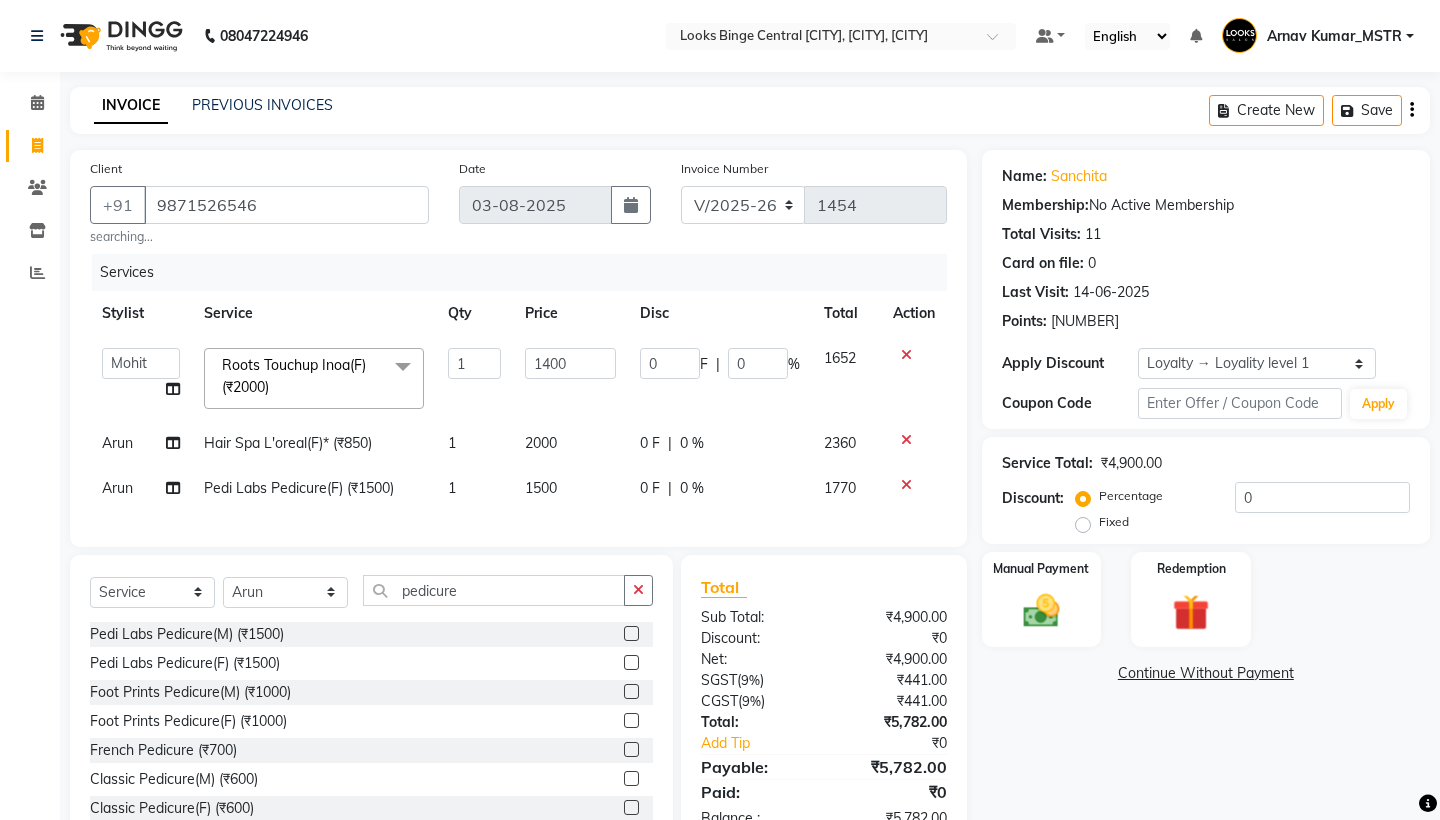 click on "Client +91 9871526546 searching... Date 03-08-2025 Invoice Number V/2025 V/2025-26 1454 Services Stylist Service Qty Price Disc Total Action  ANJALI   Annu   Arhaan Khan   Arun   Counter_Sales   Kasim   Looks Binge Noida Sector-62   Mohit   Sachin_pdct   Salman  Roots Touchup Inoa(F) (₹2000)  x Big Toes (₹400) French Tip Repair (₹400) Gel French Extension (₹500) Gel Tip Repair (₹350) Gel Infills (₹1350) Gel Overlays (₹1800) Gel Extension (₹500) Gel Nail Removal (₹150) Natural Nail Extensions (₹3300) French Nail Extensions (₹3500) Gel Polish Removal (₹600) Extension Removal (₹1000) Nail Art Recruiter (₹500) French Ombre Gel Polish (₹2500) Nail Art Nedle (₹600) Cutical Care (₹250) Nail Art Brush (₹500) French Gel Polish (₹2000) French Glitter Gel Polish (₹2500) Gel Polish Touchup                                   (₹1200) Nail Art Per Finger(F)* (₹400) 3D Nail Art Recruiter (₹600) Nail Art with Stones/Foil/Stickers per Finger (₹500) Acrylic Overlays (₹1000) 1 0" 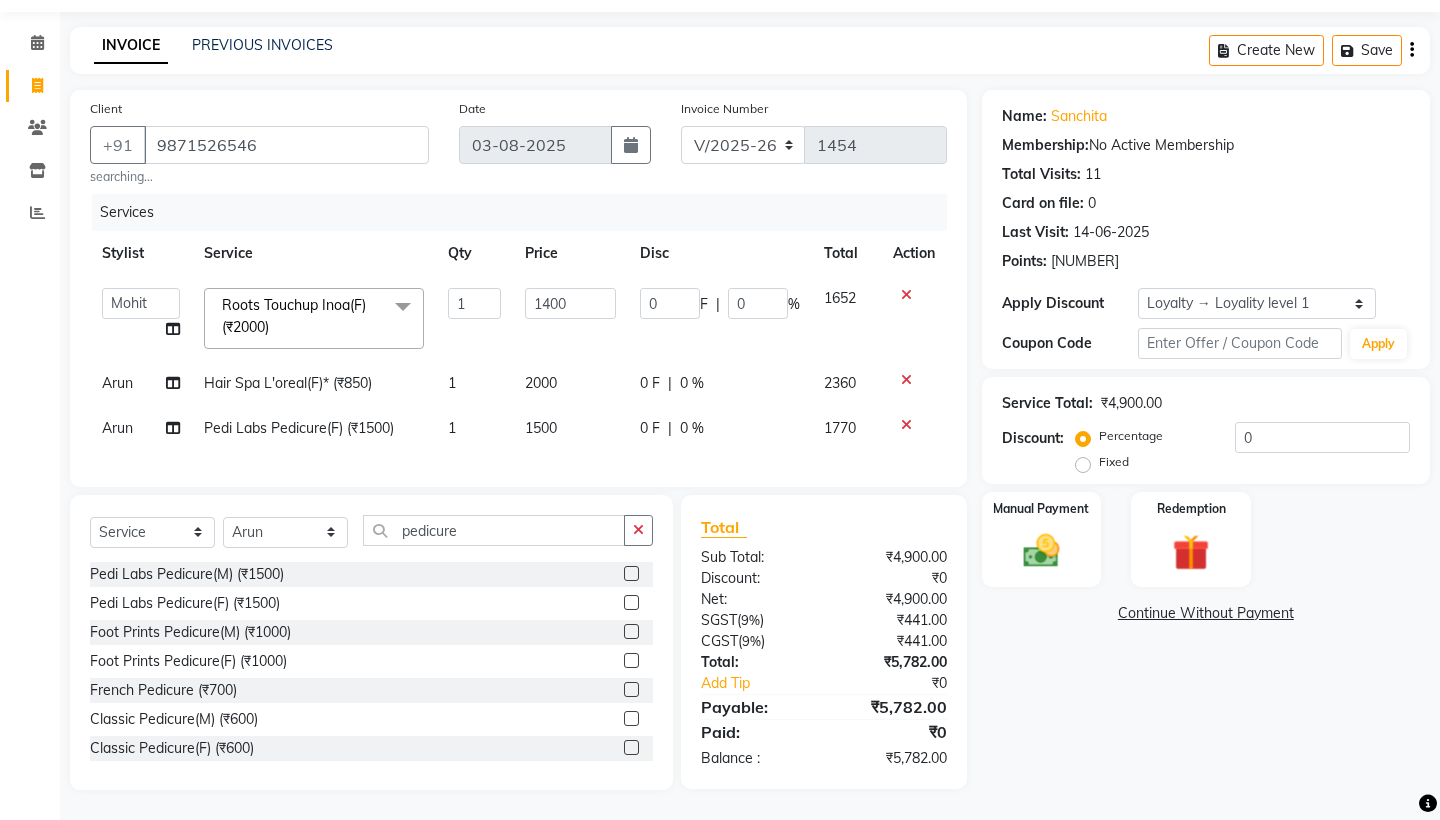 scroll, scrollTop: 80, scrollLeft: 0, axis: vertical 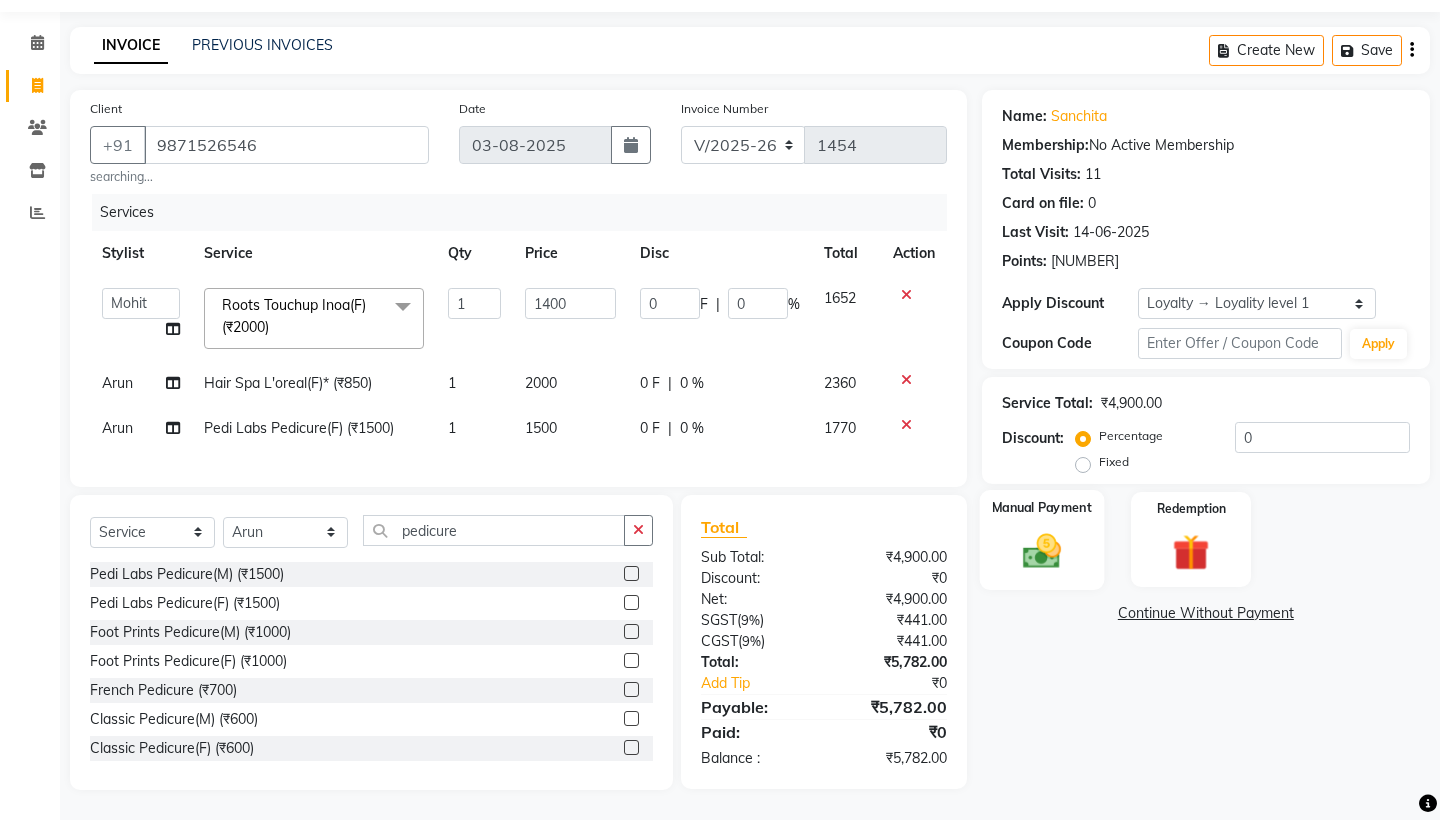 click on "Manual Payment" 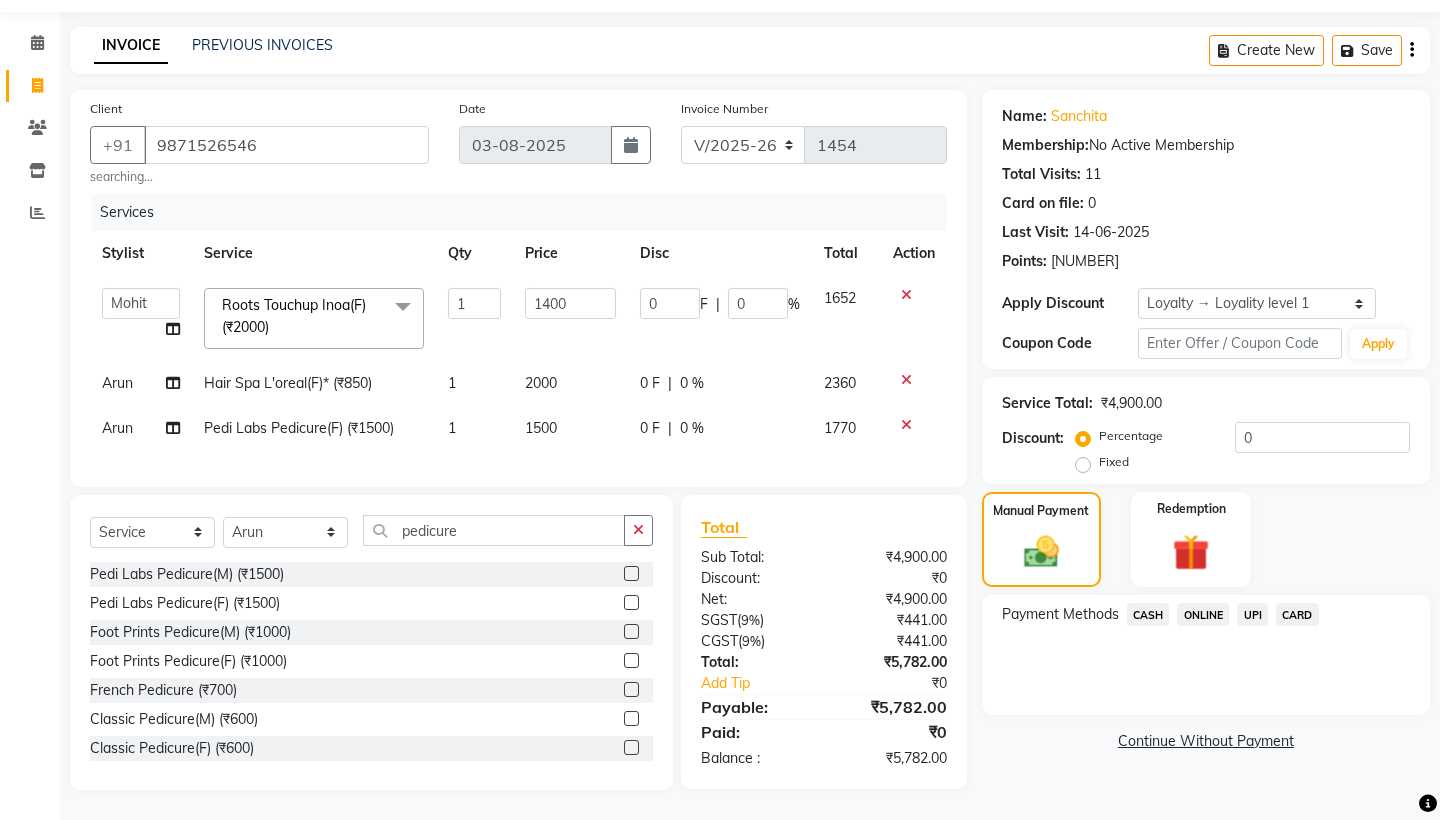 click on "UPI" 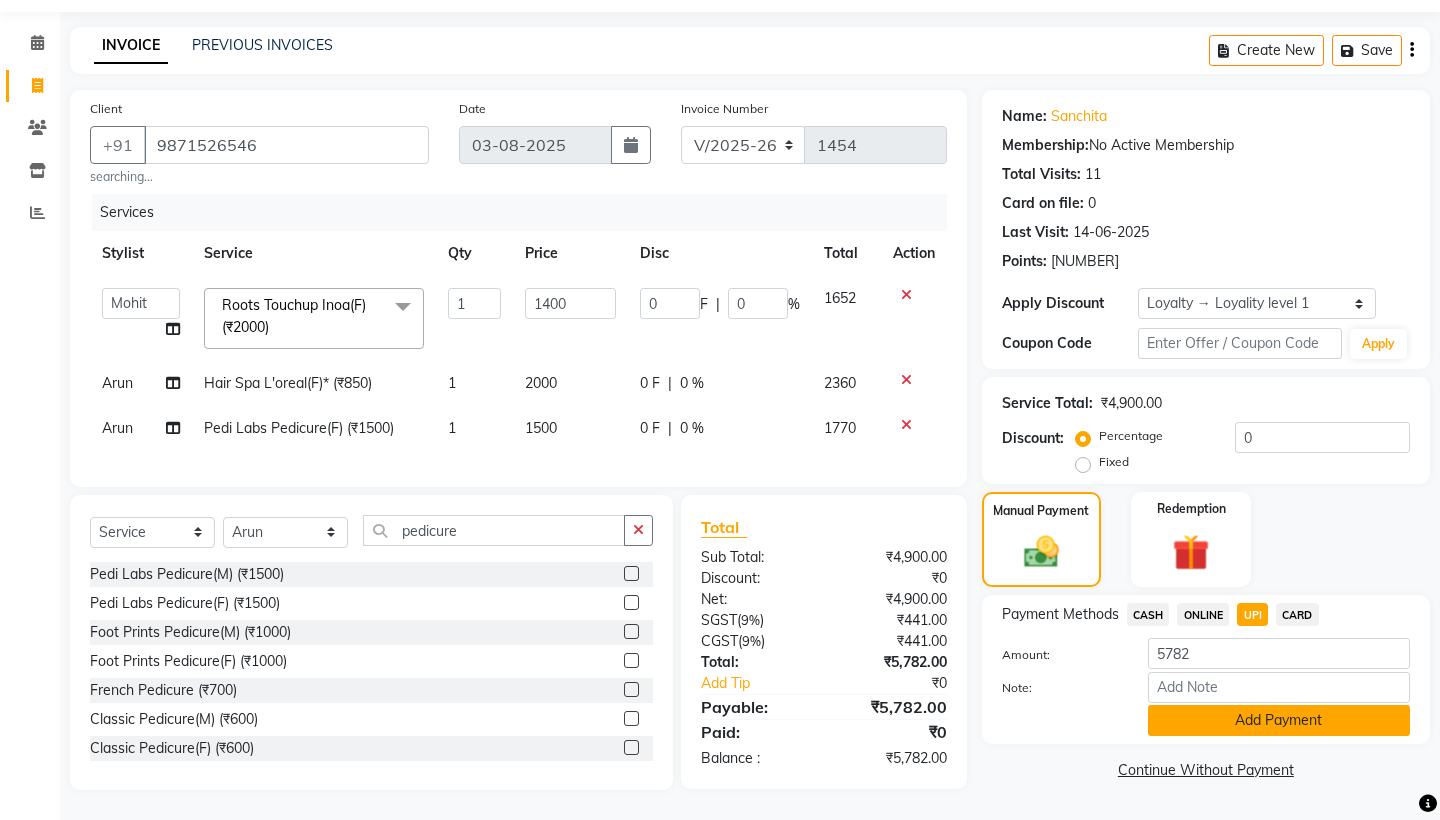 scroll, scrollTop: 80, scrollLeft: 0, axis: vertical 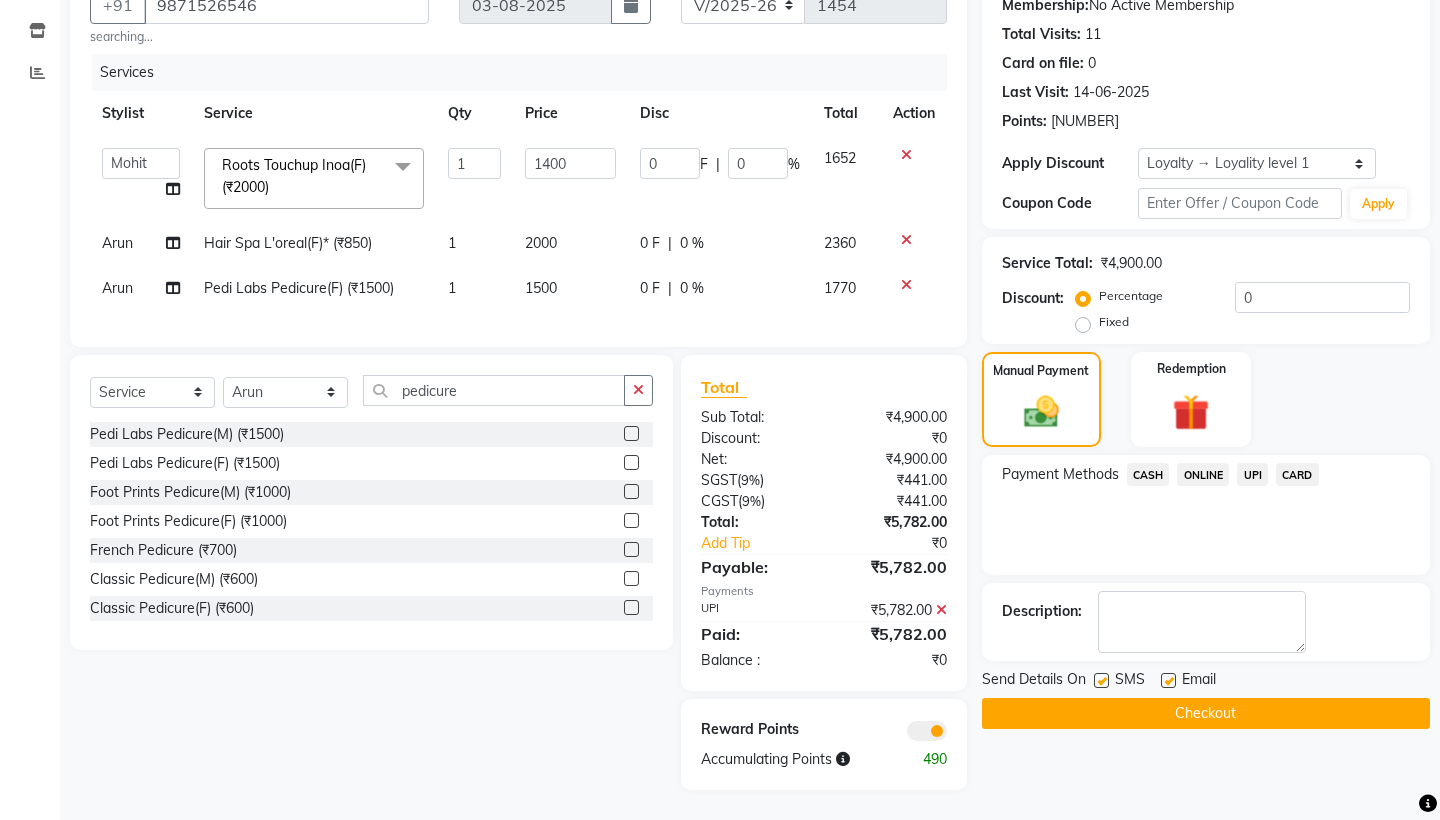 click on "Checkout" 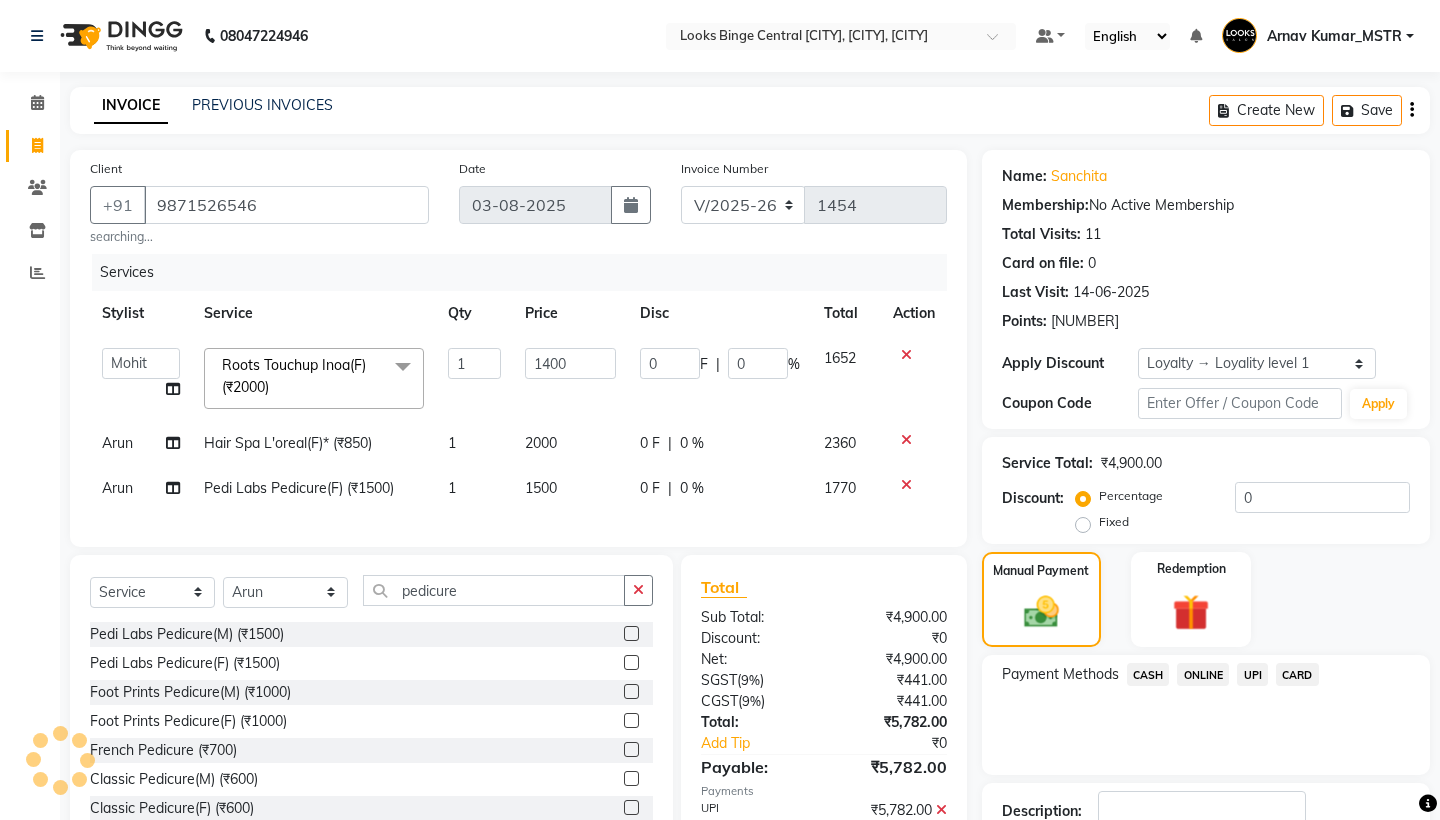 scroll, scrollTop: 0, scrollLeft: 0, axis: both 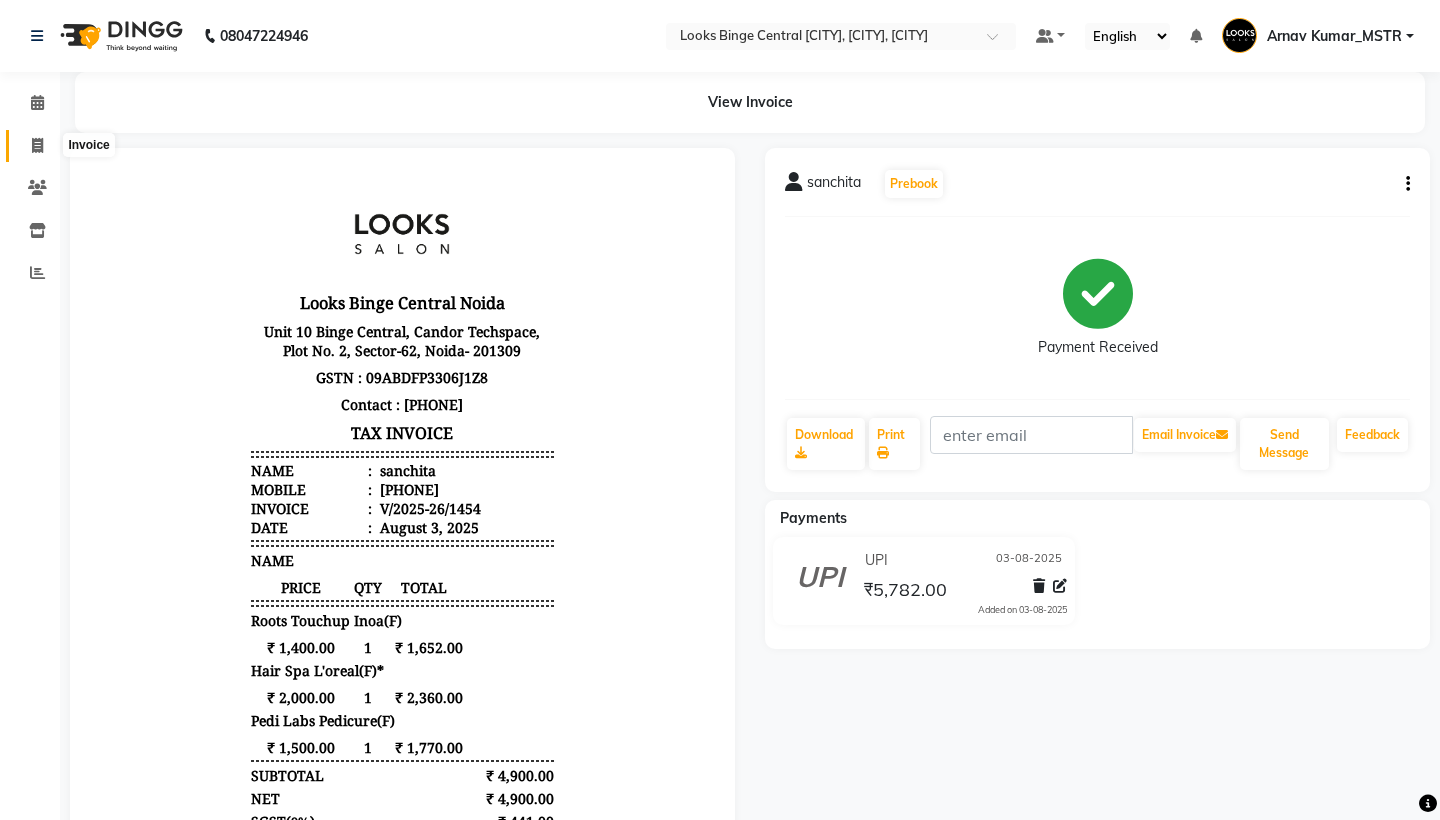 click 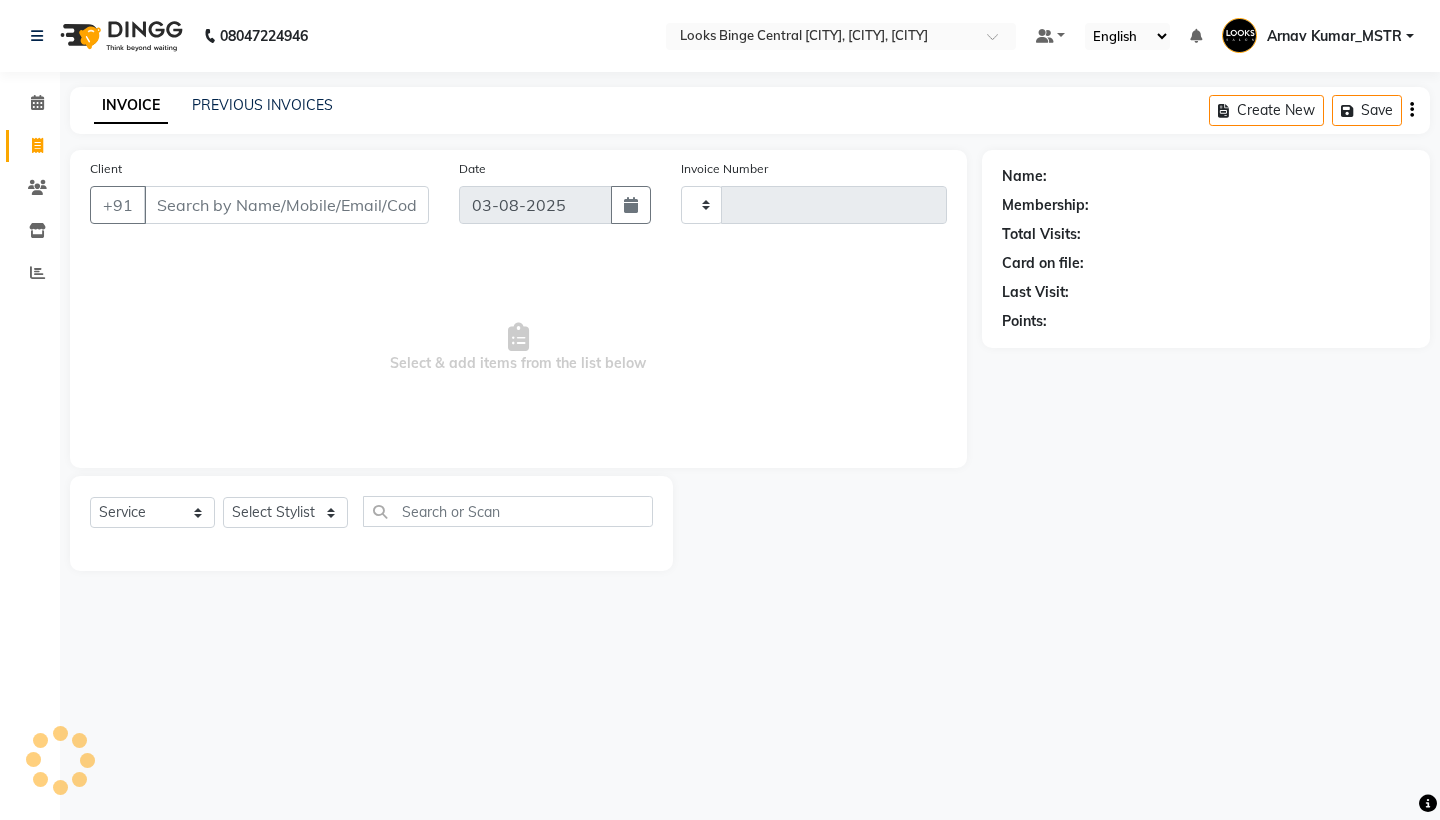 type on "1455" 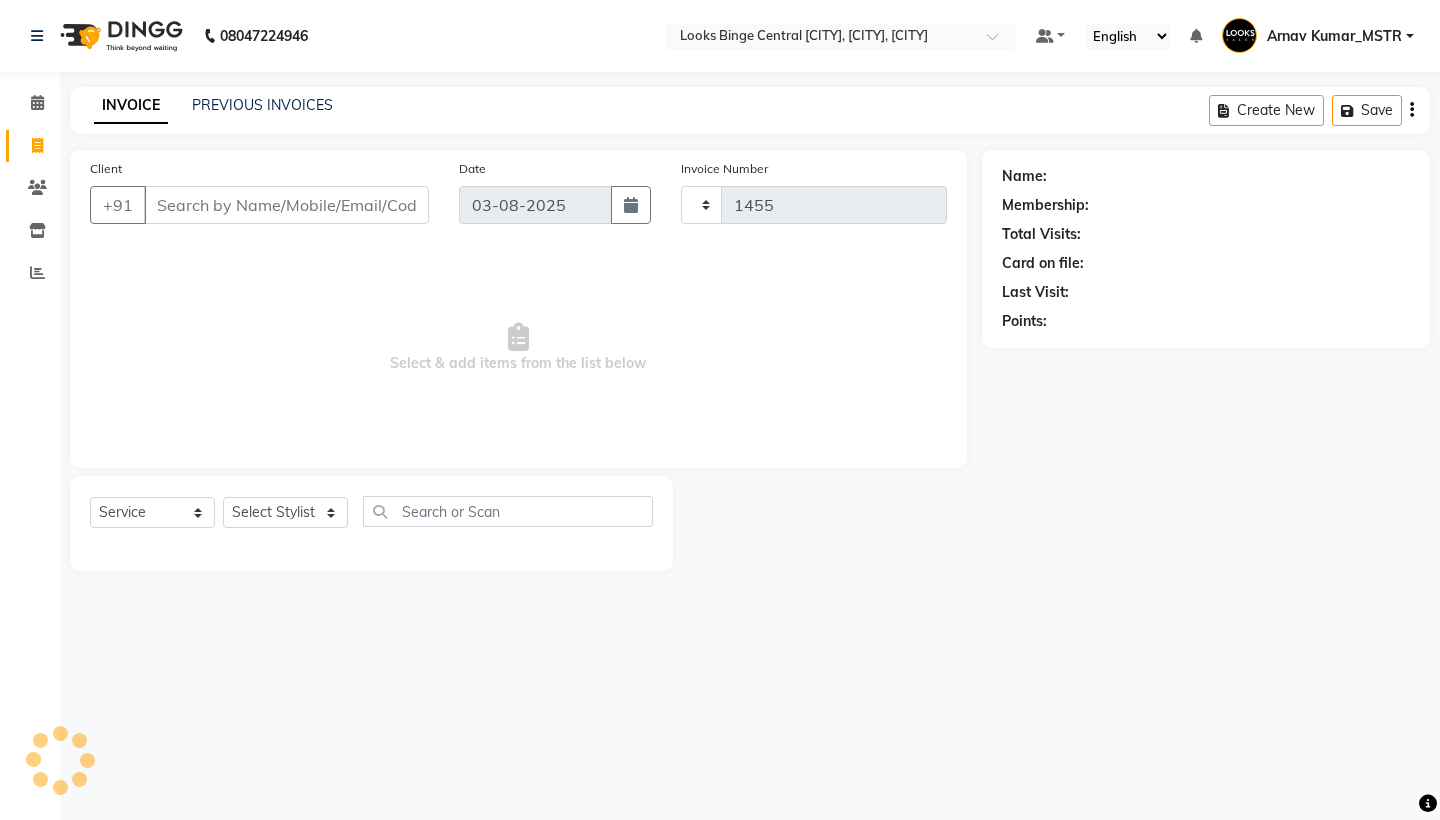 select on "5378" 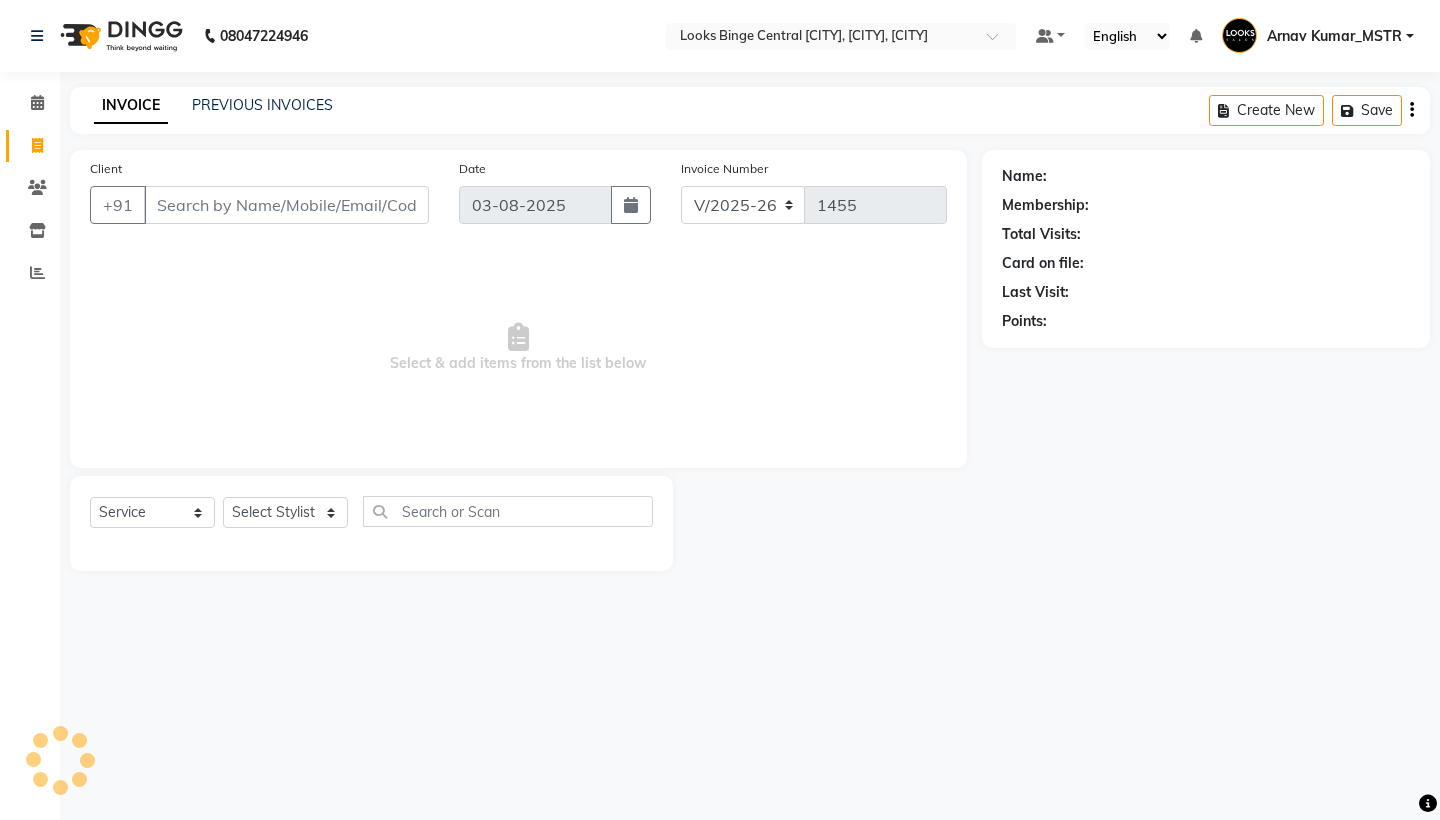 type on "2" 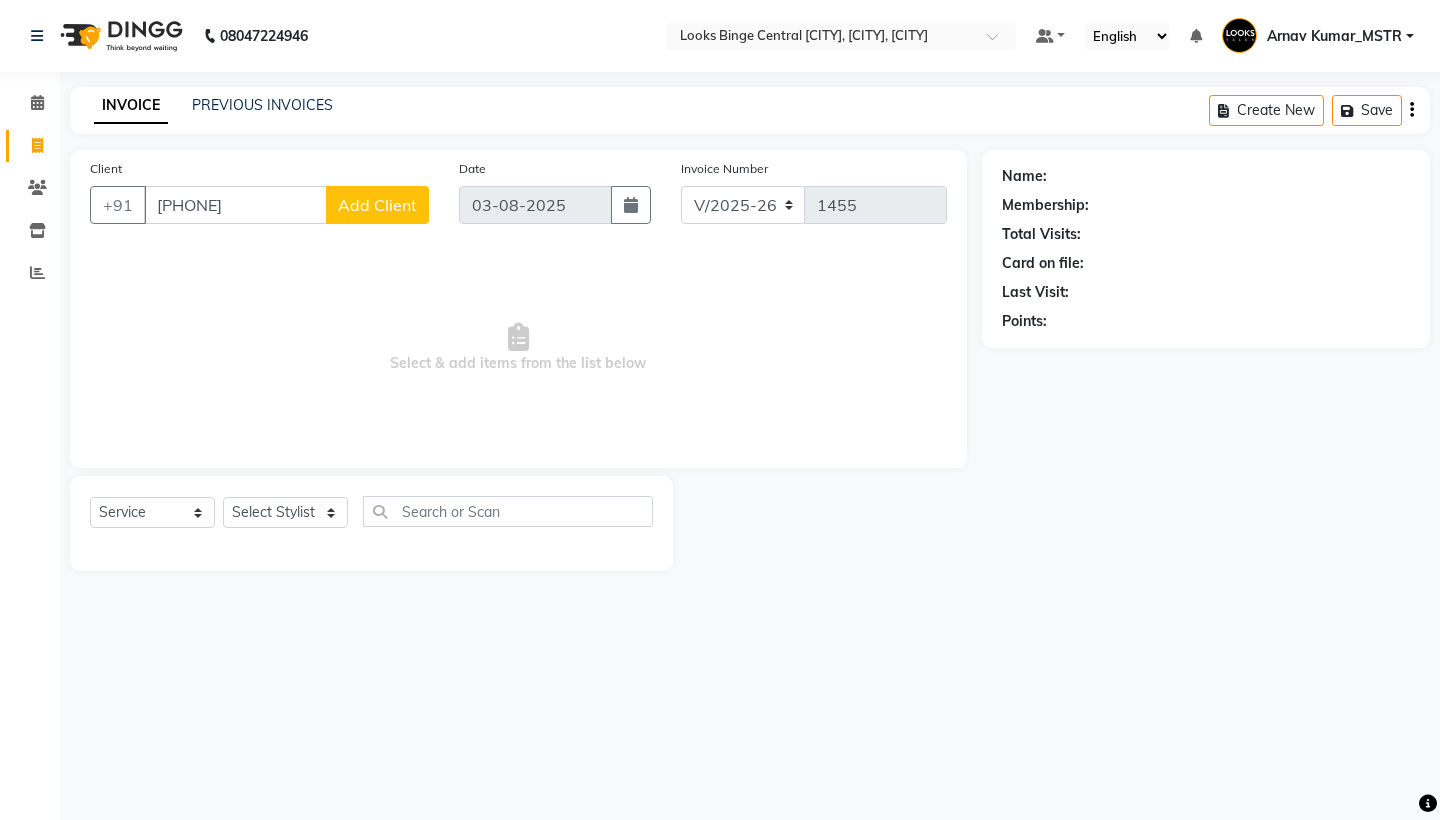 type on "[PHONE]" 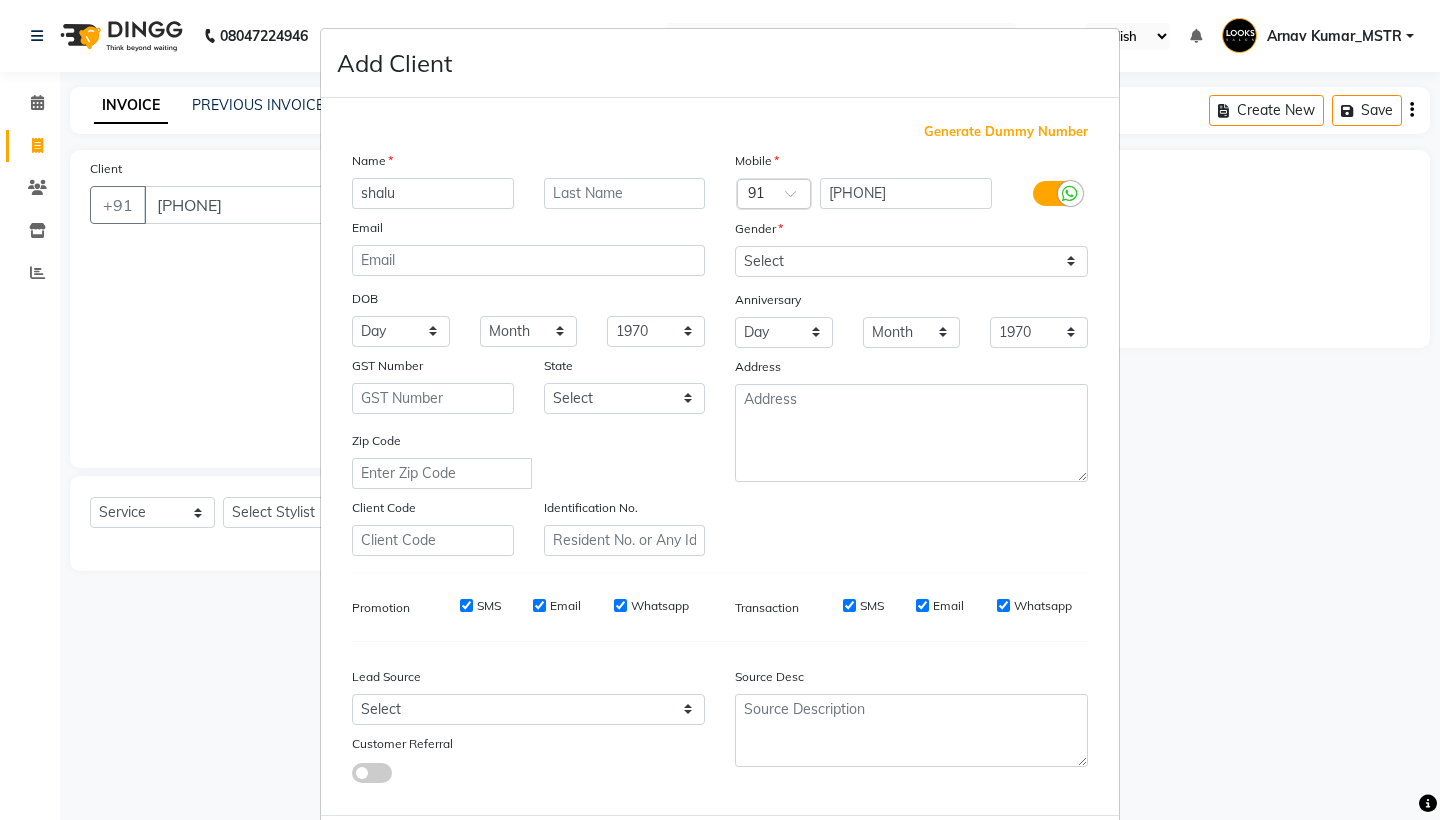 type on "shalu" 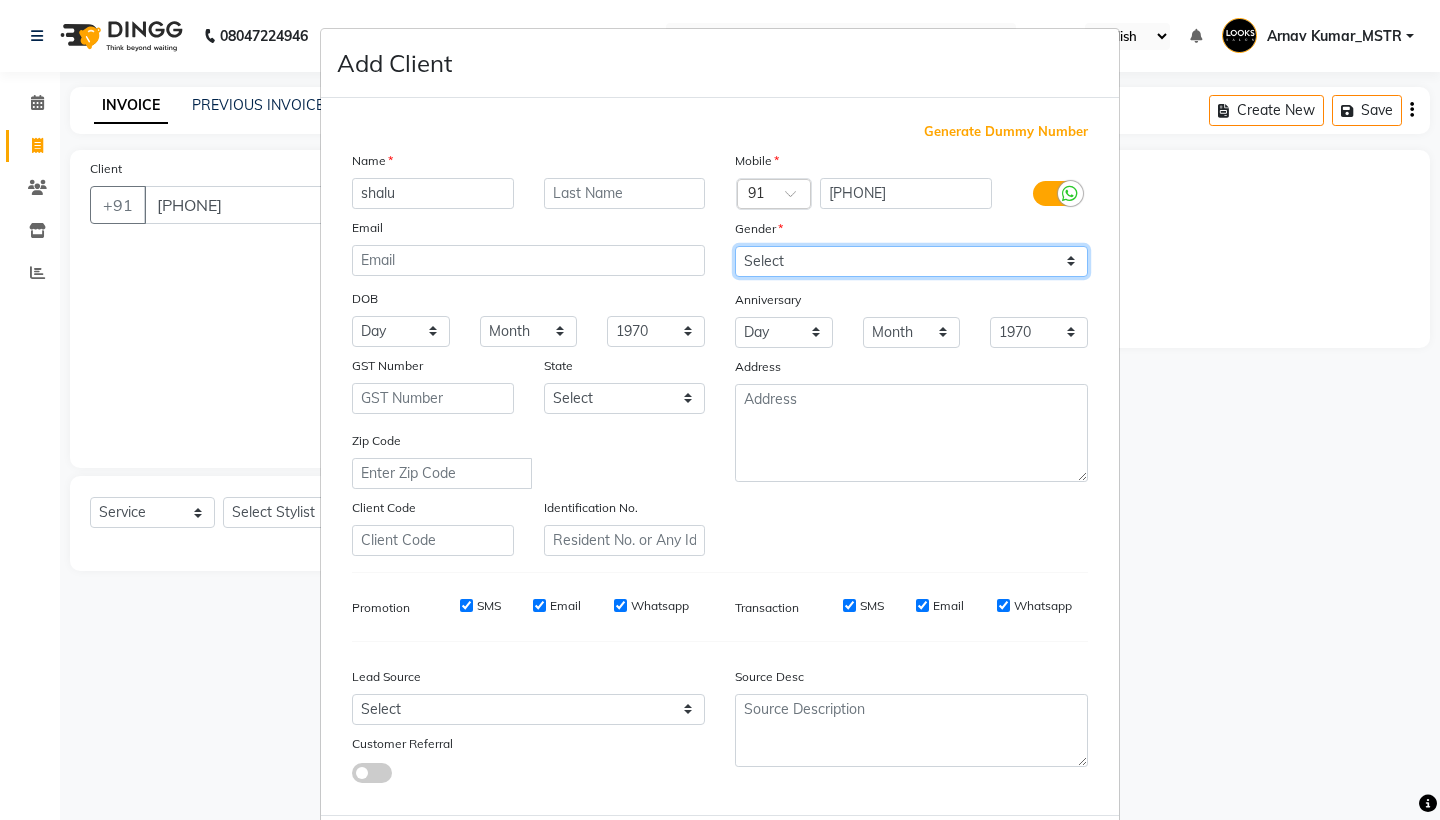 click on "Select Male Female Other Prefer Not To Say" at bounding box center [911, 261] 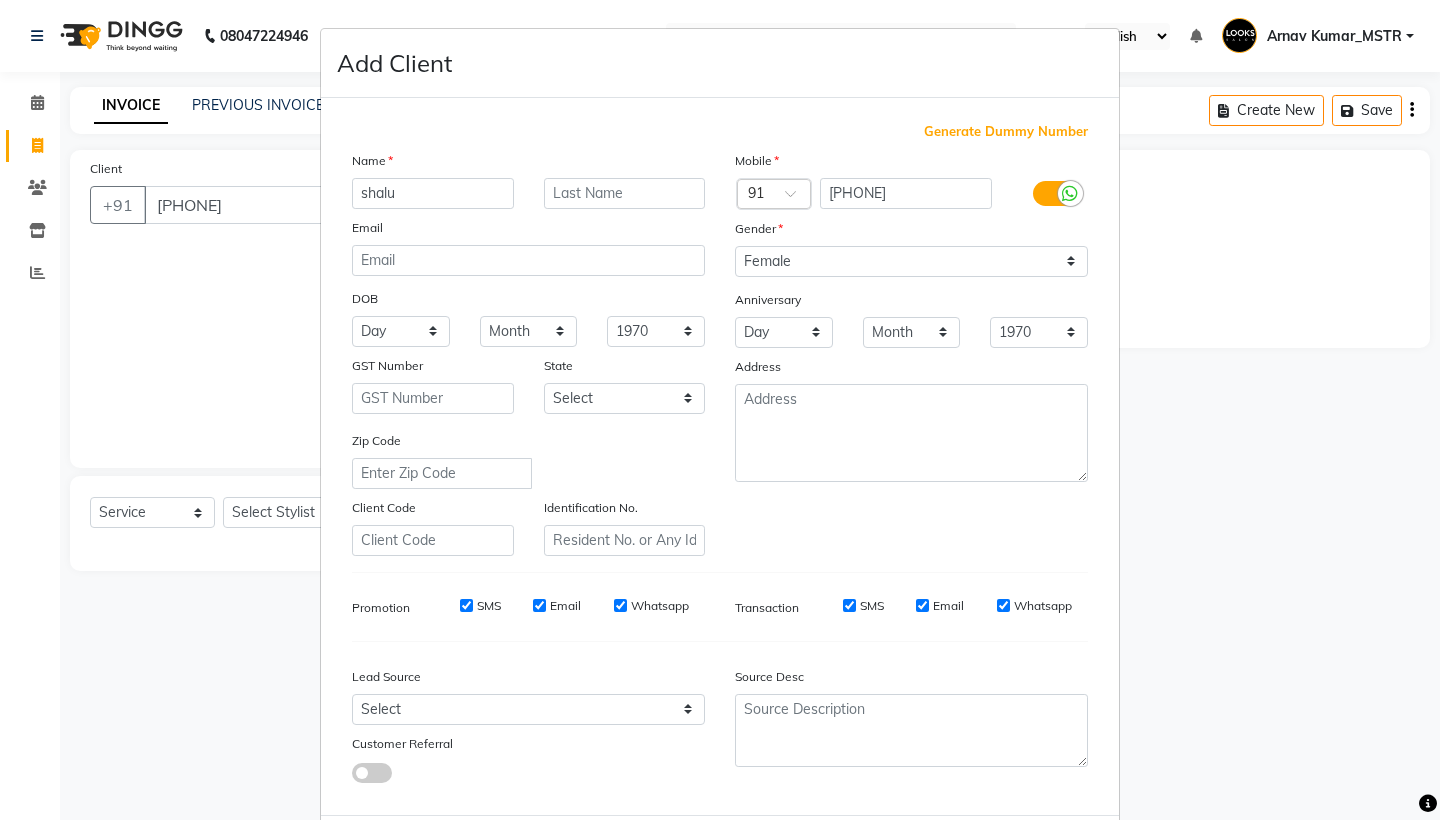 click on "Add Client Generate Dummy Number Name [NAME] Email DOB Day 01 02 03 04 05 06 07 08 09 10 11 12 13 14 15 16 17 18 19 20 21 22 23 24 25 26 27 28 29 30 31 Month January February March April May June July August September October November December 1940 1941 1942 1943 1944 1945 1946 1947 1948 1949 1950 1951 1952 1953 1954 1955 1956 1957 1958 1959 1960 1961 1962 1963 1964 1965 1966 1967 1968 1969 1970 1971 1972 1973 1974 1975 1976 1977 1978 1979 1980 1981 1982 1983 1984 1985 1986 1987 1988 1989 1990 1991 1992 1993 1994 1995 1996 1997 1998 1999 2000 2001 2002 2003 2004 2005 2006 2007 2008 2009 2010 2011 2012 2013 2014 2015 2016 2017 2018 2019 2020 2021 2022 2023 2024 GST Number State Select Andaman and Nicobar Islands Andhra Pradesh Arunachal Pradesh Assam Bihar Chandigarh Chhattisgarh Dadra and Nagar Haveli Daman and Diu Delhi Goa Gujarat Haryana Himachal Pradesh Jammu and Kashmir Jharkhand Karnataka Kerala Lakshadweep Madhya Pradesh Maharashtra Manipur Meghalaya Mizoram Nagaland Odisha Pondicherry Punjab Rajasthan" at bounding box center [720, 410] 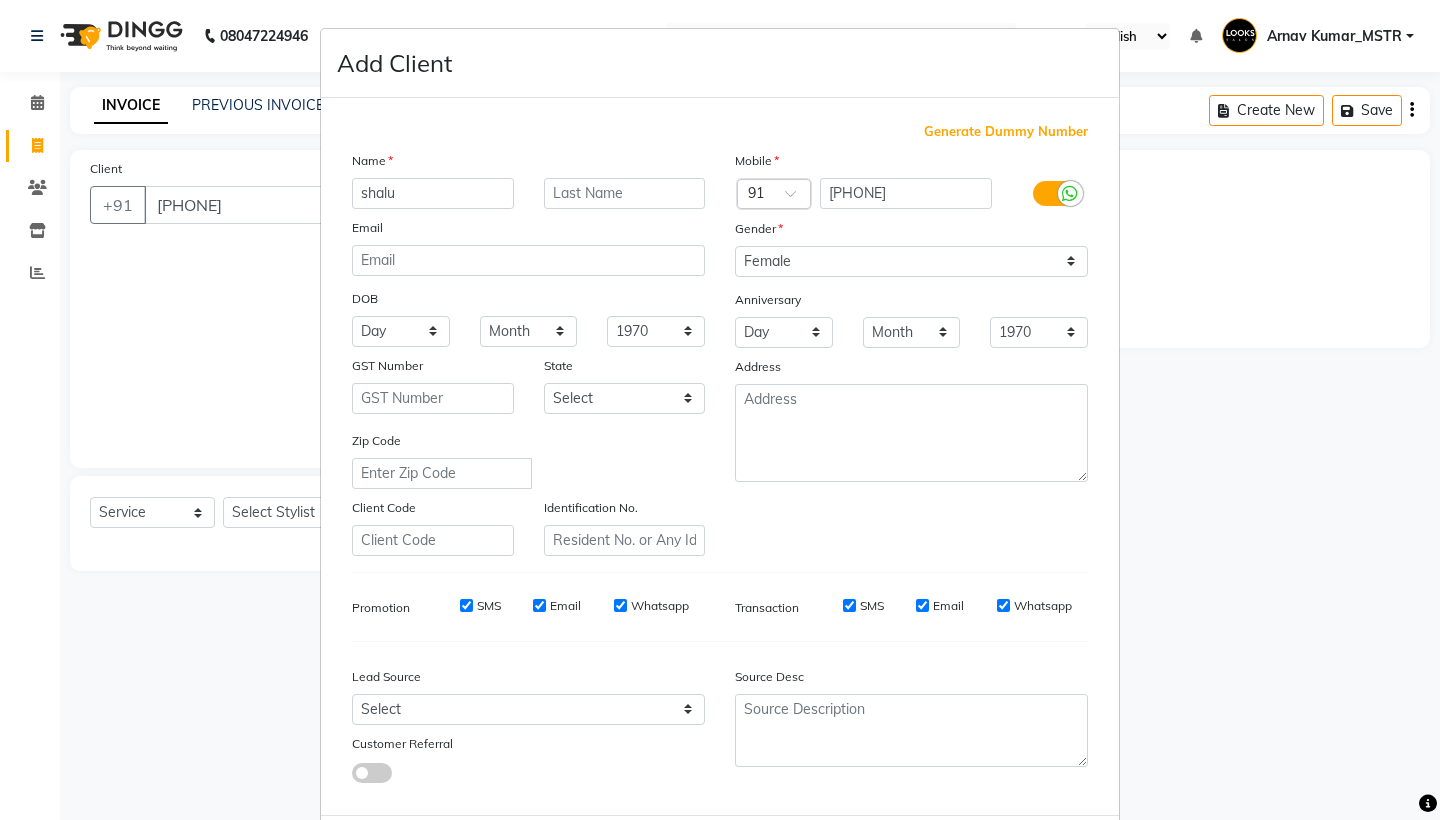click on "Add Client Generate Dummy Number Name [NAME] Email DOB Day 01 02 03 04 05 06 07 08 09 10 11 12 13 14 15 16 17 18 19 20 21 22 23 24 25 26 27 28 29 30 31 Month January February March April May June July August September October November December 1940 1941 1942 1943 1944 1945 1946 1947 1948 1949 1950 1951 1952 1953 1954 1955 1956 1957 1958 1959 1960 1961 1962 1963 1964 1965 1966 1967 1968 1969 1970 1971 1972 1973 1974 1975 1976 1977 1978 1979 1980 1981 1982 1983 1984 1985 1986 1987 1988 1989 1990 1991 1992 1993 1994 1995 1996 1997 1998 1999 2000 2001 2002 2003 2004 2005 2006 2007 2008 2009 2010 2011 2012 2013 2014 2015 2016 2017 2018 2019 2020 2021 2022 2023 2024 GST Number State Select Andaman and Nicobar Islands Andhra Pradesh Arunachal Pradesh Assam Bihar Chandigarh Chhattisgarh Dadra and Nagar Haveli Daman and Diu Delhi Goa Gujarat Haryana Himachal Pradesh Jammu and Kashmir Jharkhand Karnataka Kerala Lakshadweep Madhya Pradesh Maharashtra Manipur Meghalaya Mizoram Nagaland Odisha Pondicherry Punjab Rajasthan" at bounding box center [720, 410] 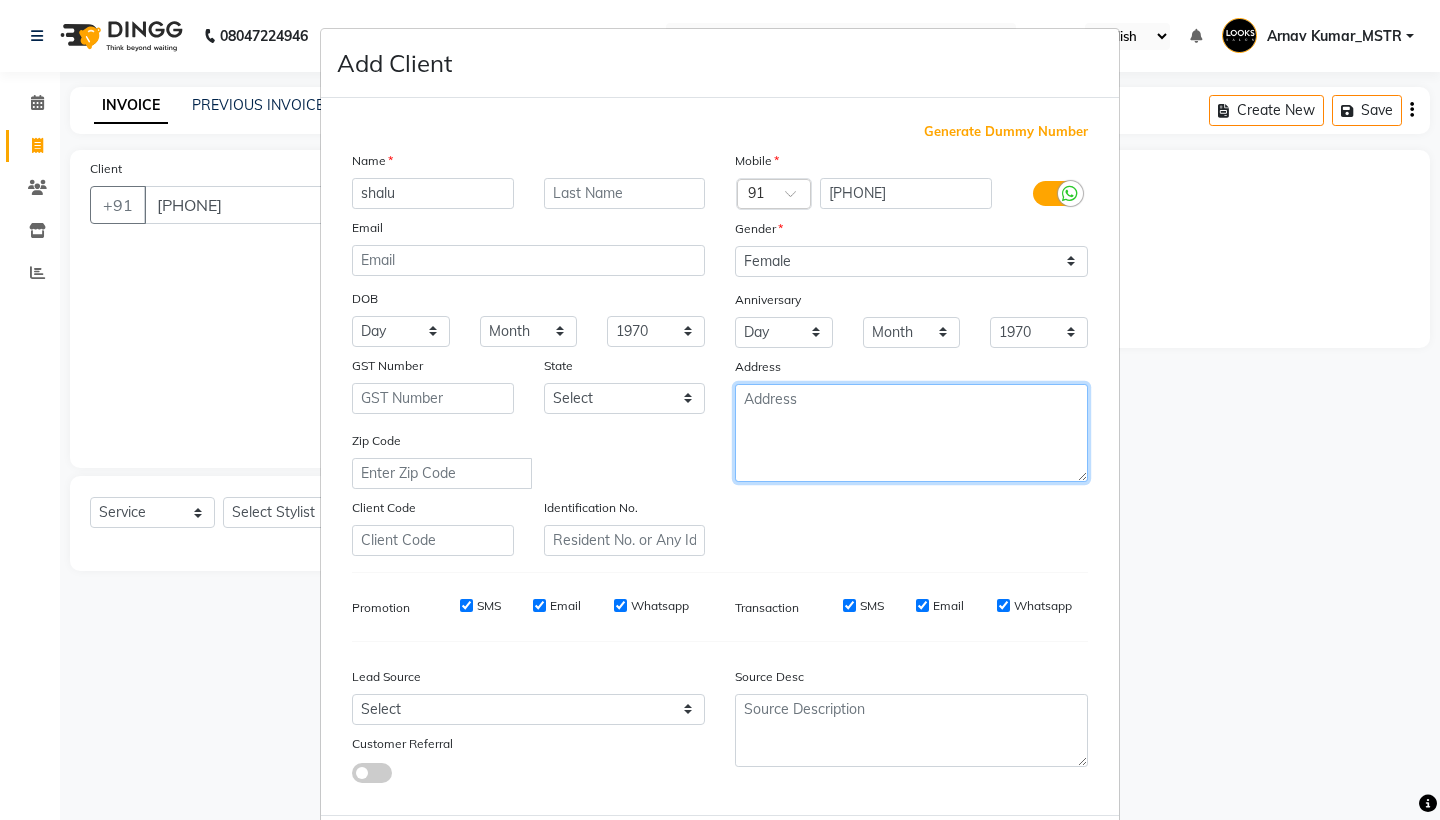 drag, startPoint x: 1000, startPoint y: 331, endPoint x: 1000, endPoint y: -42, distance: 373 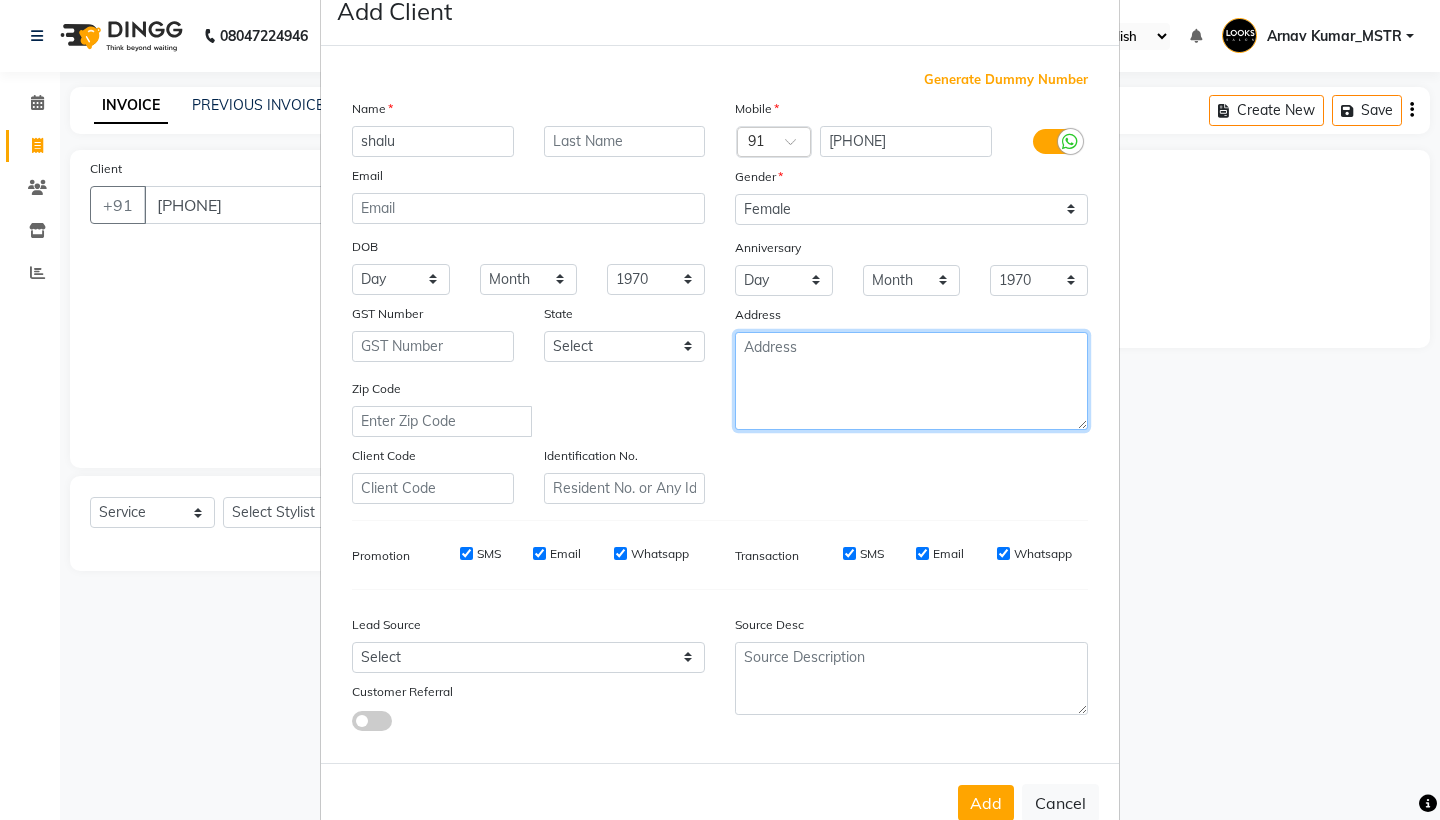 scroll, scrollTop: 102, scrollLeft: 0, axis: vertical 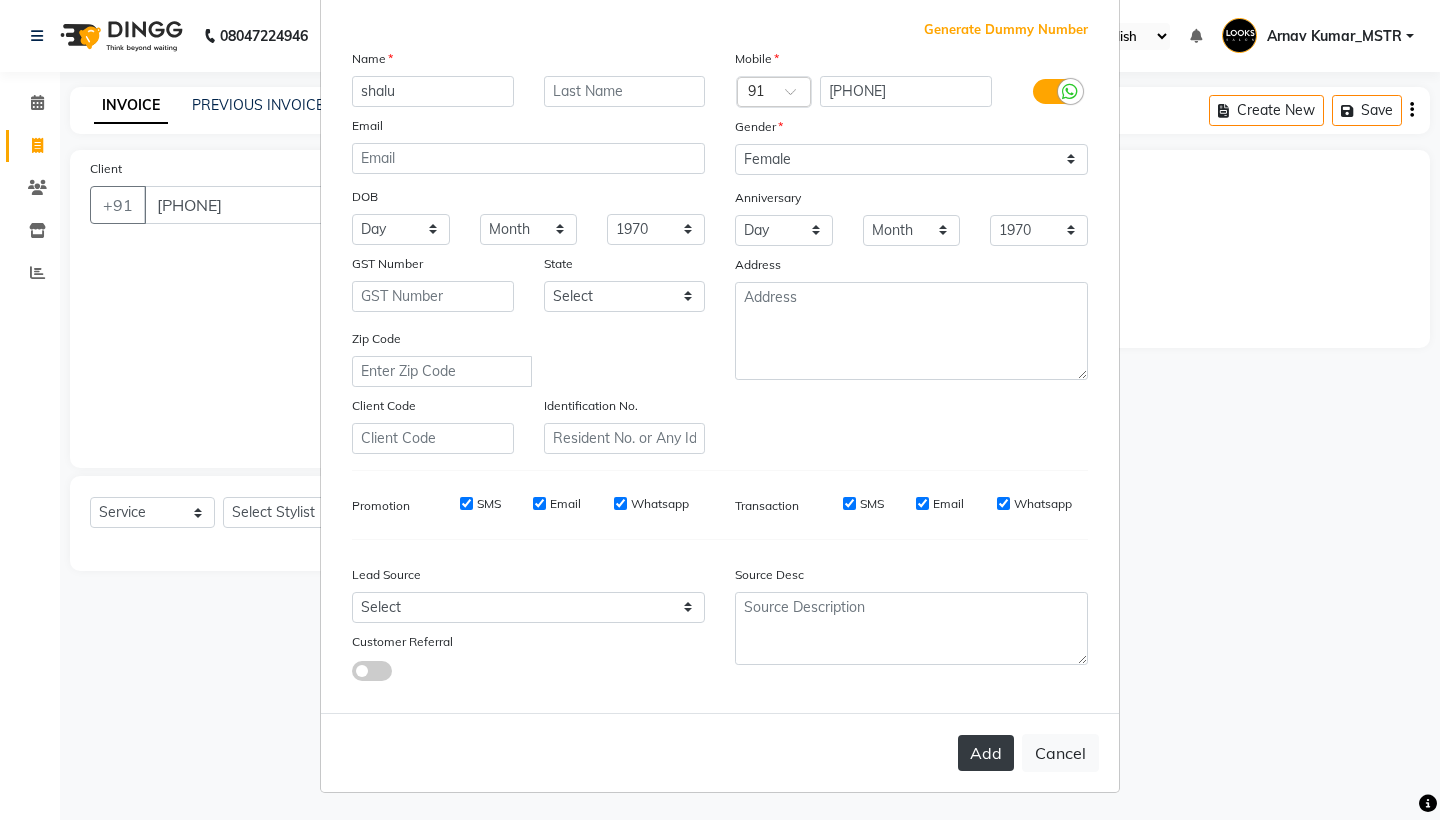 click on "Add" at bounding box center [986, 753] 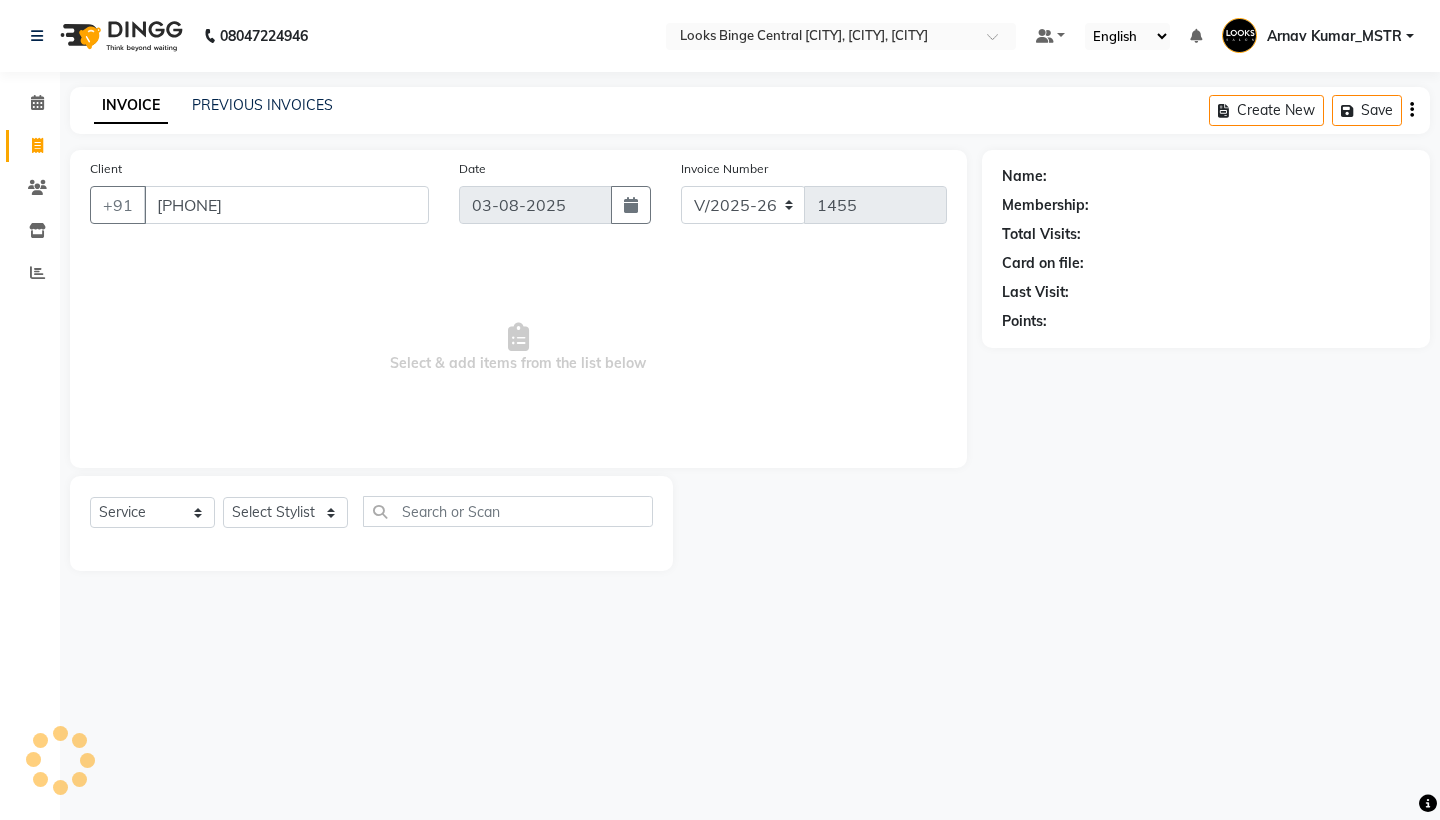 type 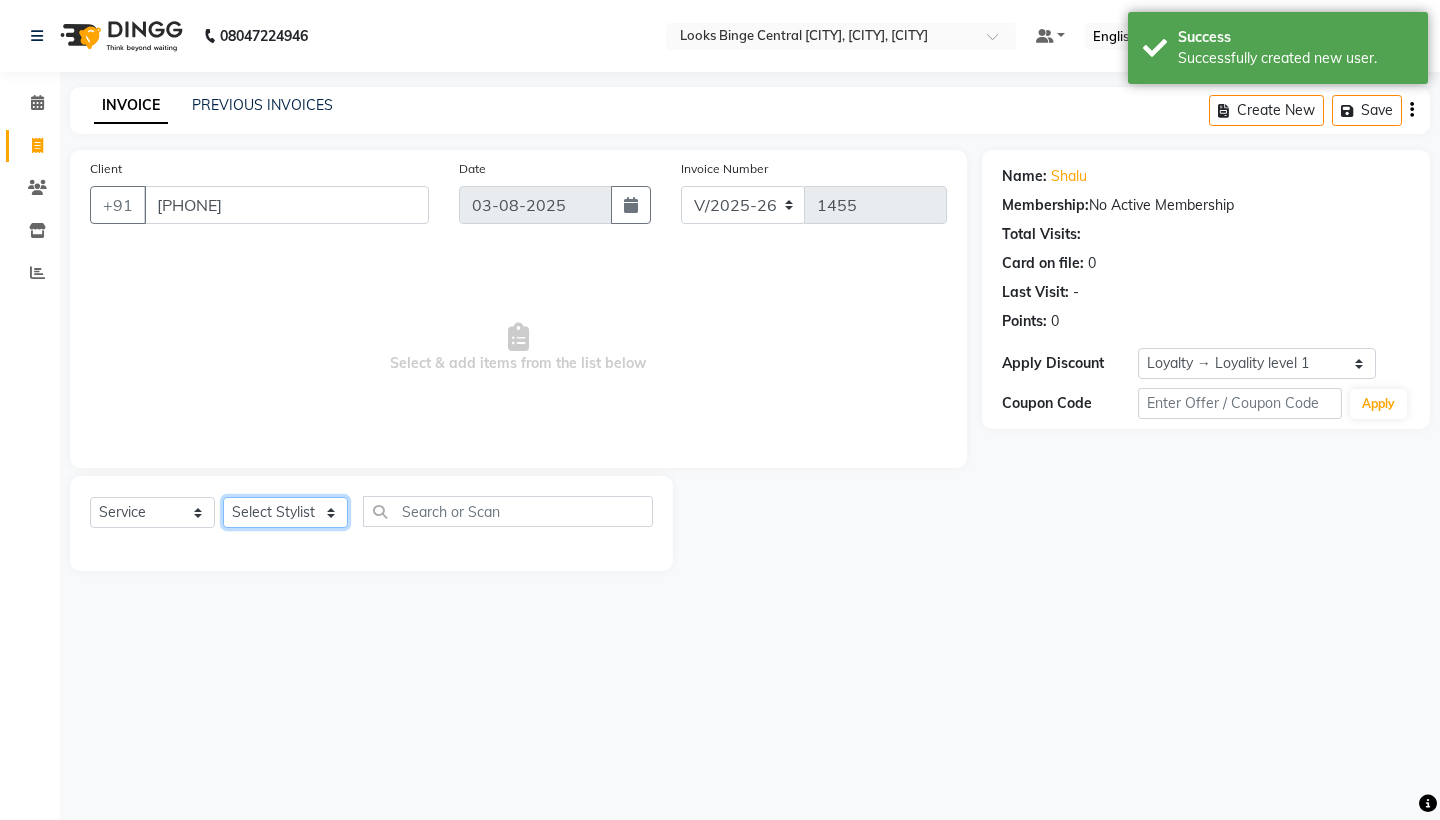 click on "Select Stylist ANJALI Annu Arhaan Khan Arun Counter_Sales Kasim Looks Binge Noida Sector-62 Mohit Sachin_pdct Salman" 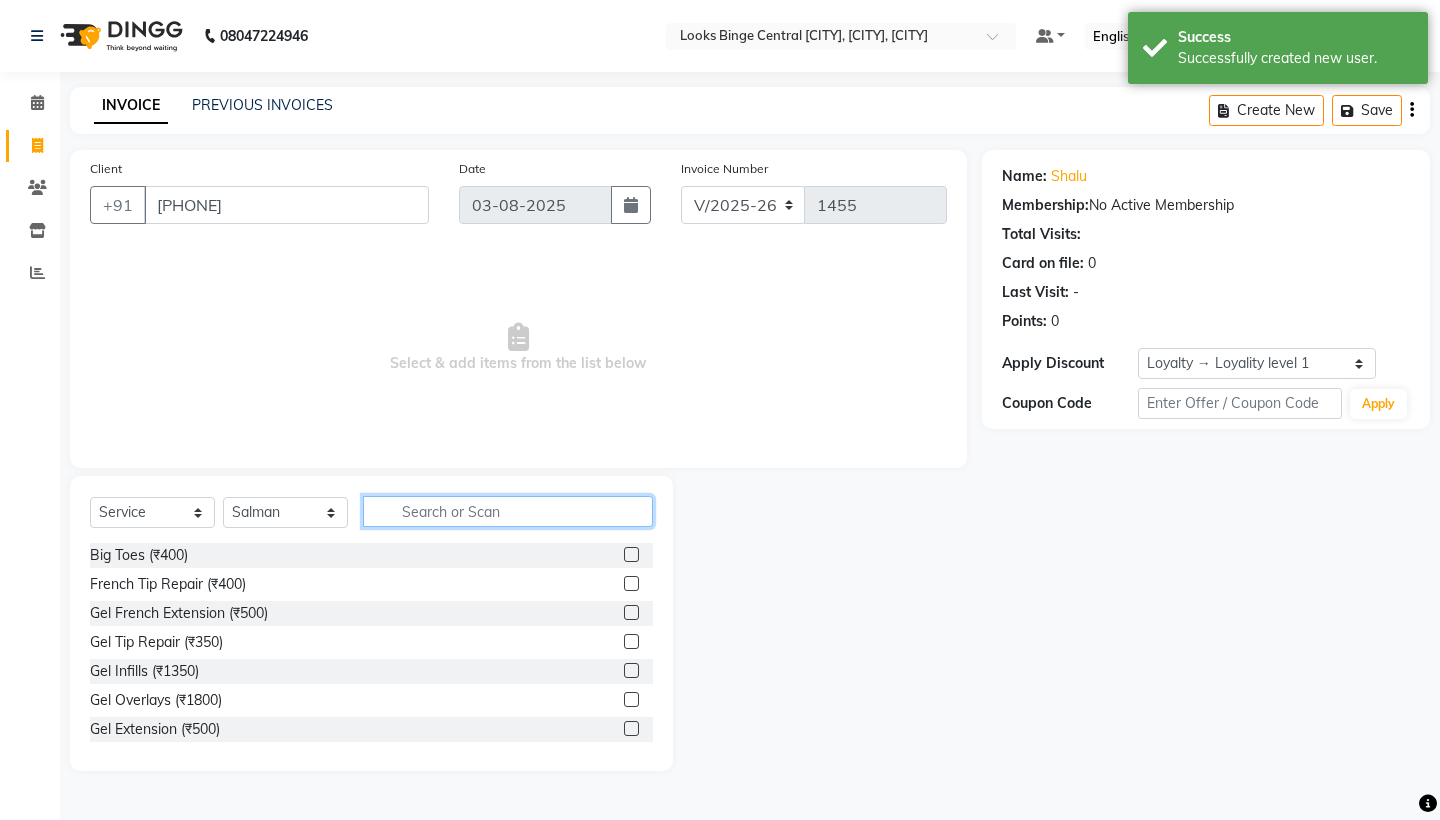 click 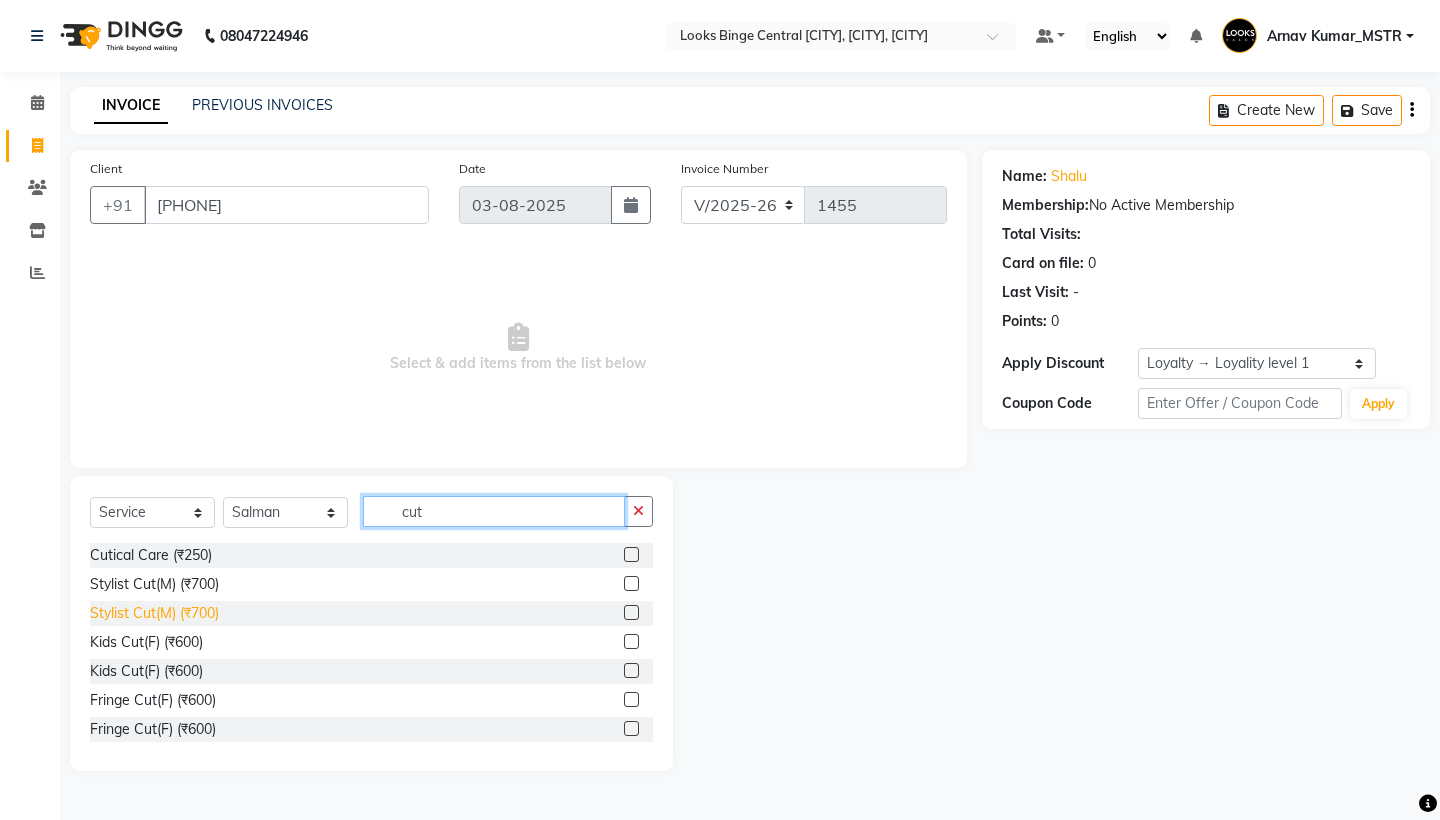 type on "cut" 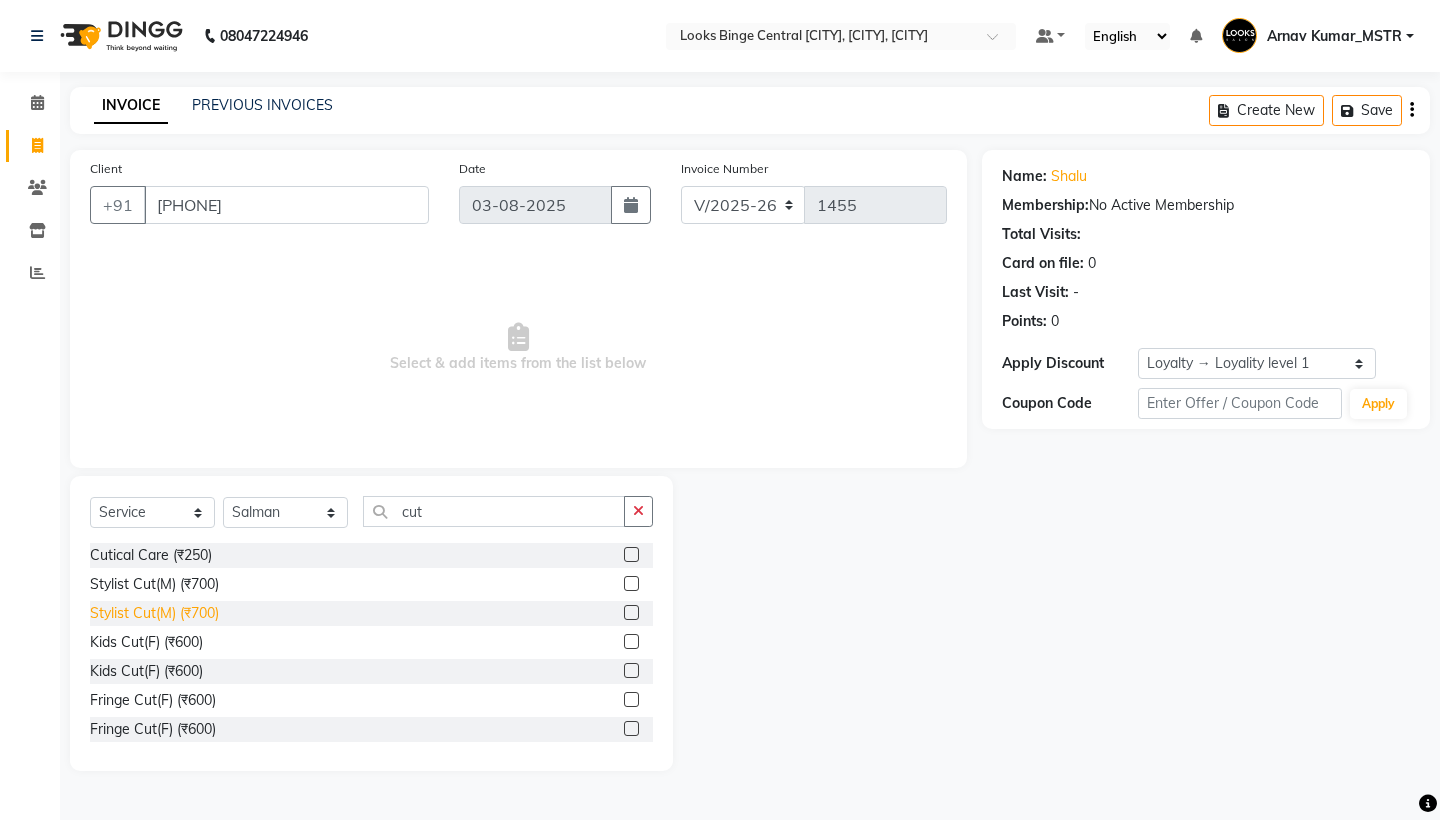 click on "Stylist Cut(M) (₹700)" 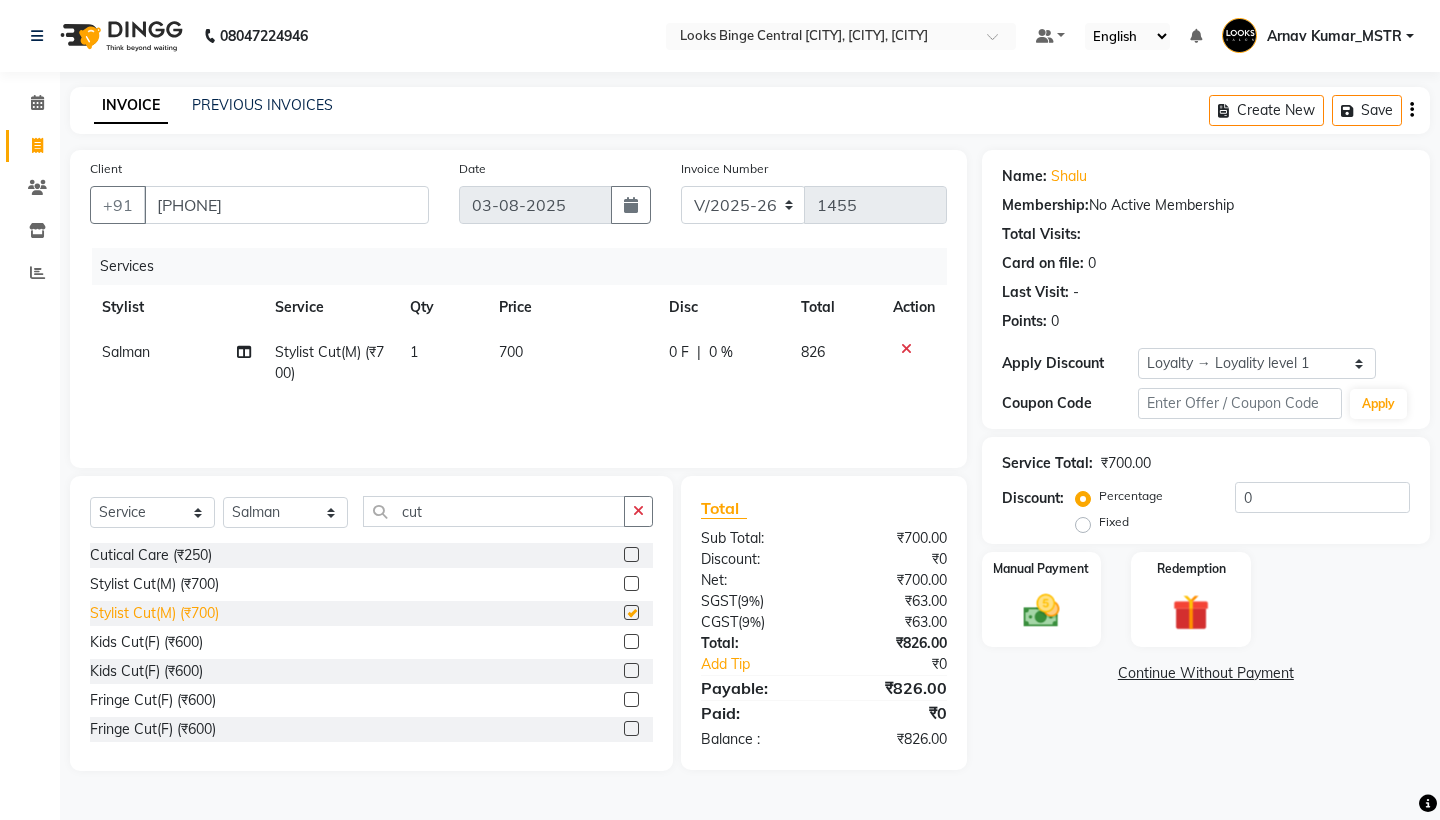 checkbox on "false" 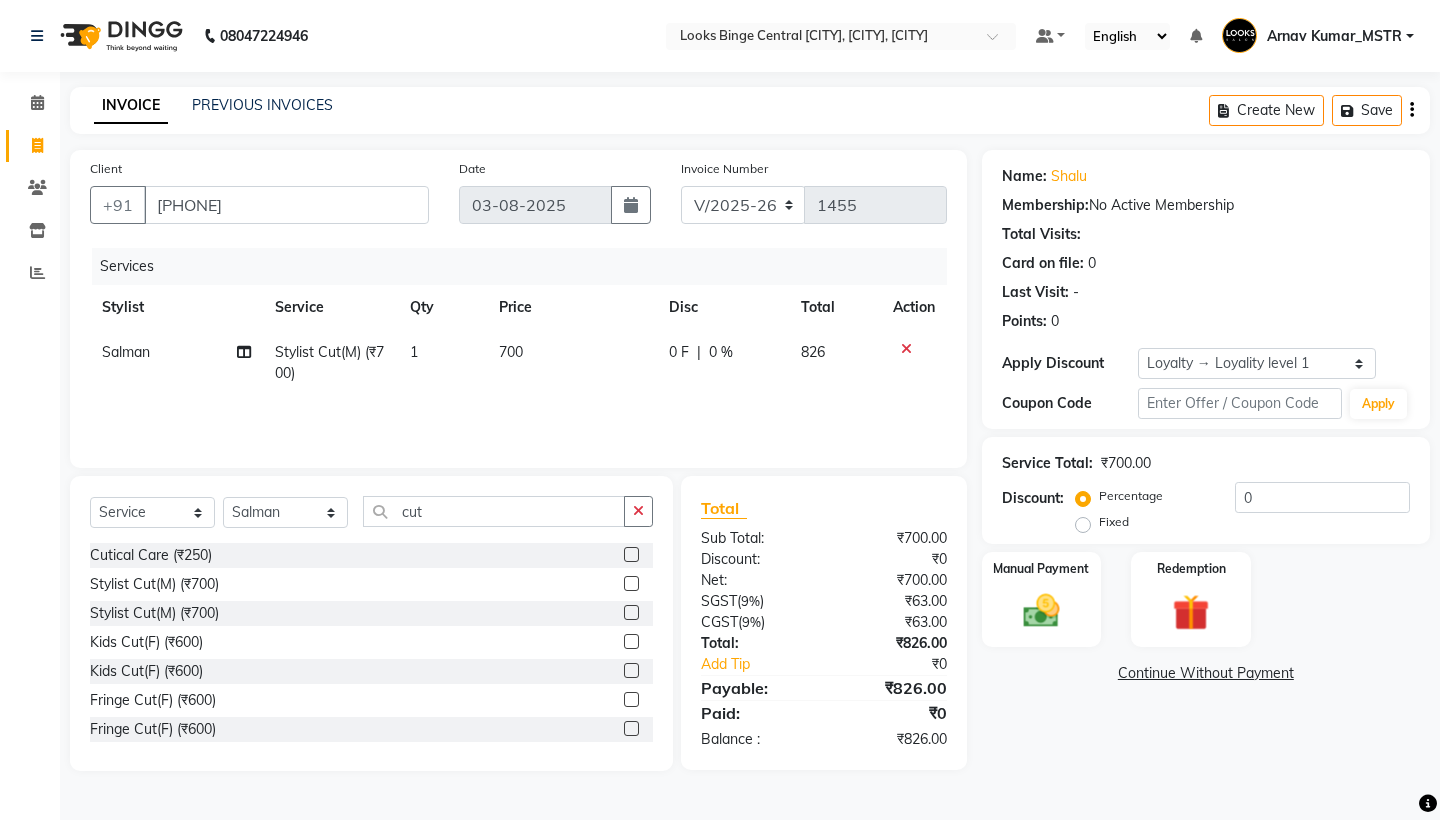 click on "700" 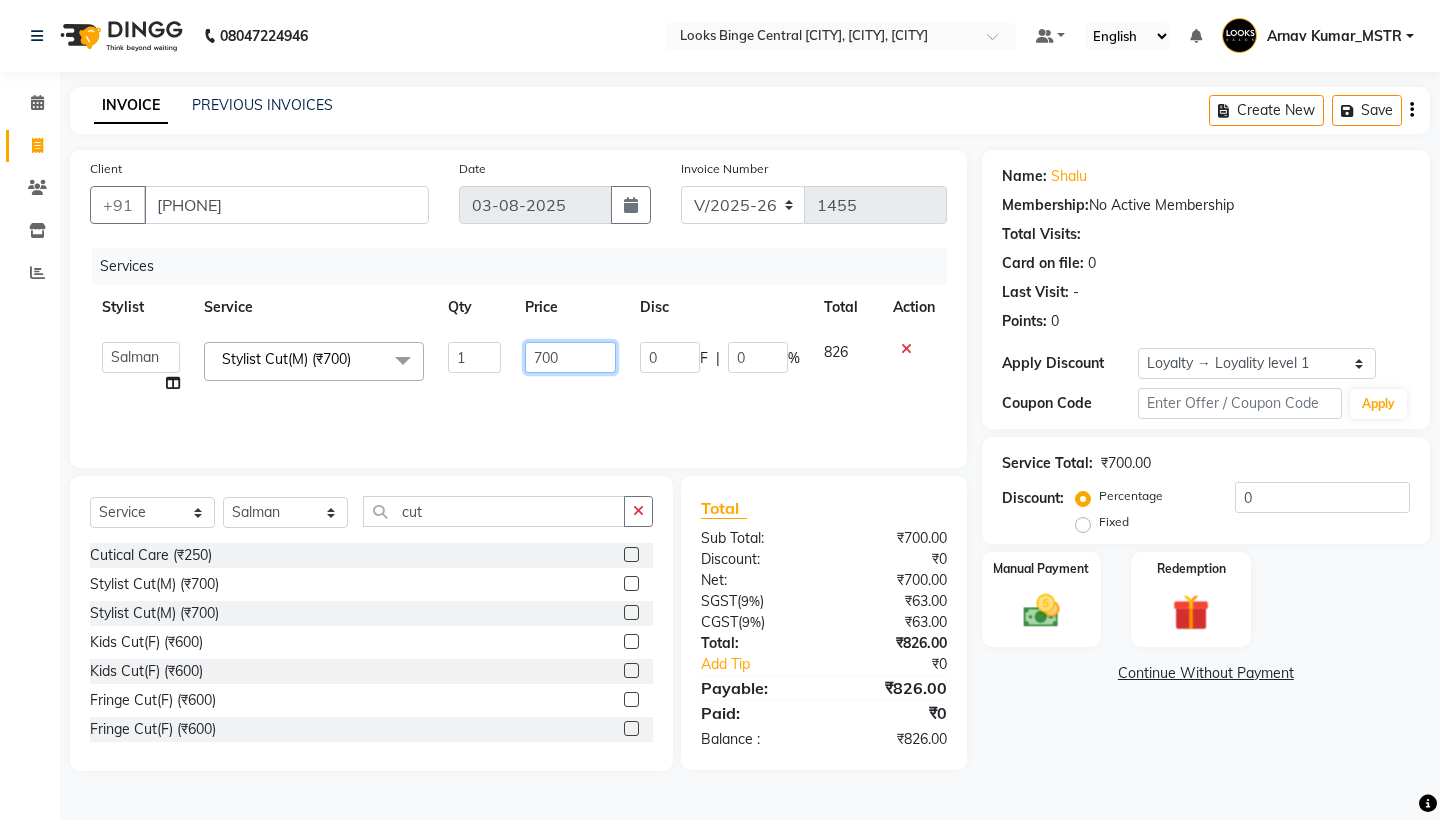 click on "700" 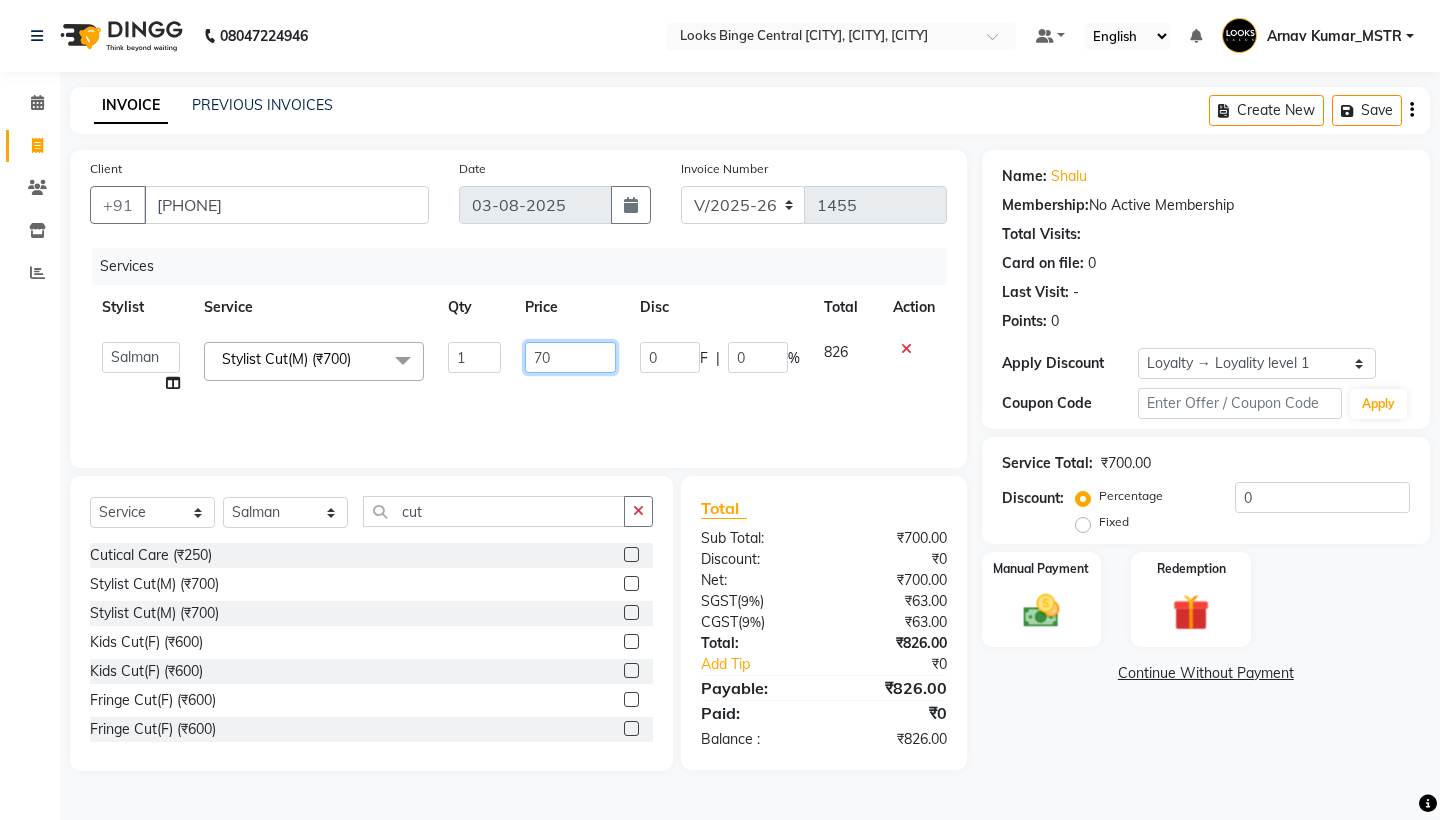 type on "7" 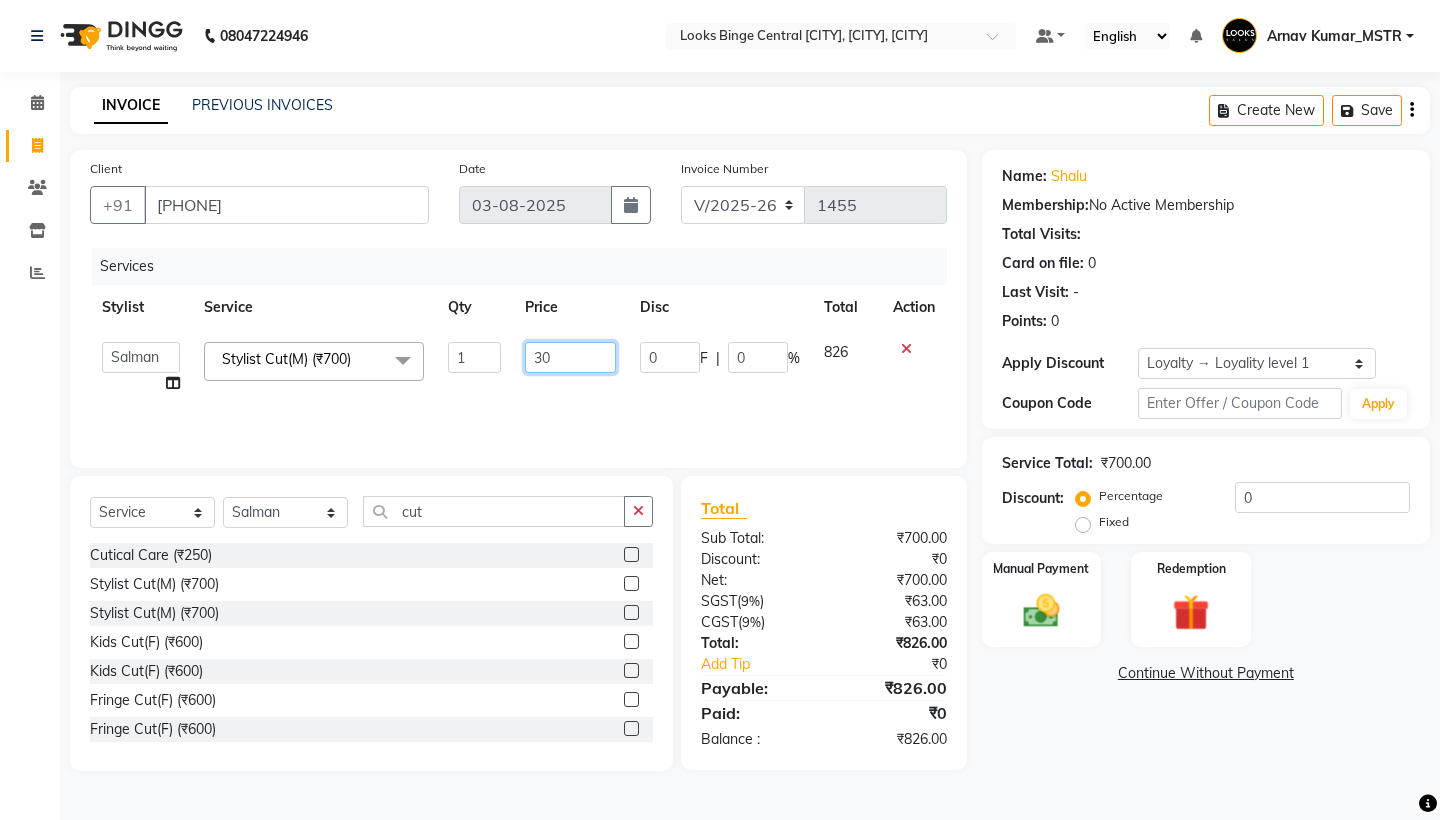 type on "300" 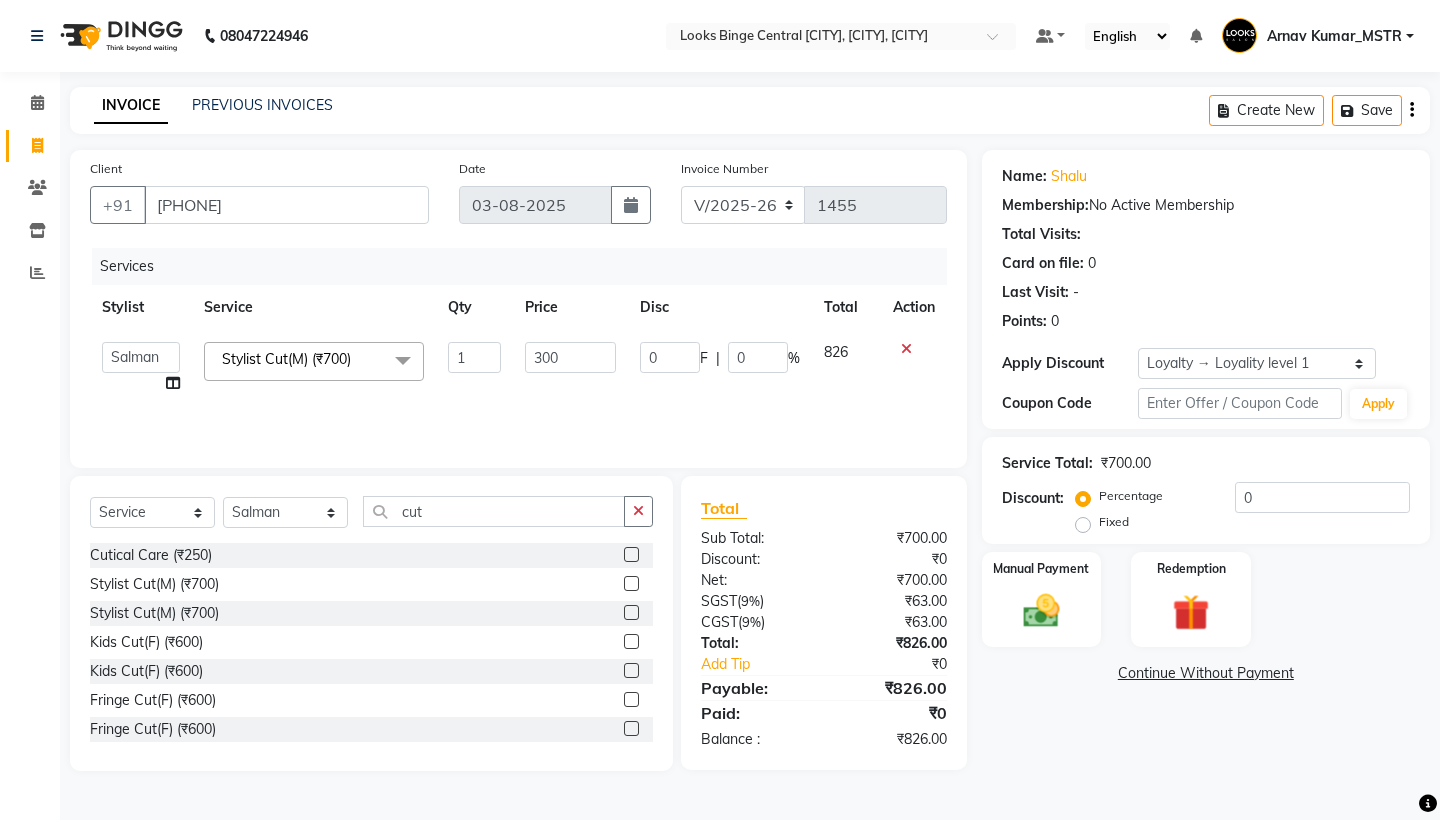 click on "Services Stylist Service Qty Price Disc Total Action  ANJALI   Annu   Arhaan Khan   Arun   Counter_Sales   Kasim   Looks Binge Noida Sector-62   Mohit   Sachin_pdct   Salman  Stylist Cut(M) (₹700)  x Big Toes (₹400) French Tip Repair (₹400) Gel French Extension (₹500) Gel Tip Repair (₹350) Gel Infills (₹1350) Gel Overlays (₹1800) Gel Extension (₹500) Gel Nail Removal (₹150) Natural Nail Extensions (₹3300) French Nail Extensions (₹3500) Gel Polish Removal (₹600) Extension Removal (₹1000) Nail Art Recruiter (₹500) French Ombre Gel Polish (₹2500) Nail Art Nedle (₹600) Cutical Care (₹250) Nail Art Brush (₹500) French Gel Polish (₹2000) French Glitter Gel Polish (₹2500) Gel Polish Touchup                                   (₹1200) Nail Art Per Finger(F)* (₹400) 3D Nail Art Recruiter (₹600) Nail Art with Stones/Foil/Stickers per Finger (₹500) Acrylic Overlays (₹1000) Nail Extension Refill (₹1498) Finger Tip Repair (₹400) Acrylic Removal (₹900) Liner (₹200) 1" 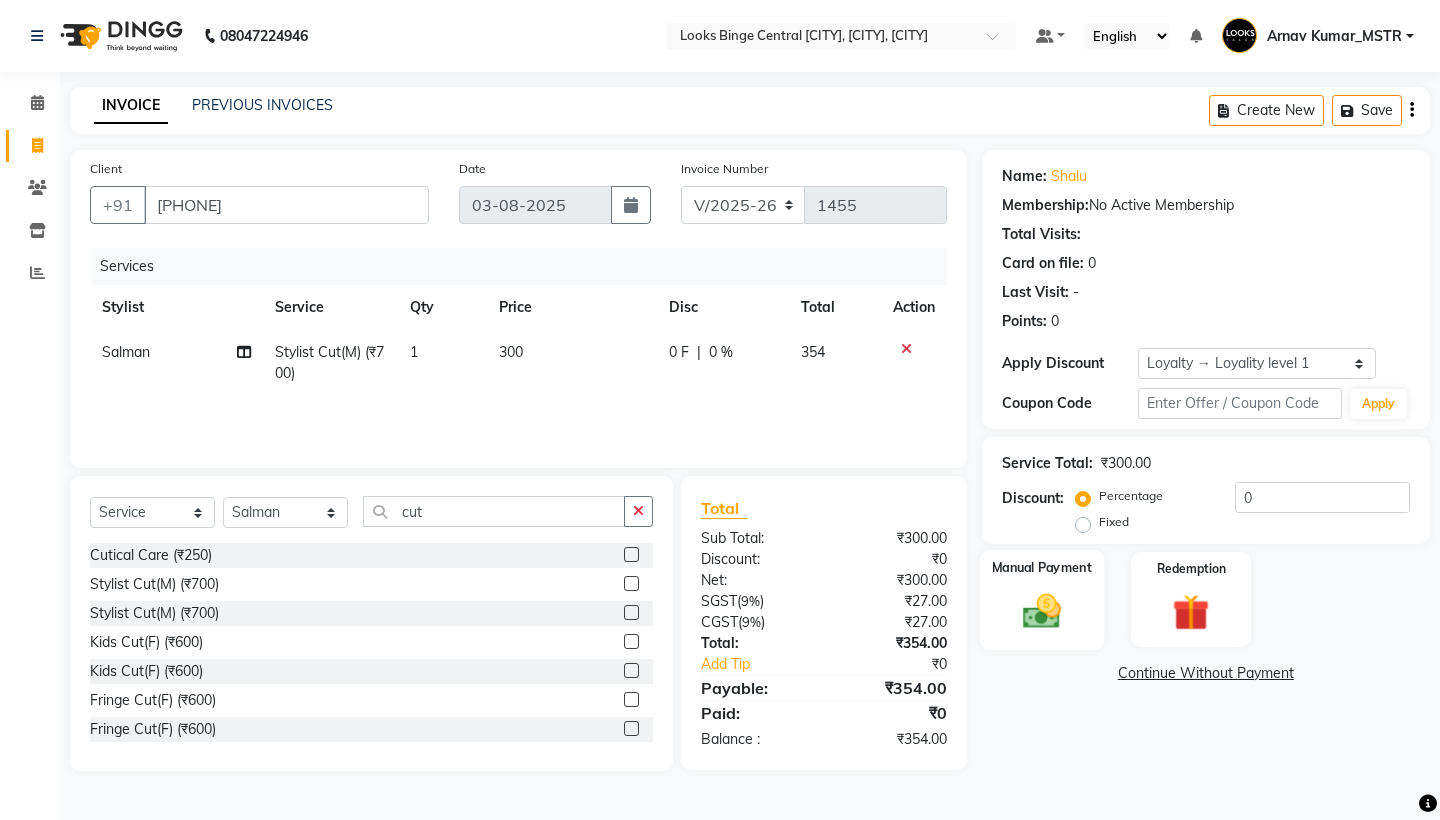 click 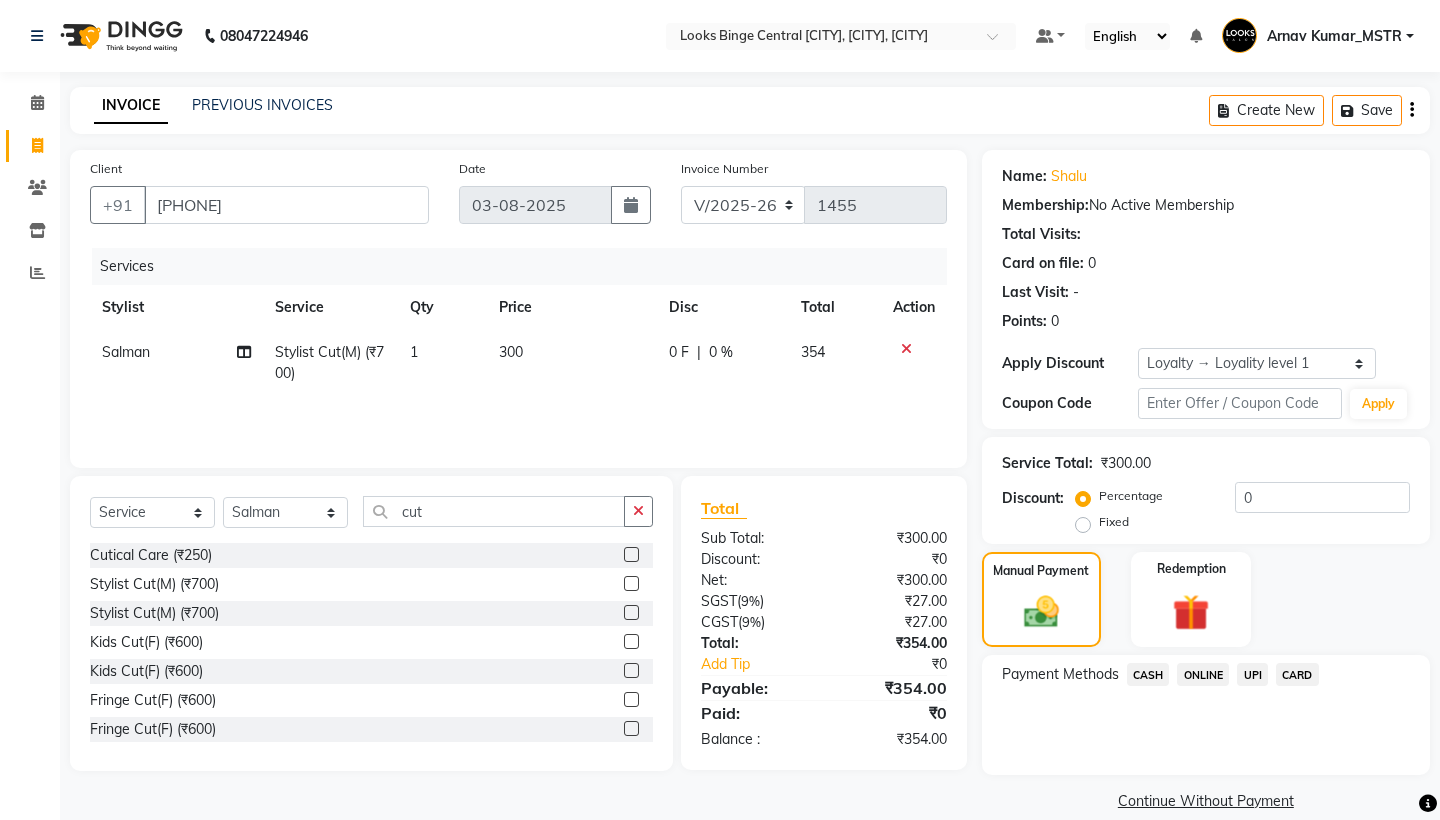 click on "UPI" 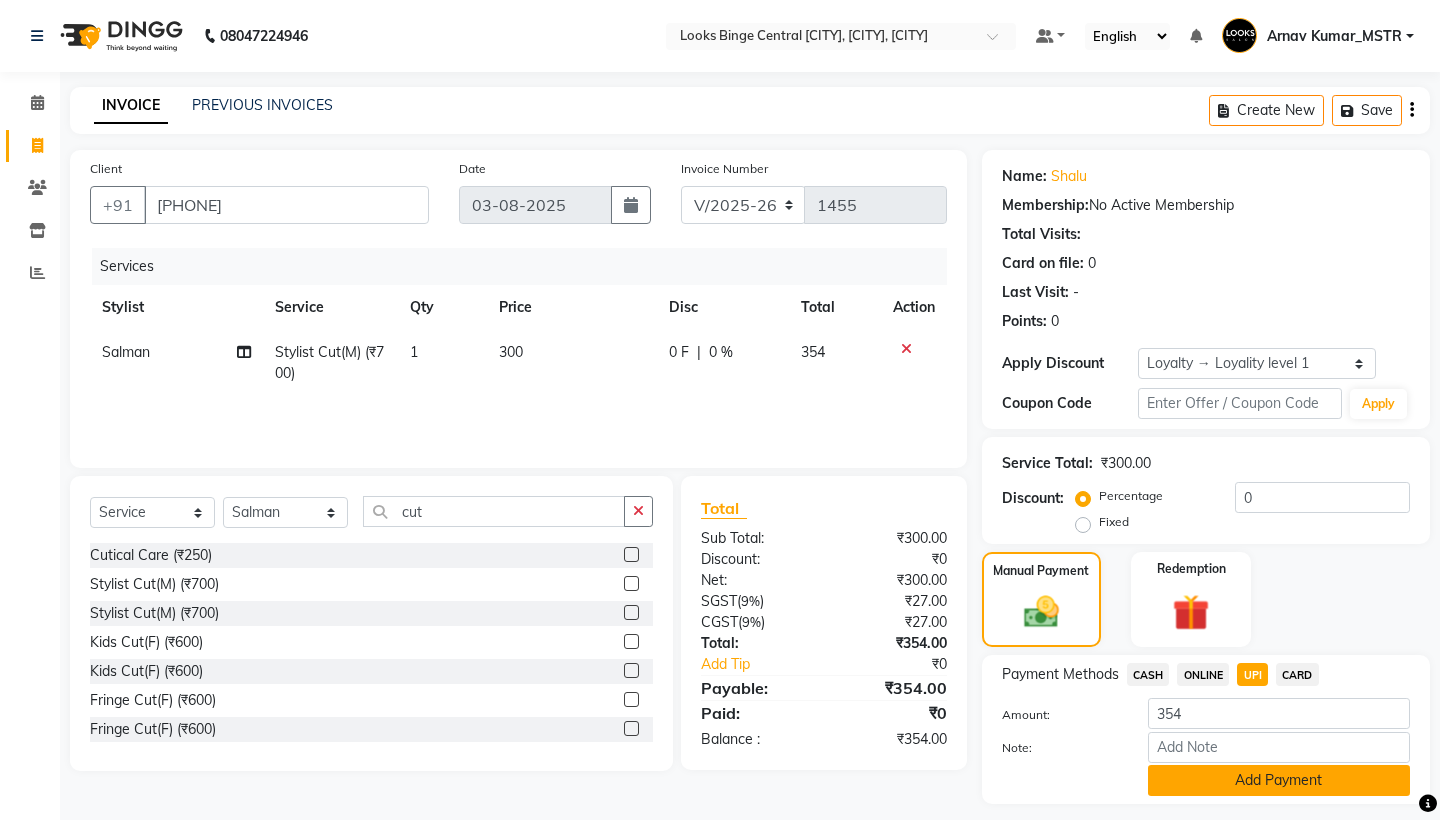 click on "Add Payment" 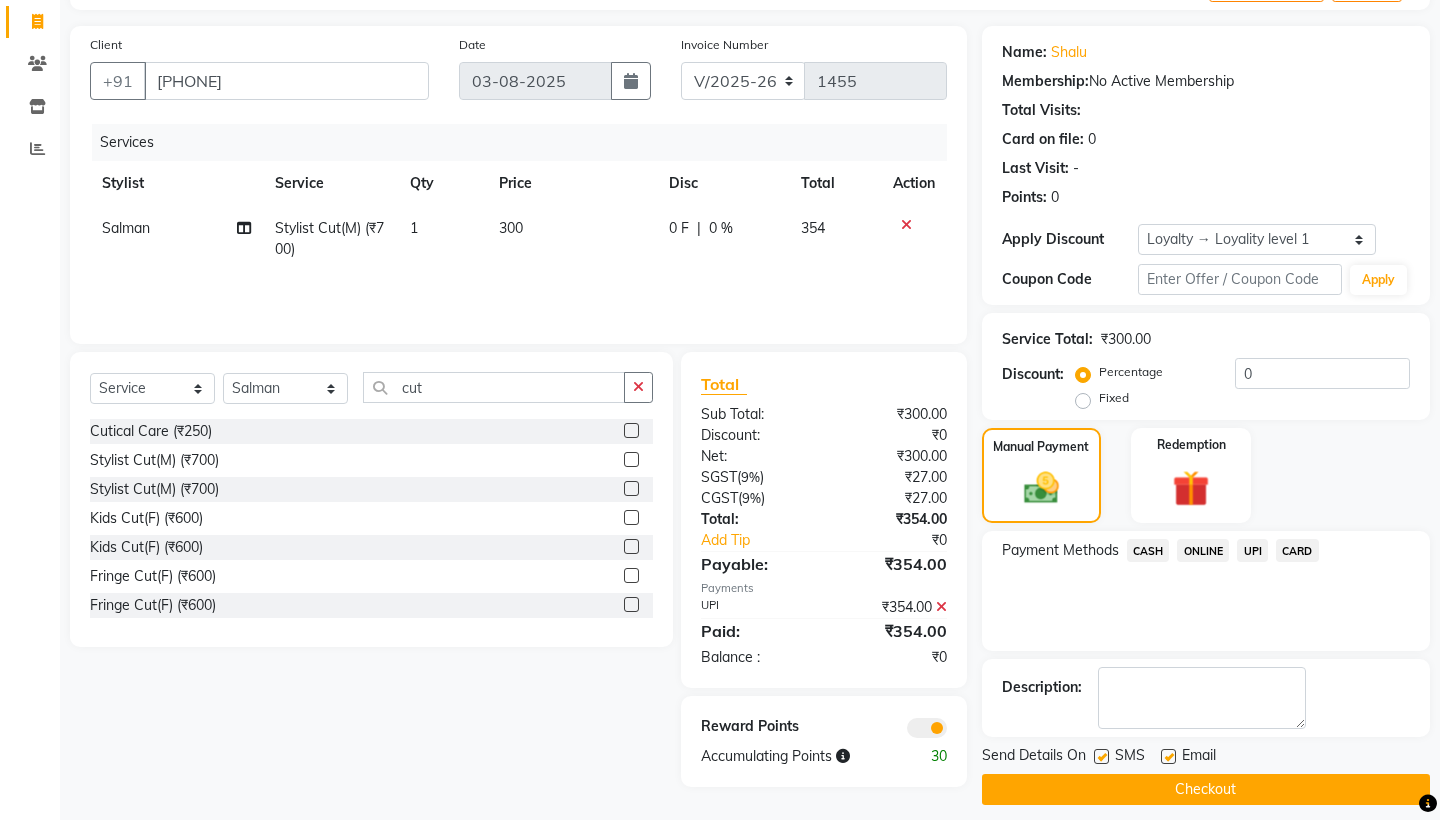 scroll, scrollTop: 126, scrollLeft: 0, axis: vertical 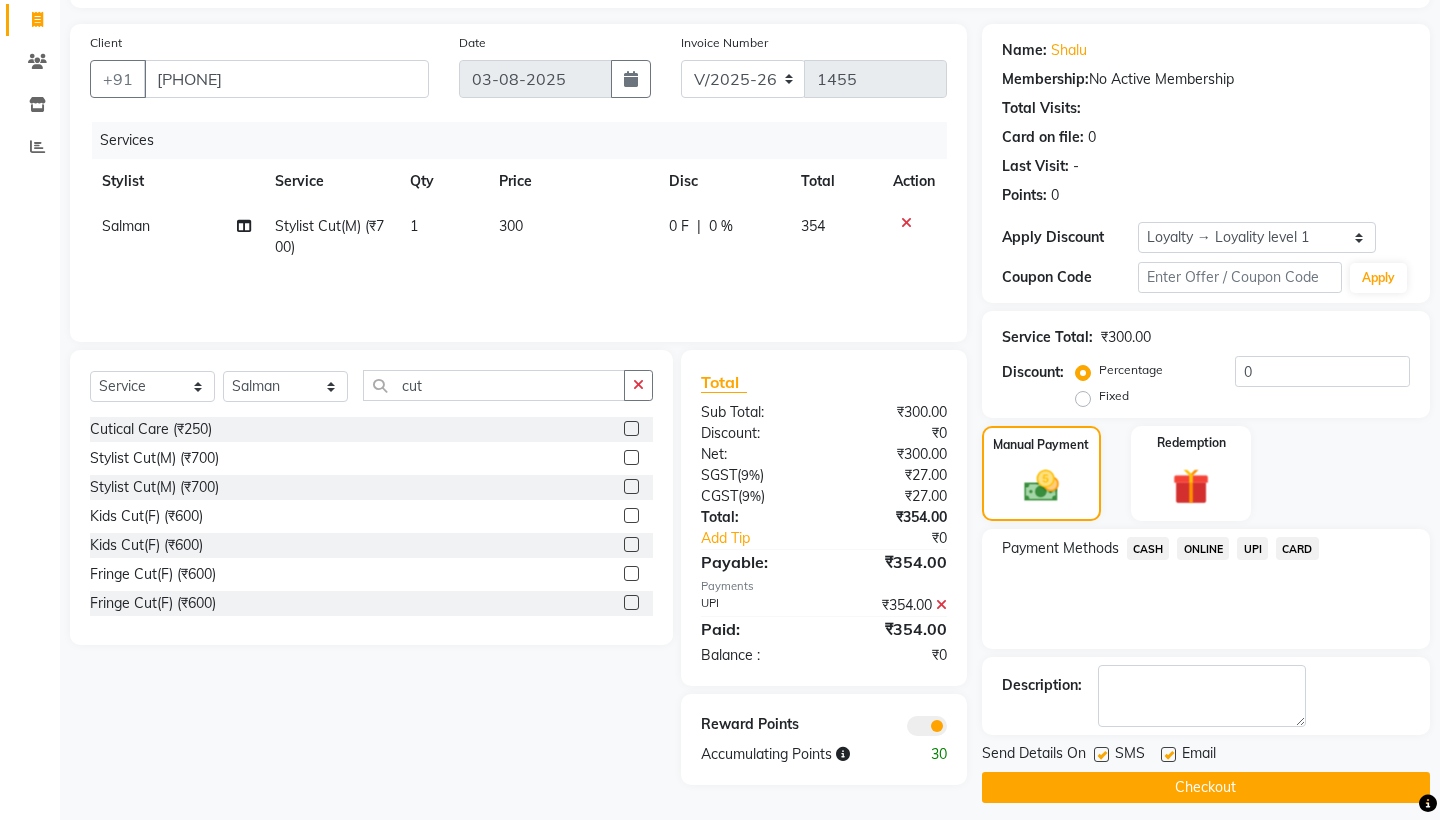click on "Checkout" 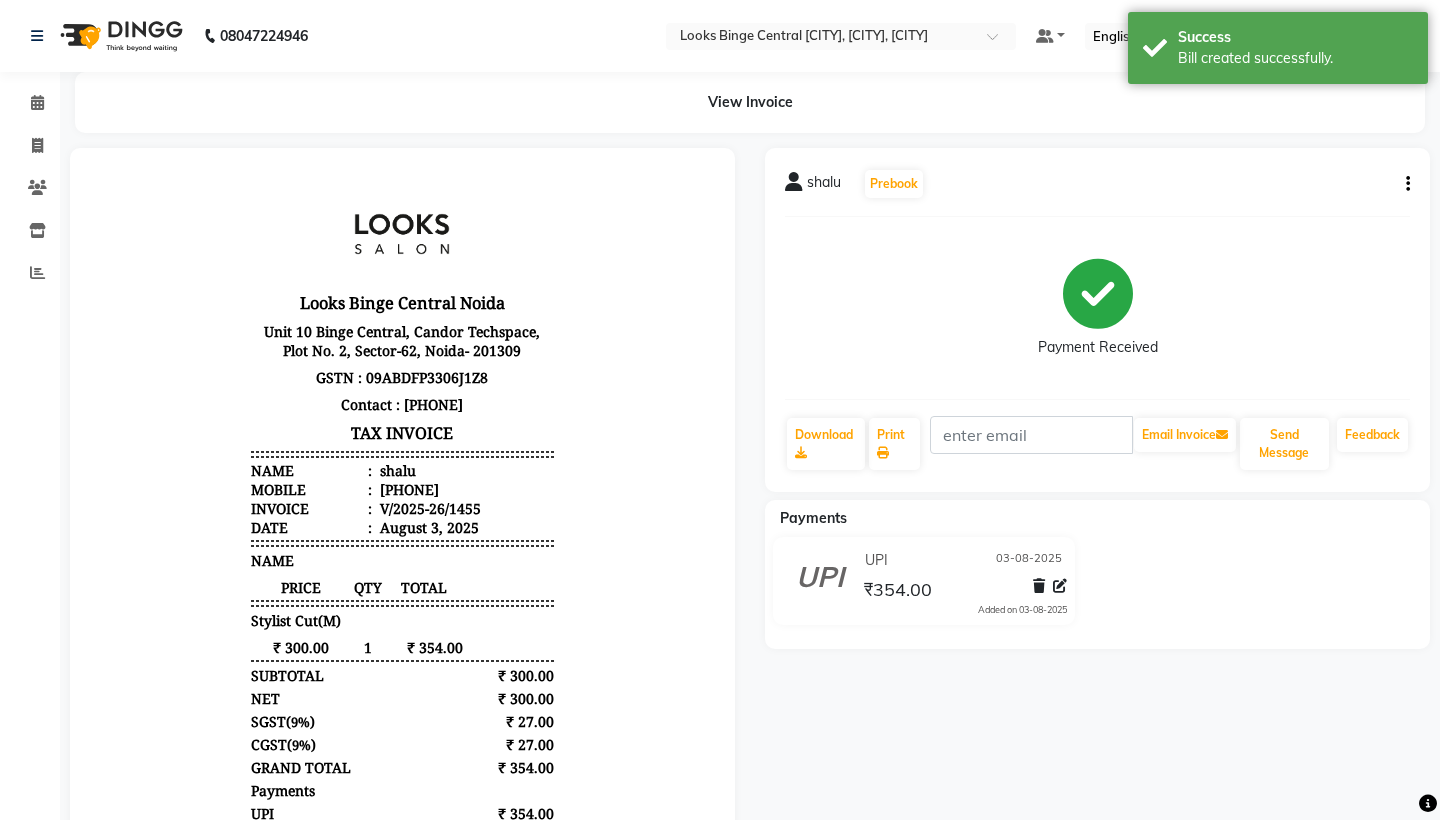scroll, scrollTop: 0, scrollLeft: 0, axis: both 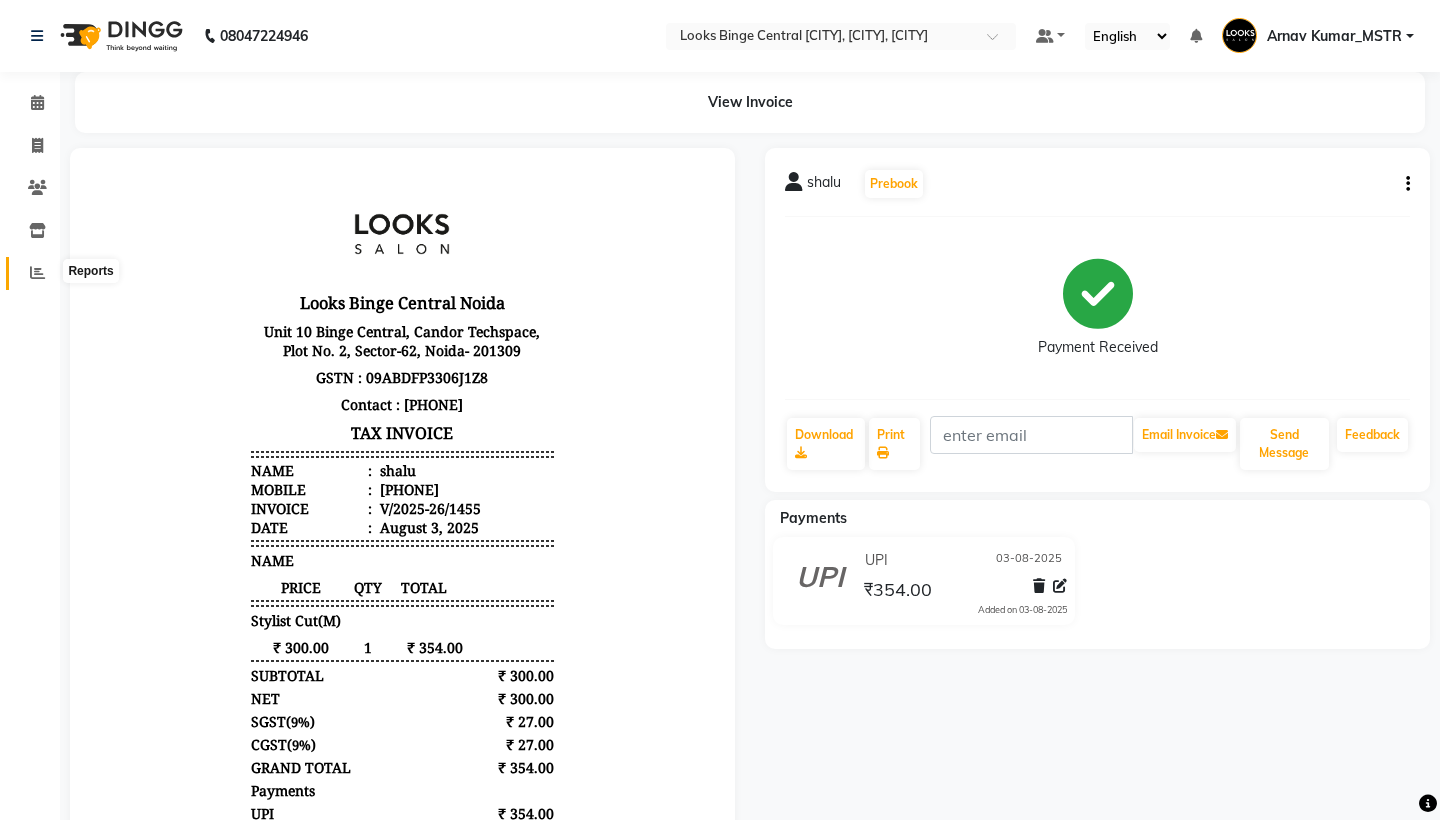 click on "Reports" 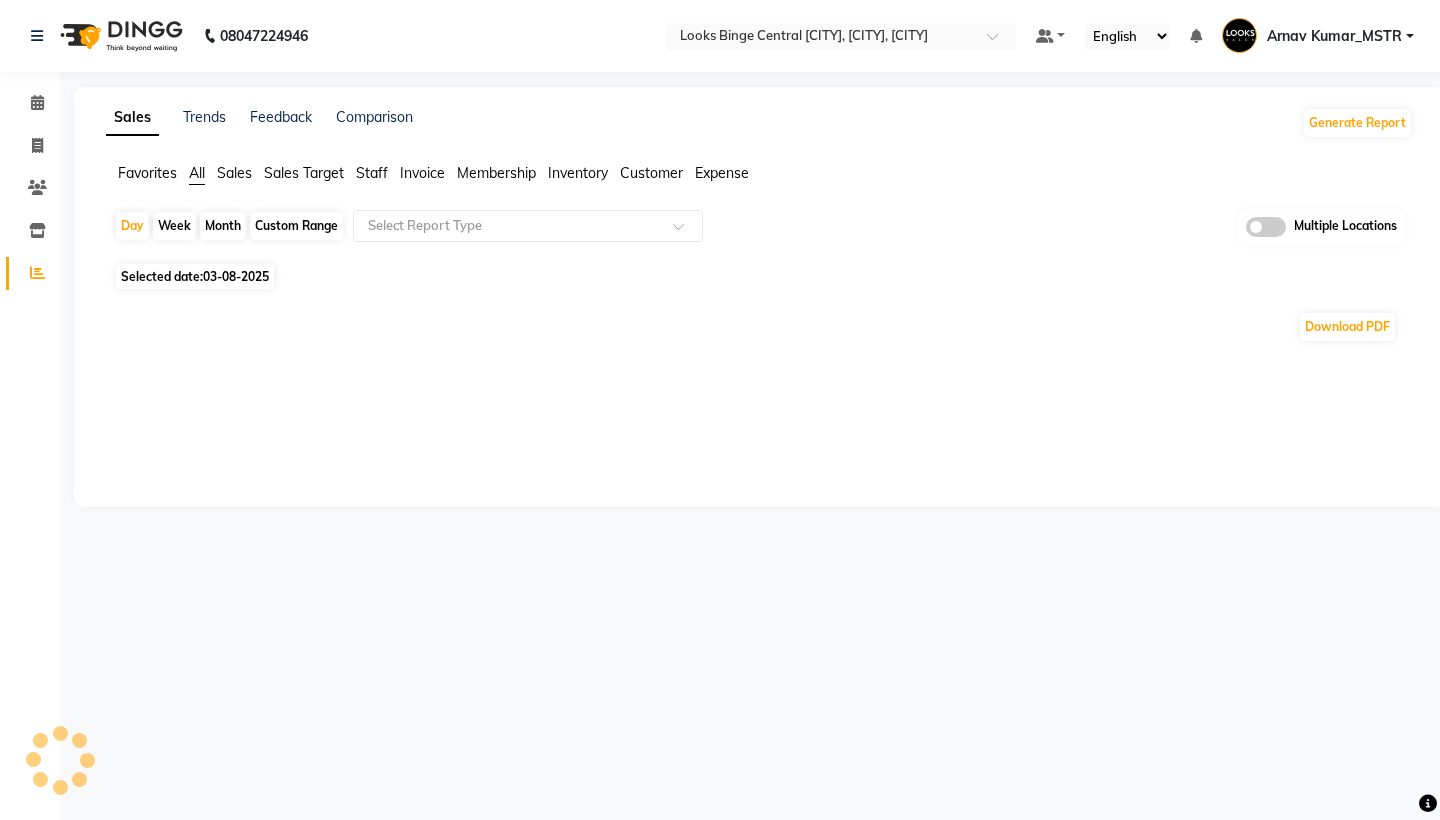 click on "Month" 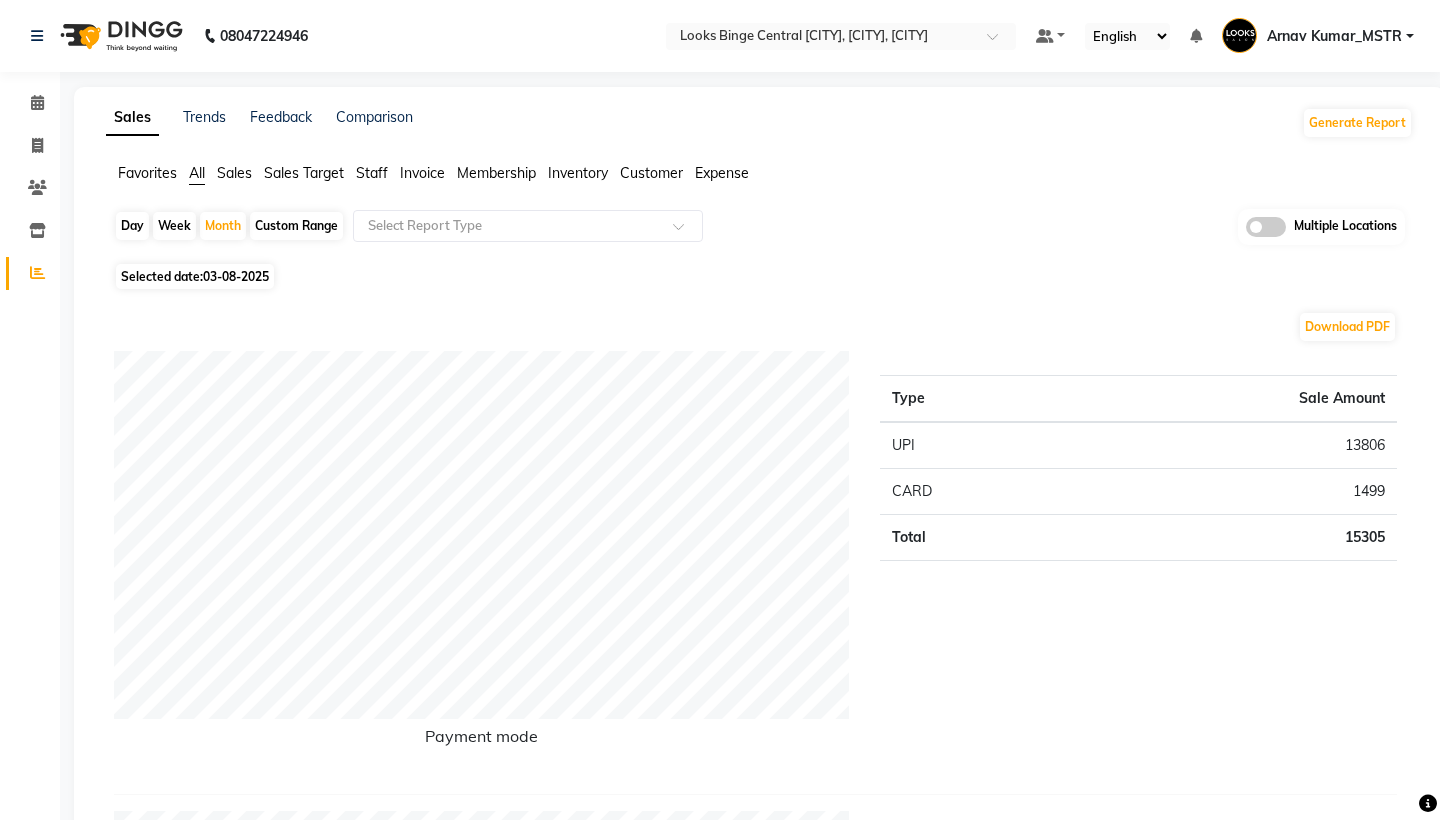 click on "03-08-2025" 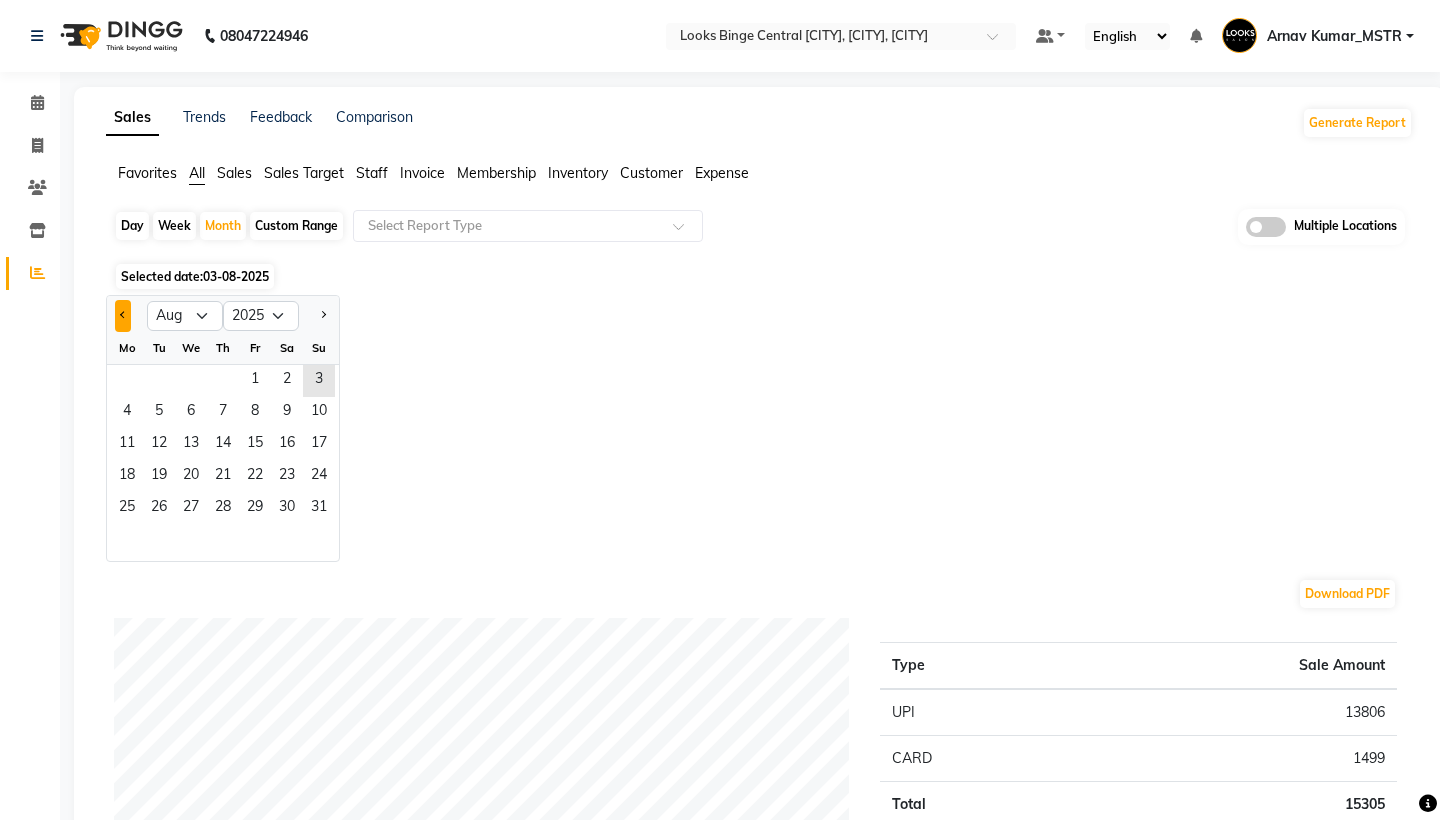 click 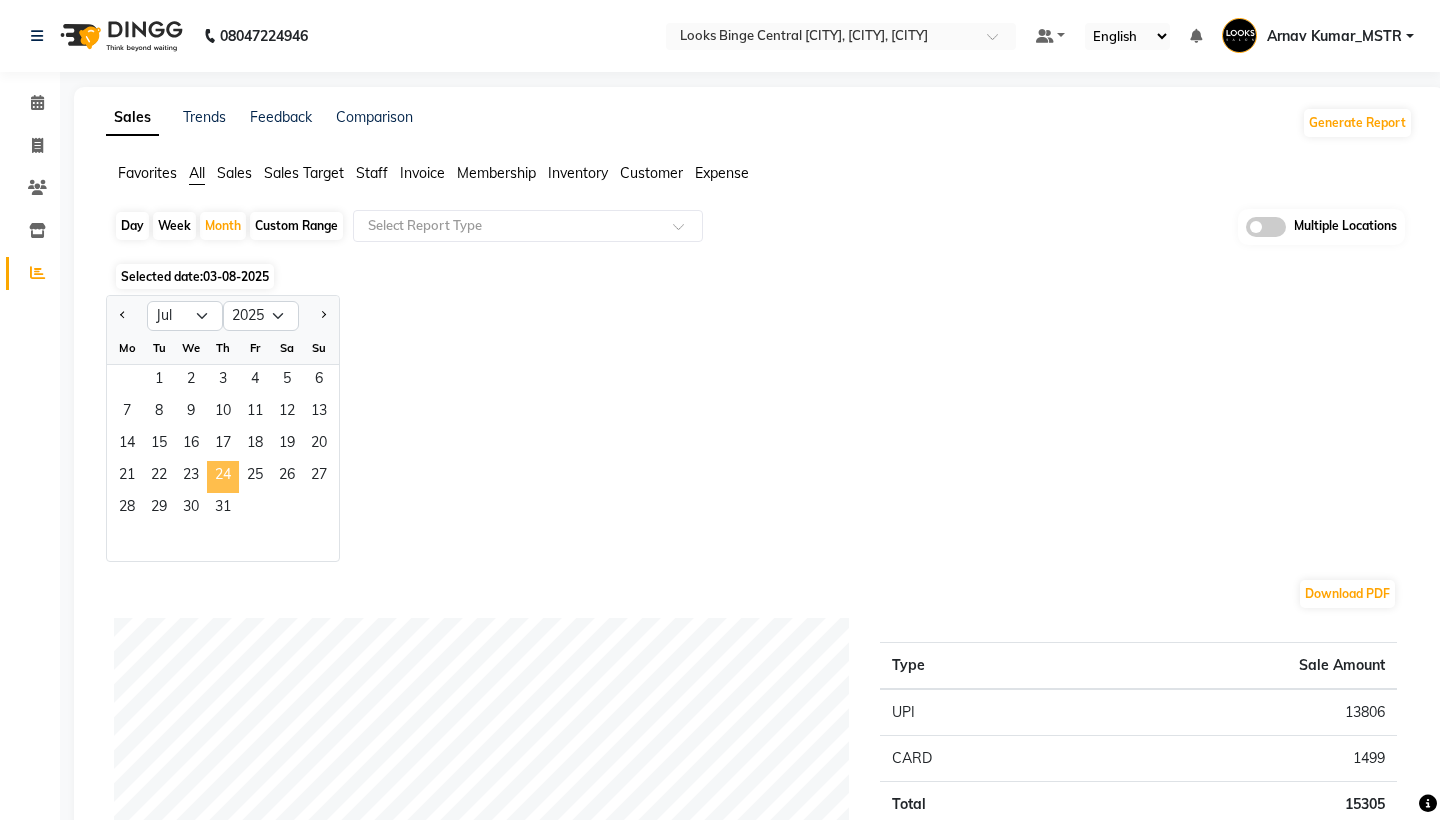 click on "24" 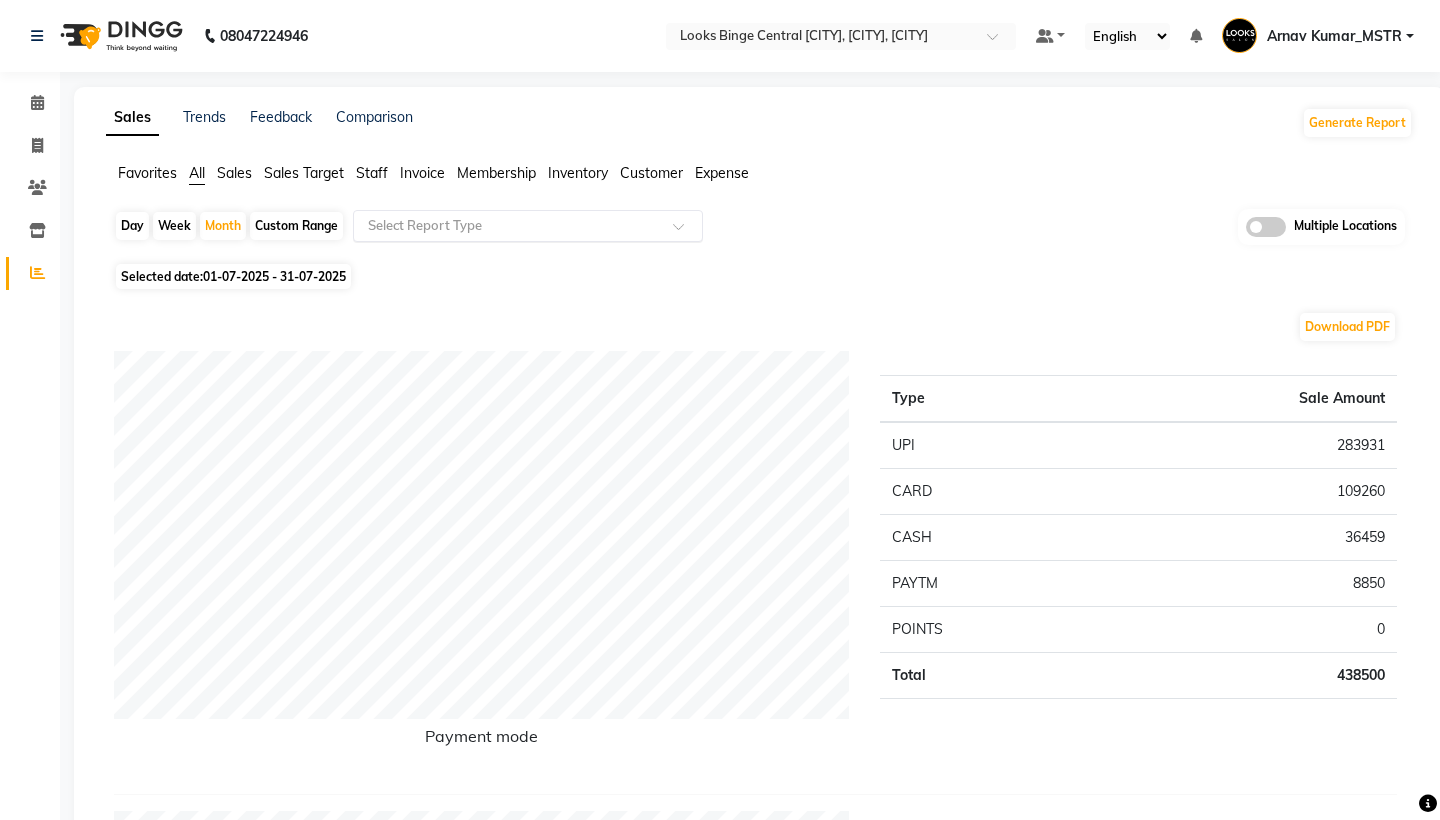 click on "Select Report Type" 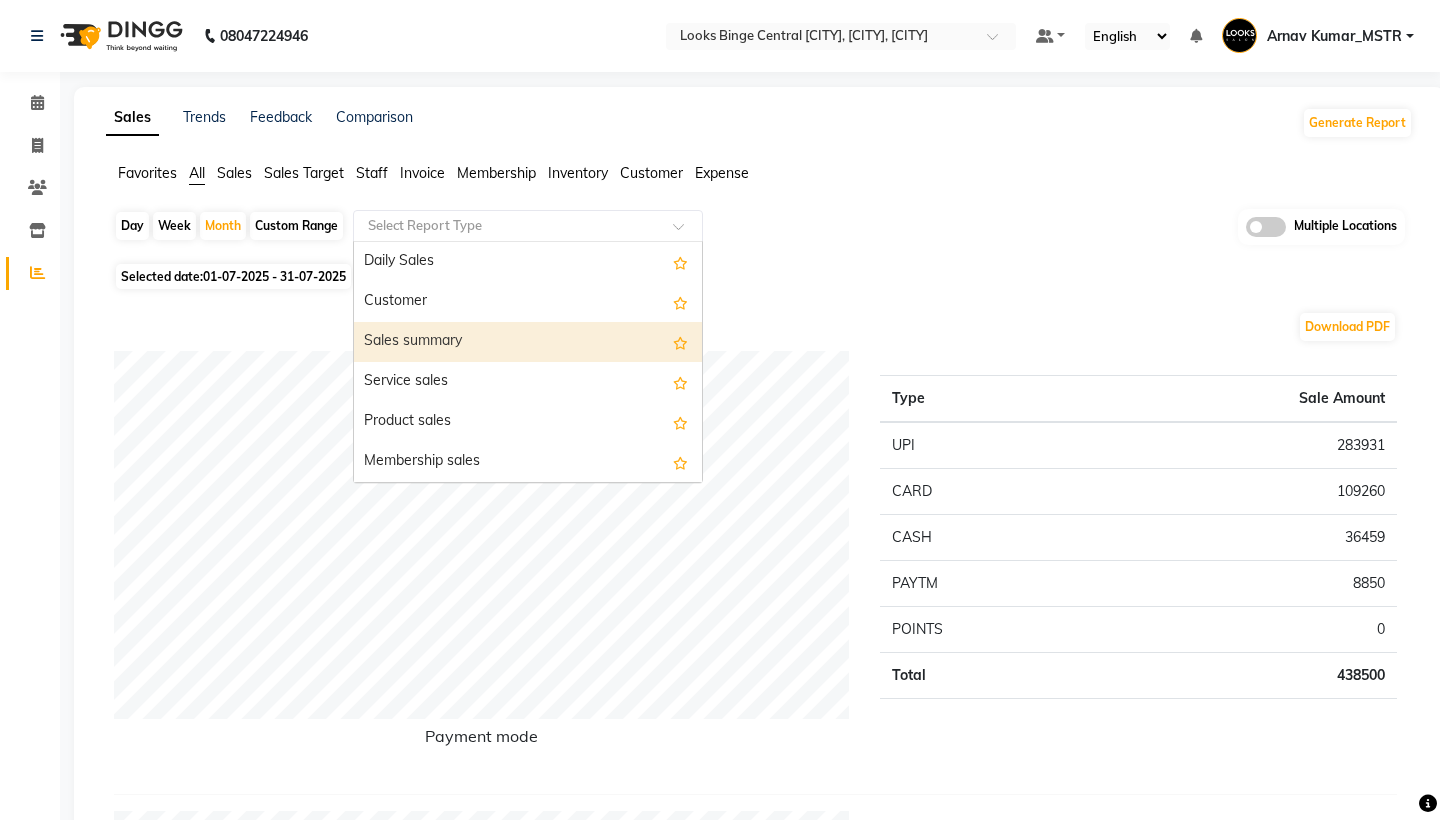 click on "Sales summary" at bounding box center [528, 342] 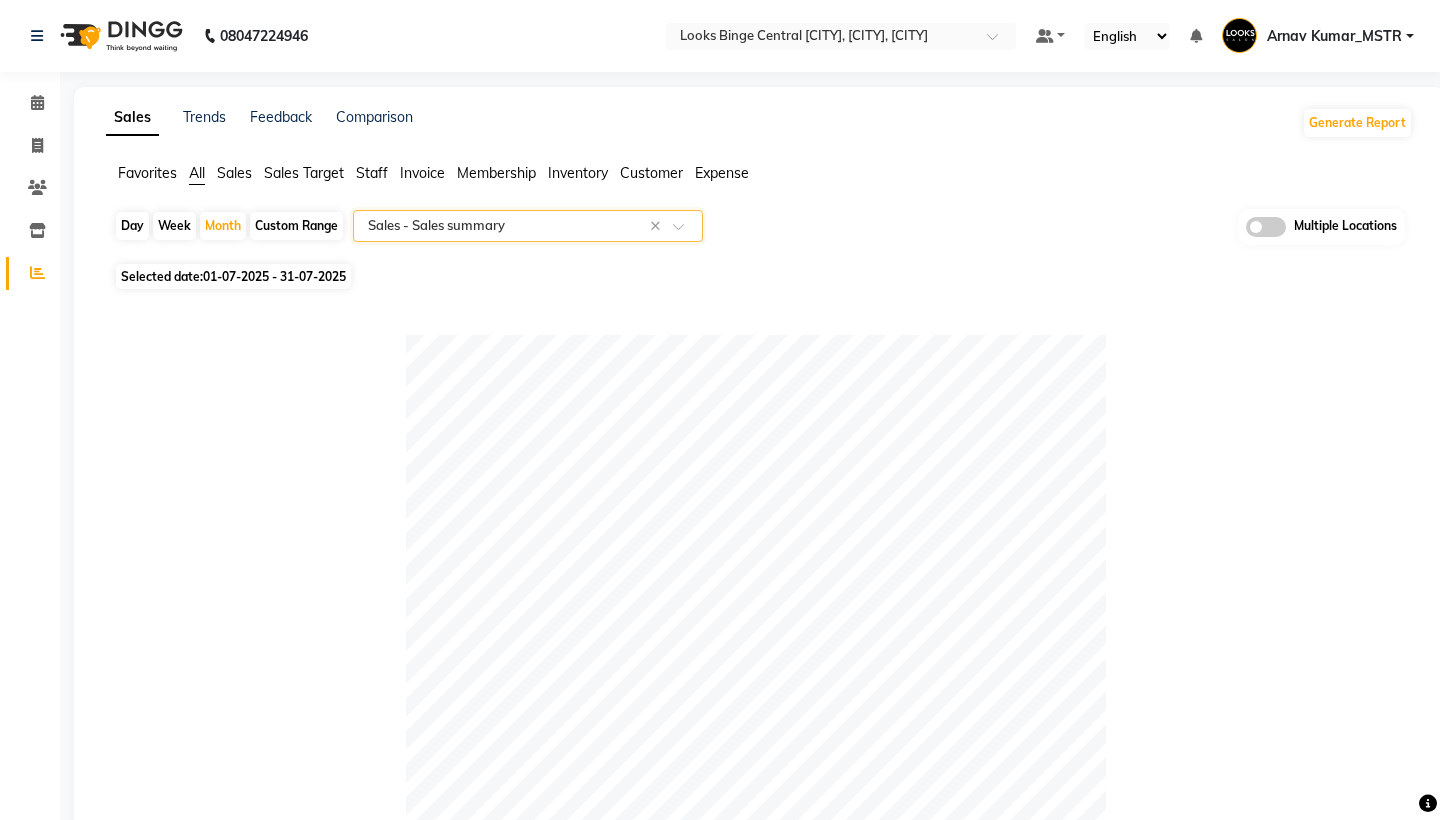 scroll, scrollTop: 0, scrollLeft: 0, axis: both 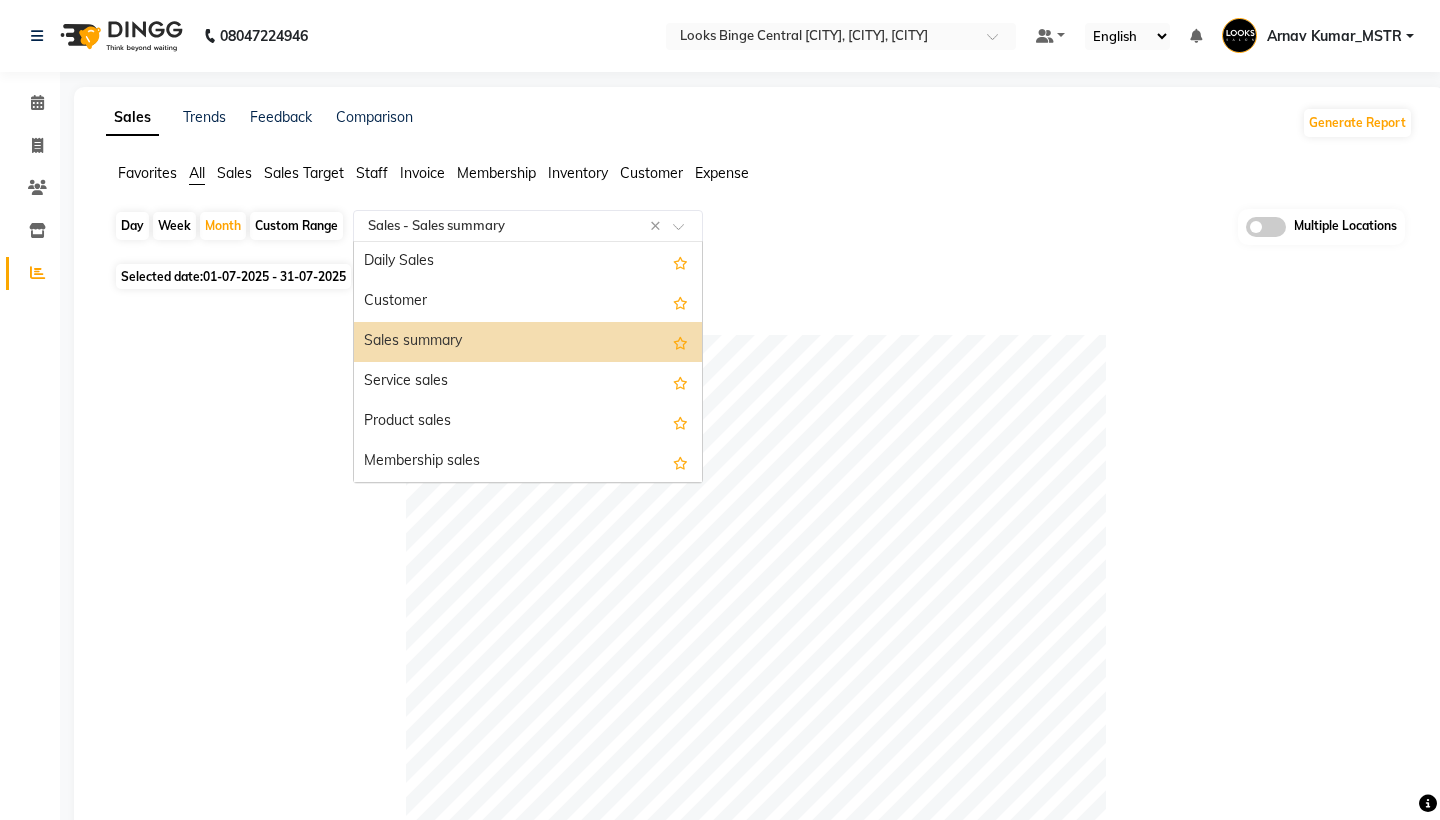 click on "Select Report Type × Sales -  Sales summary ×" 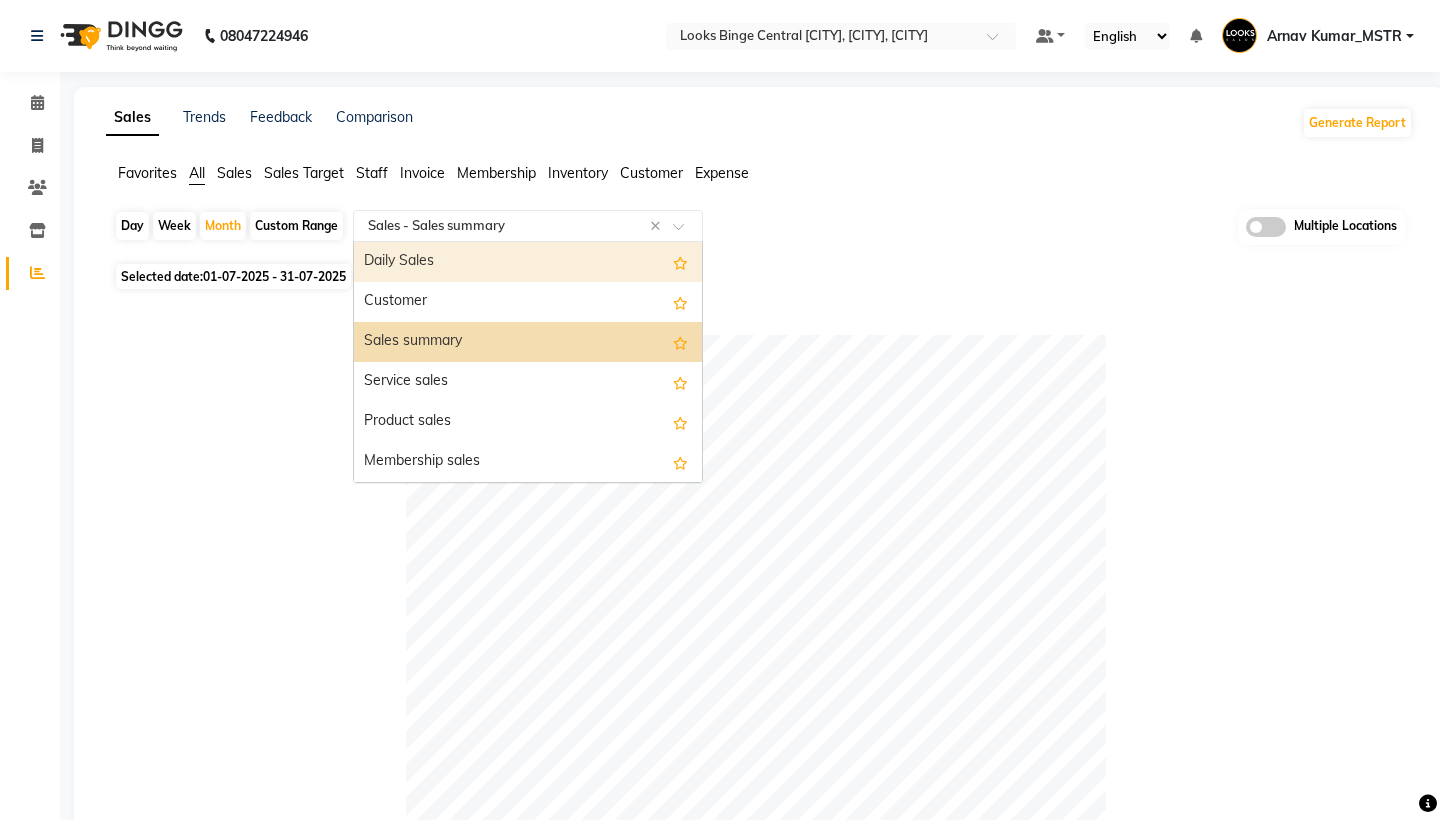 click on "Daily Sales" at bounding box center (528, 262) 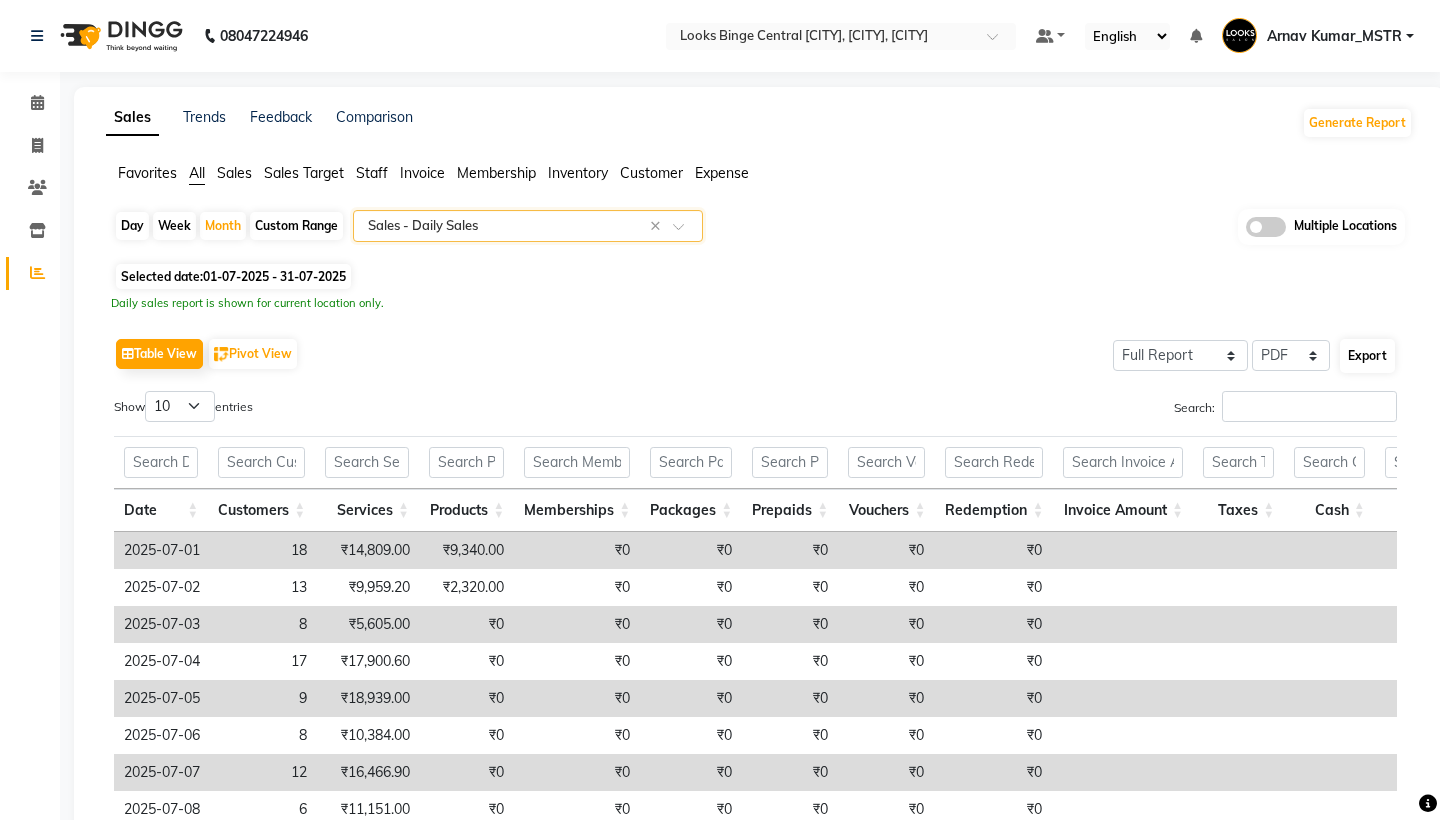 click on "Export" 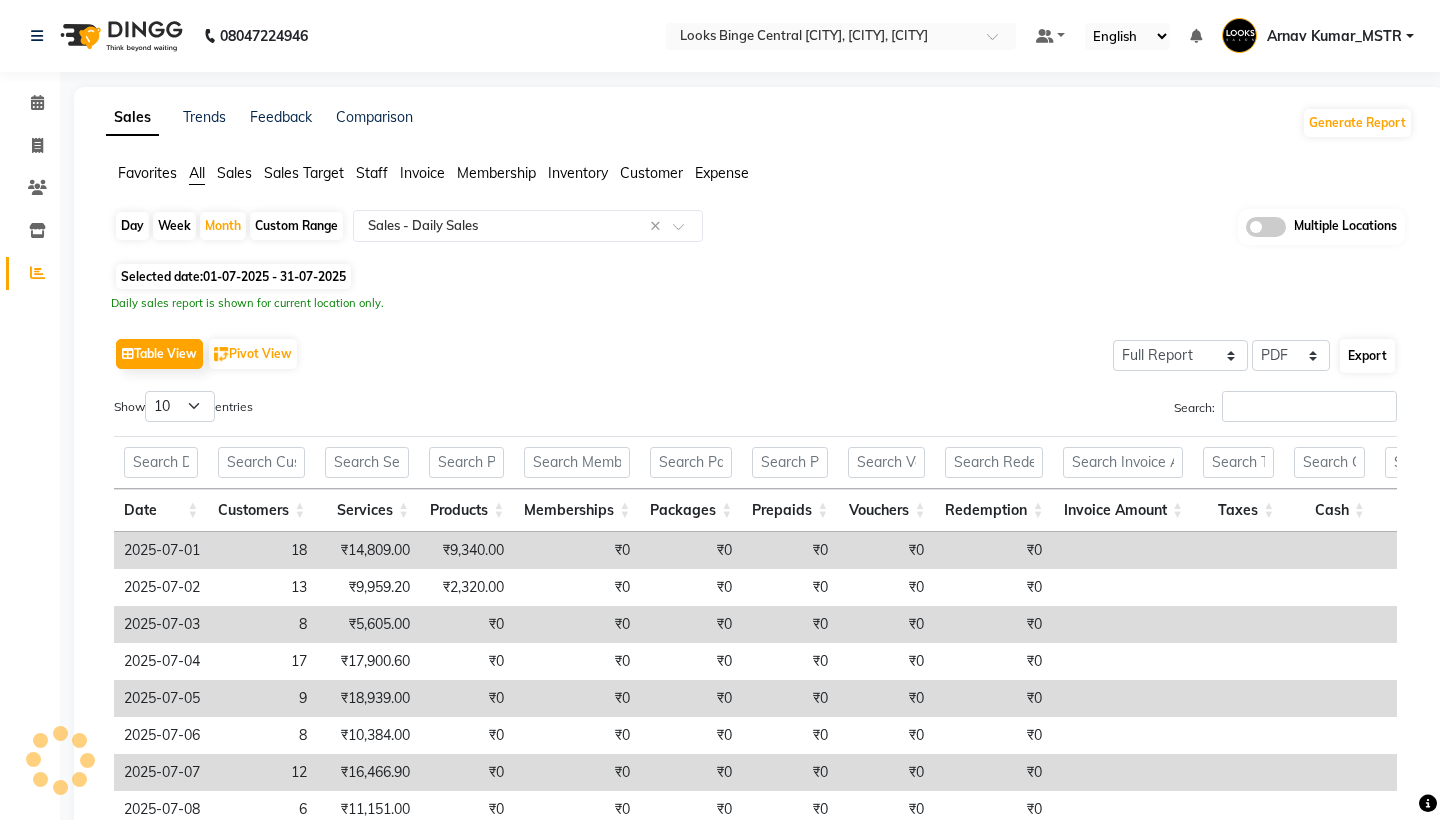 select on "sans-serif" 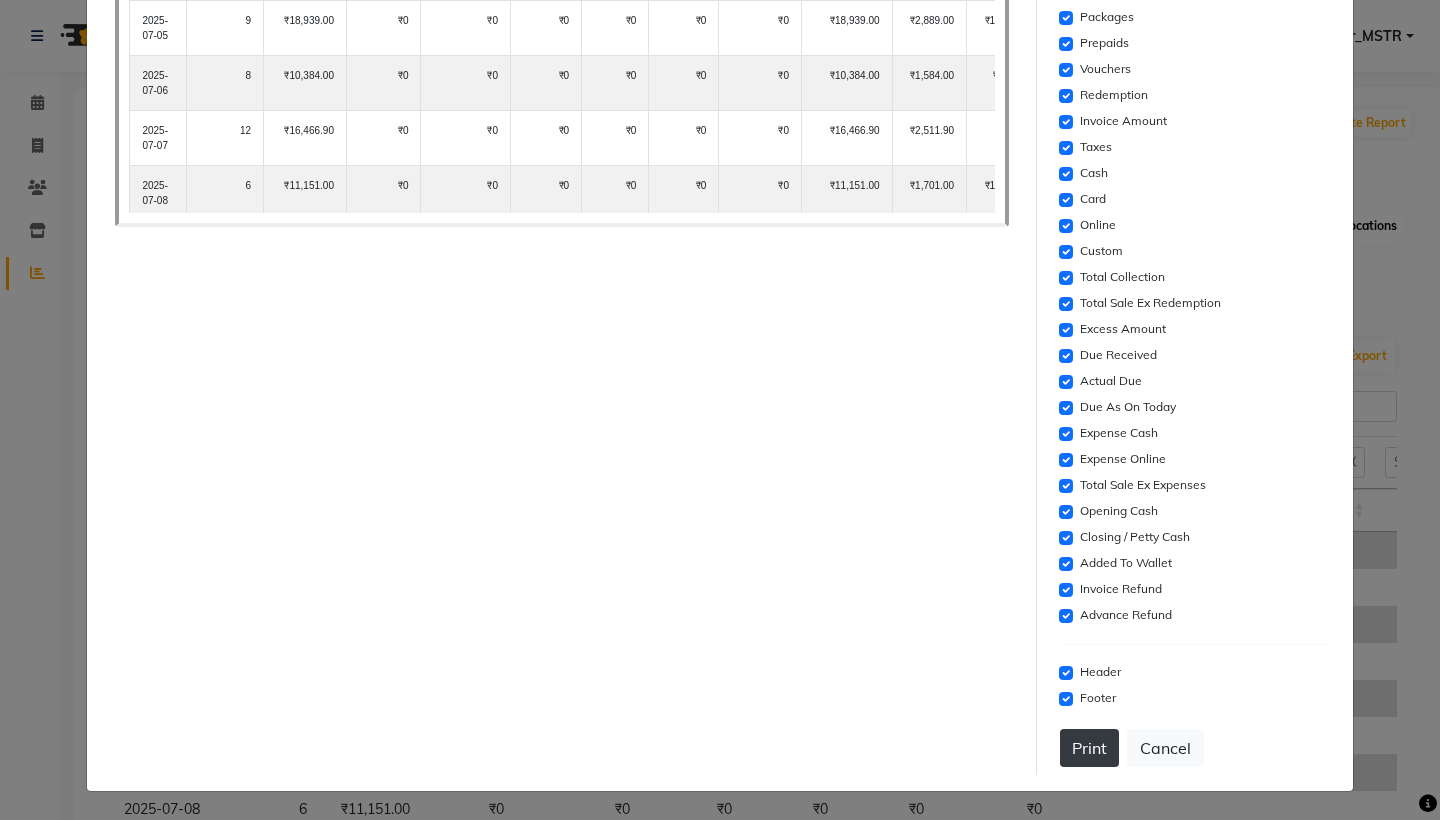 scroll, scrollTop: 478, scrollLeft: 0, axis: vertical 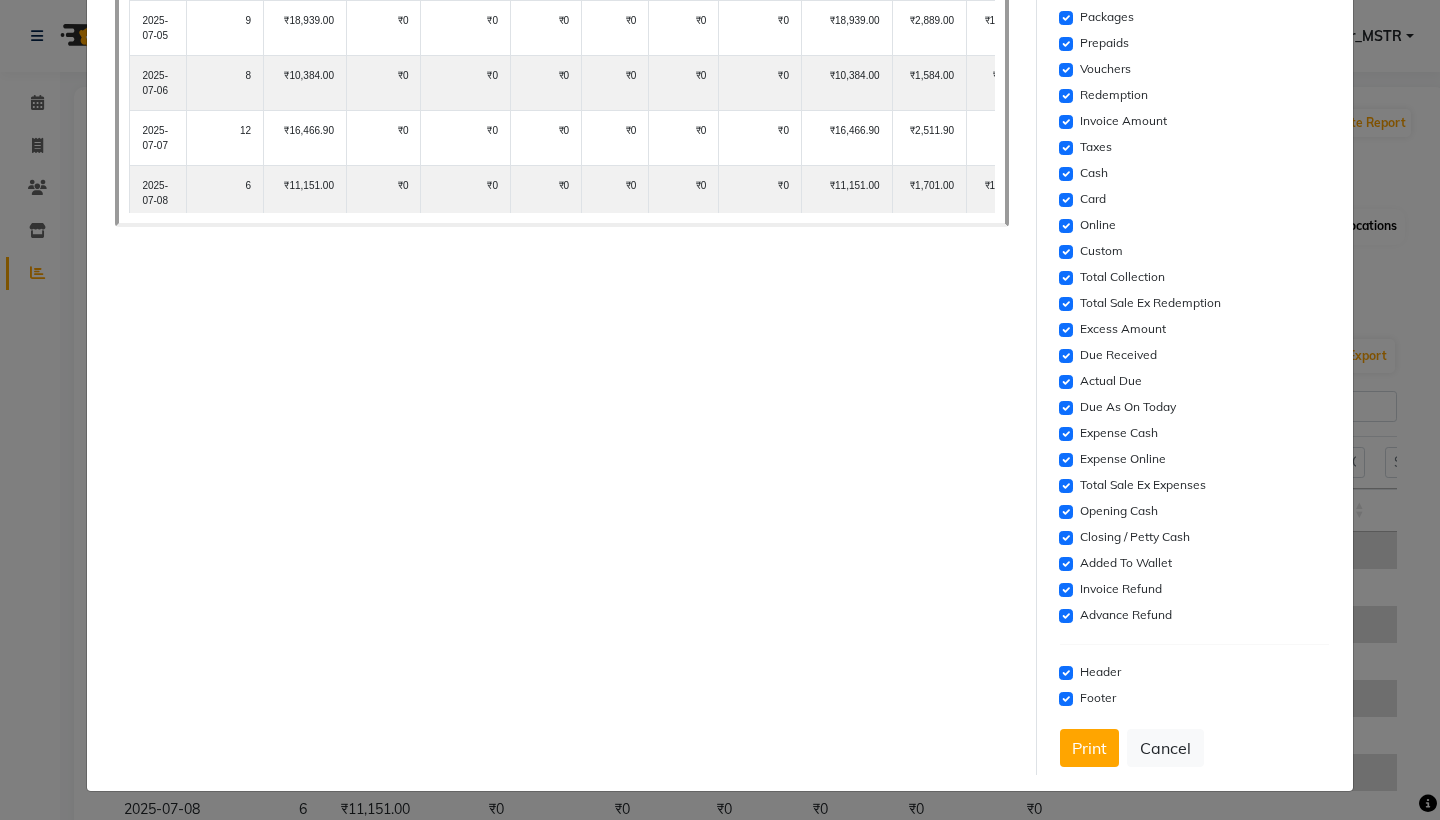 click on "× Report Preview
Report Name: Daily Sales
Report Duration: 01-07-2025 - 31-07-2025
Looks Binge Central Noida
Sector-62, Noida
date
customers
services
products
memberships
packages
prepaids
vouchers
redemption
invoice amount
taxes
18" 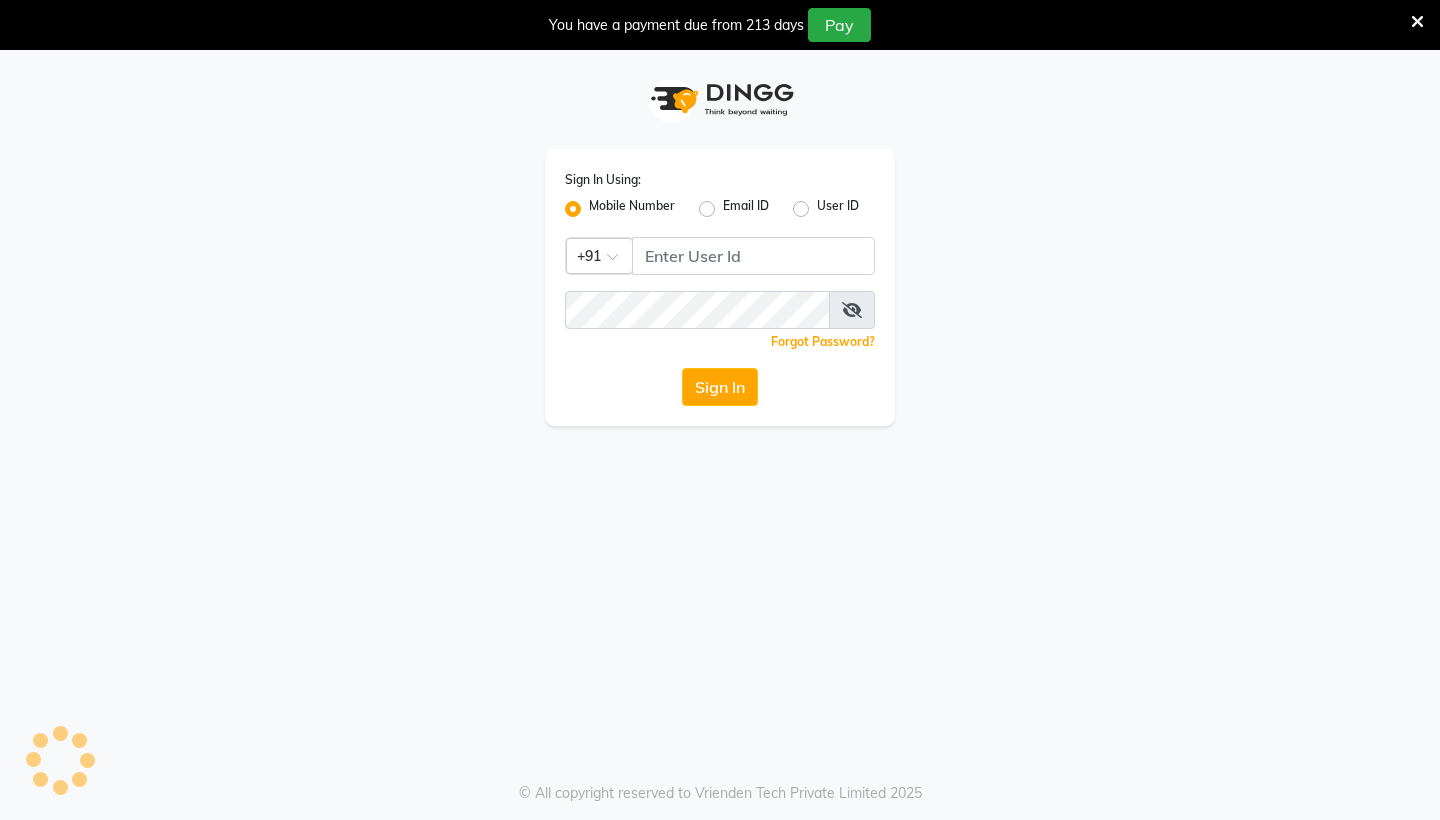 scroll, scrollTop: 0, scrollLeft: 0, axis: both 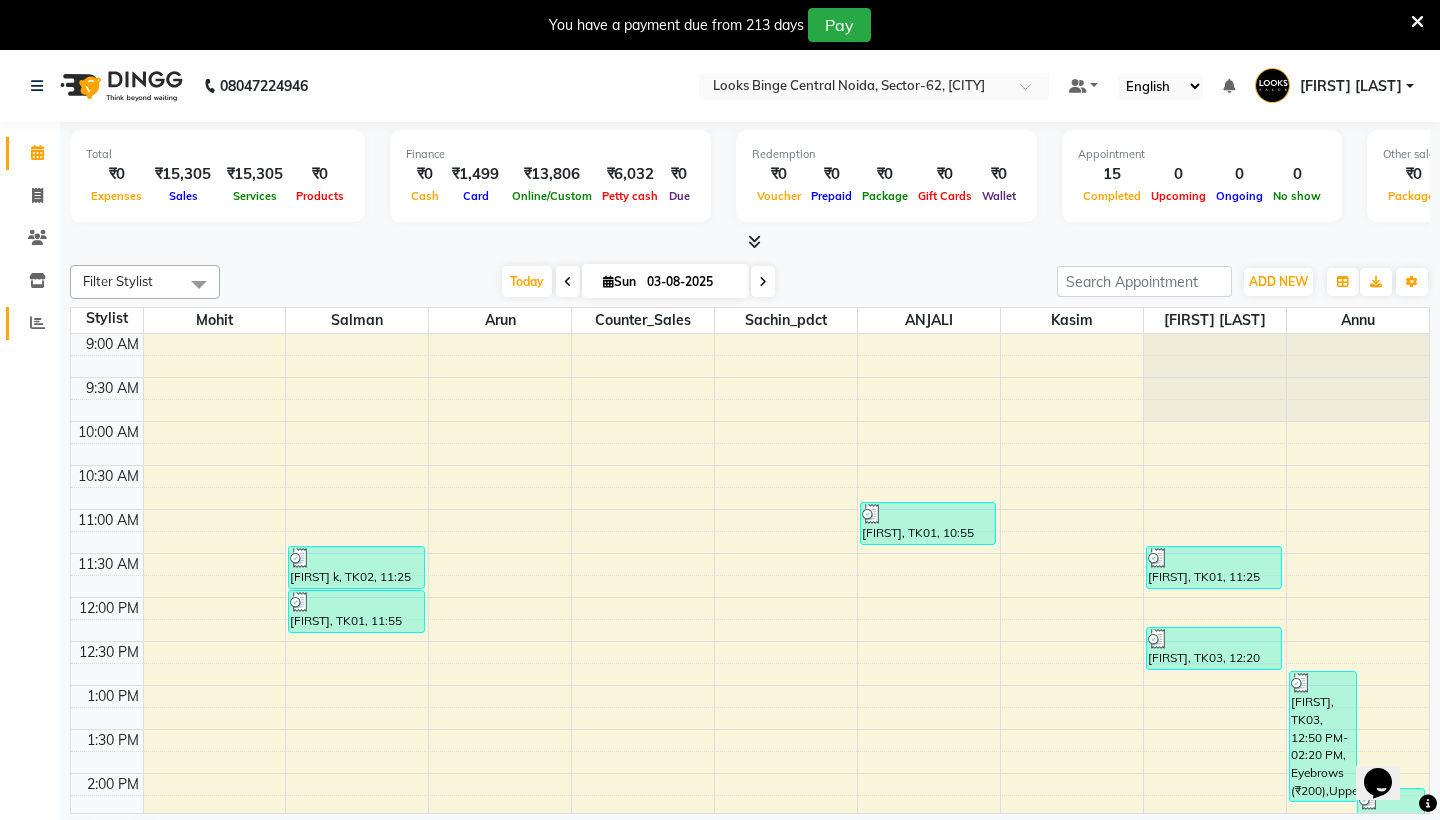 click on "Reports" 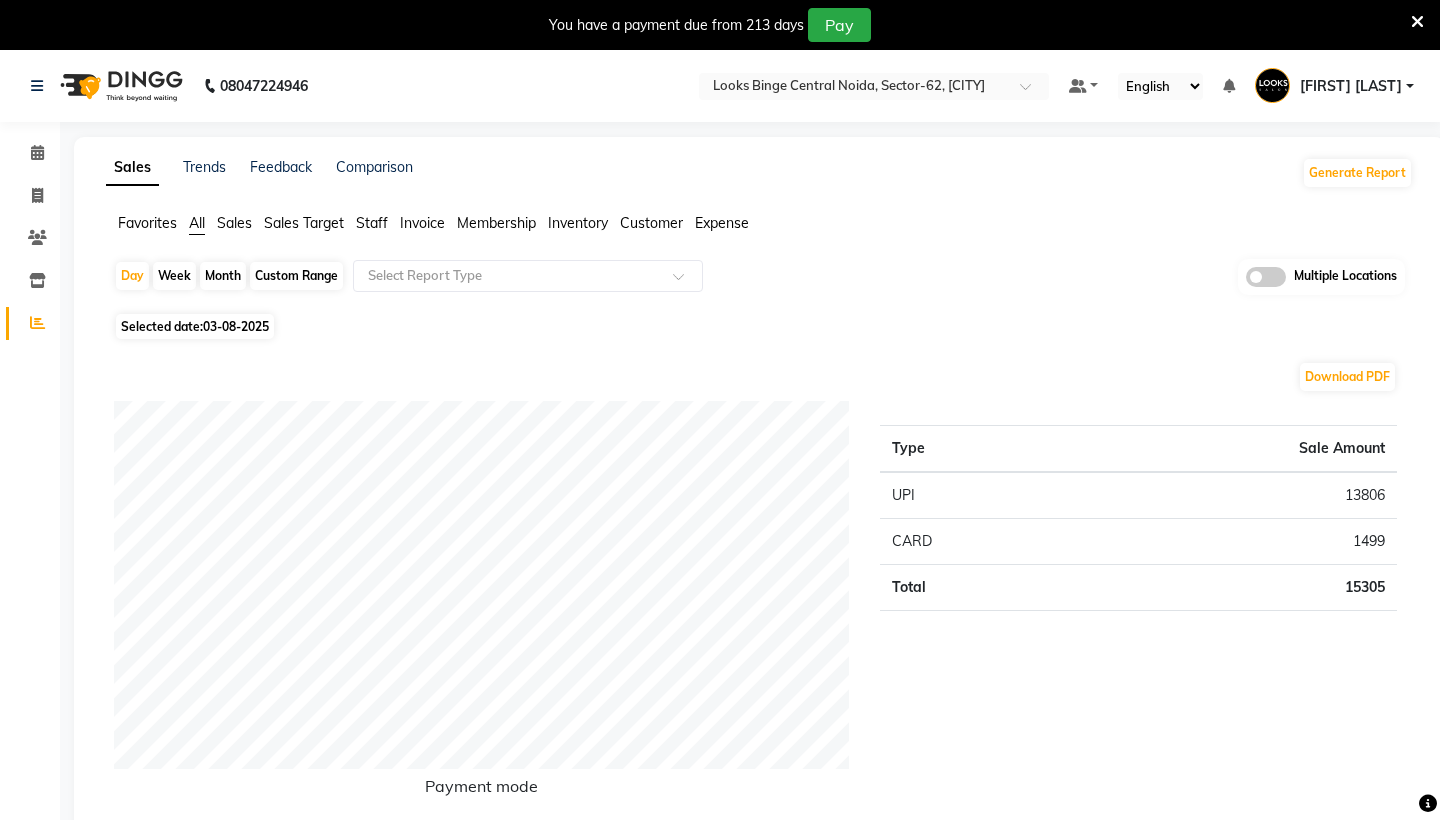 click on "Month" 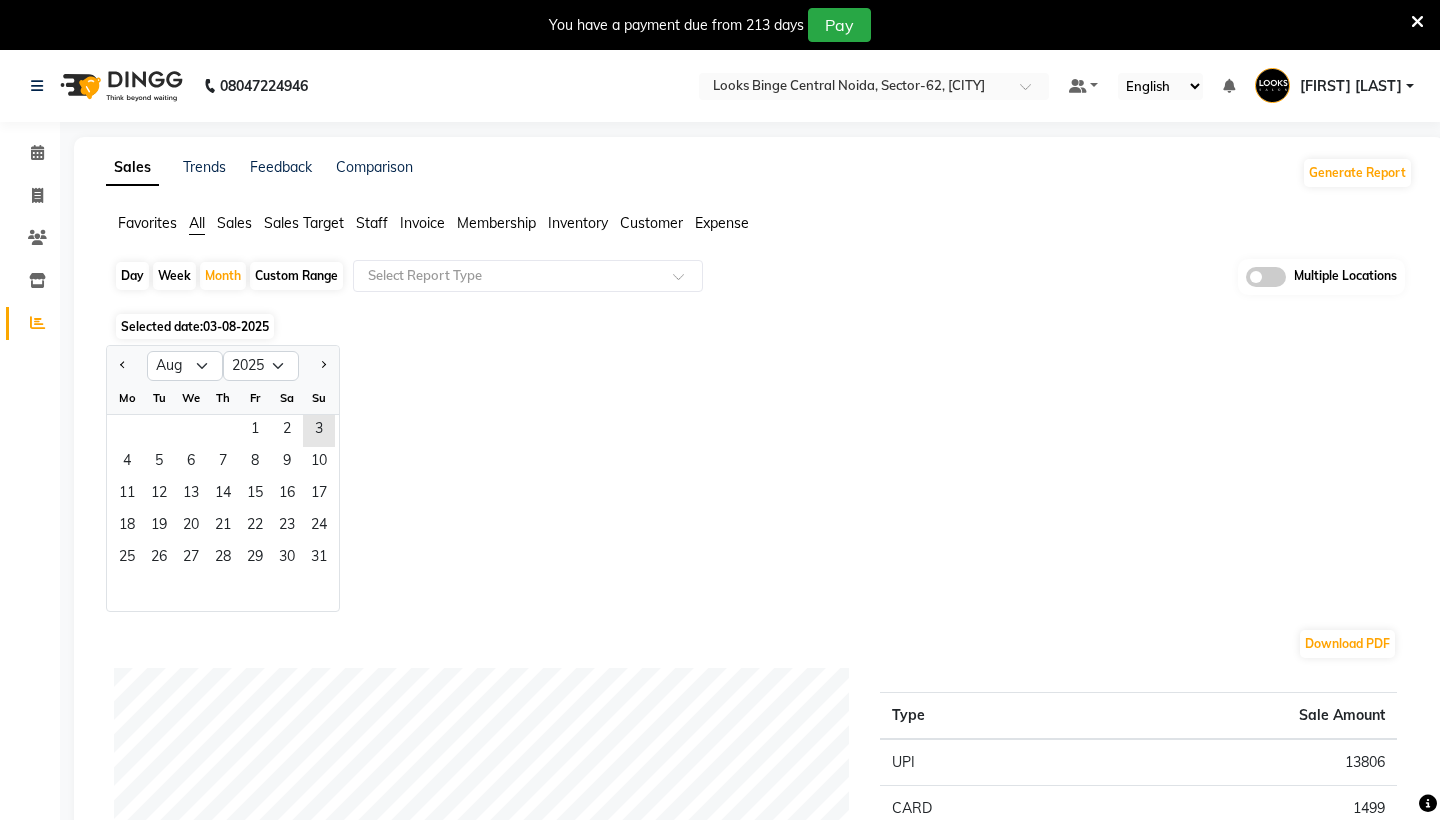 click 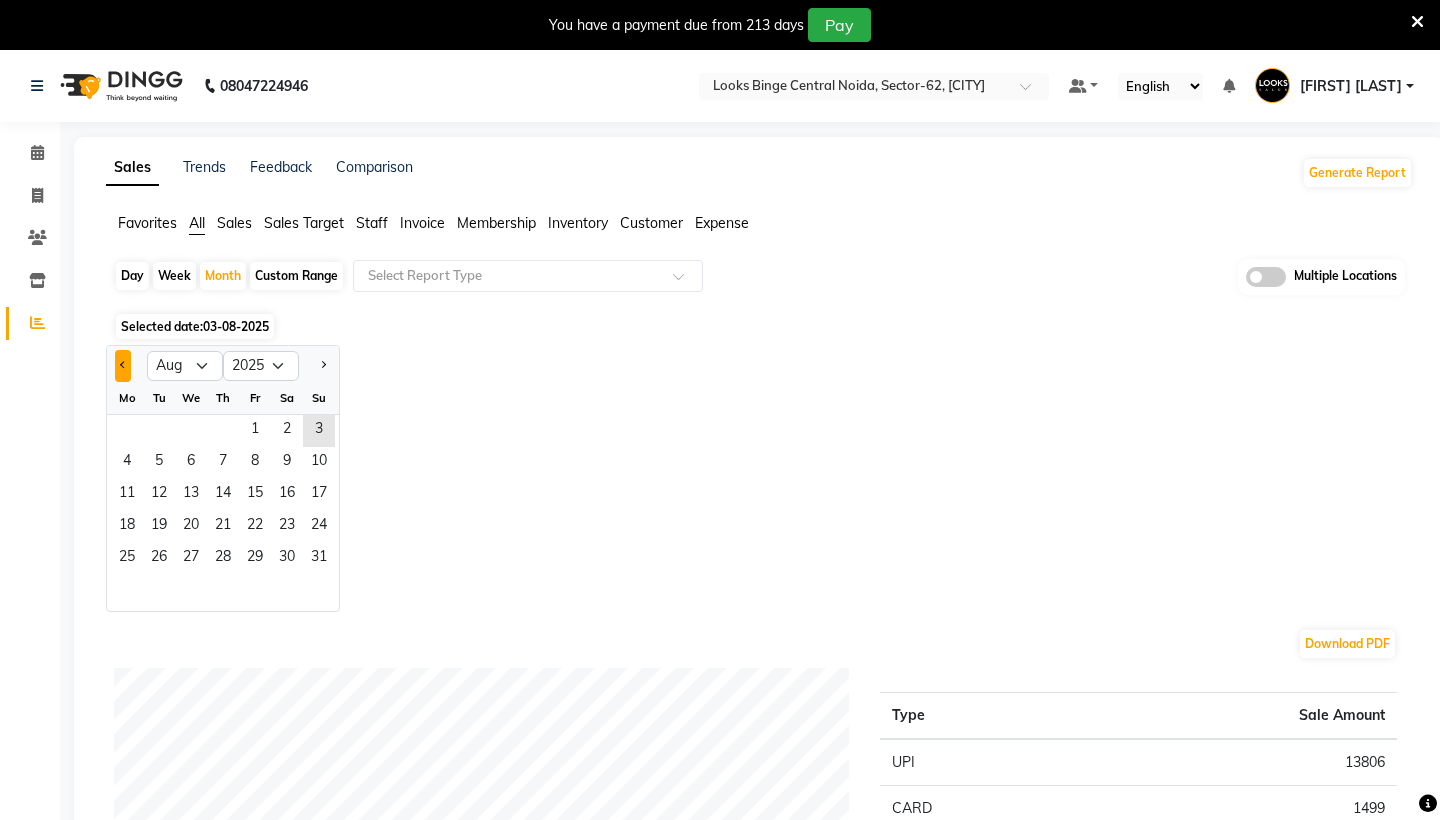 click 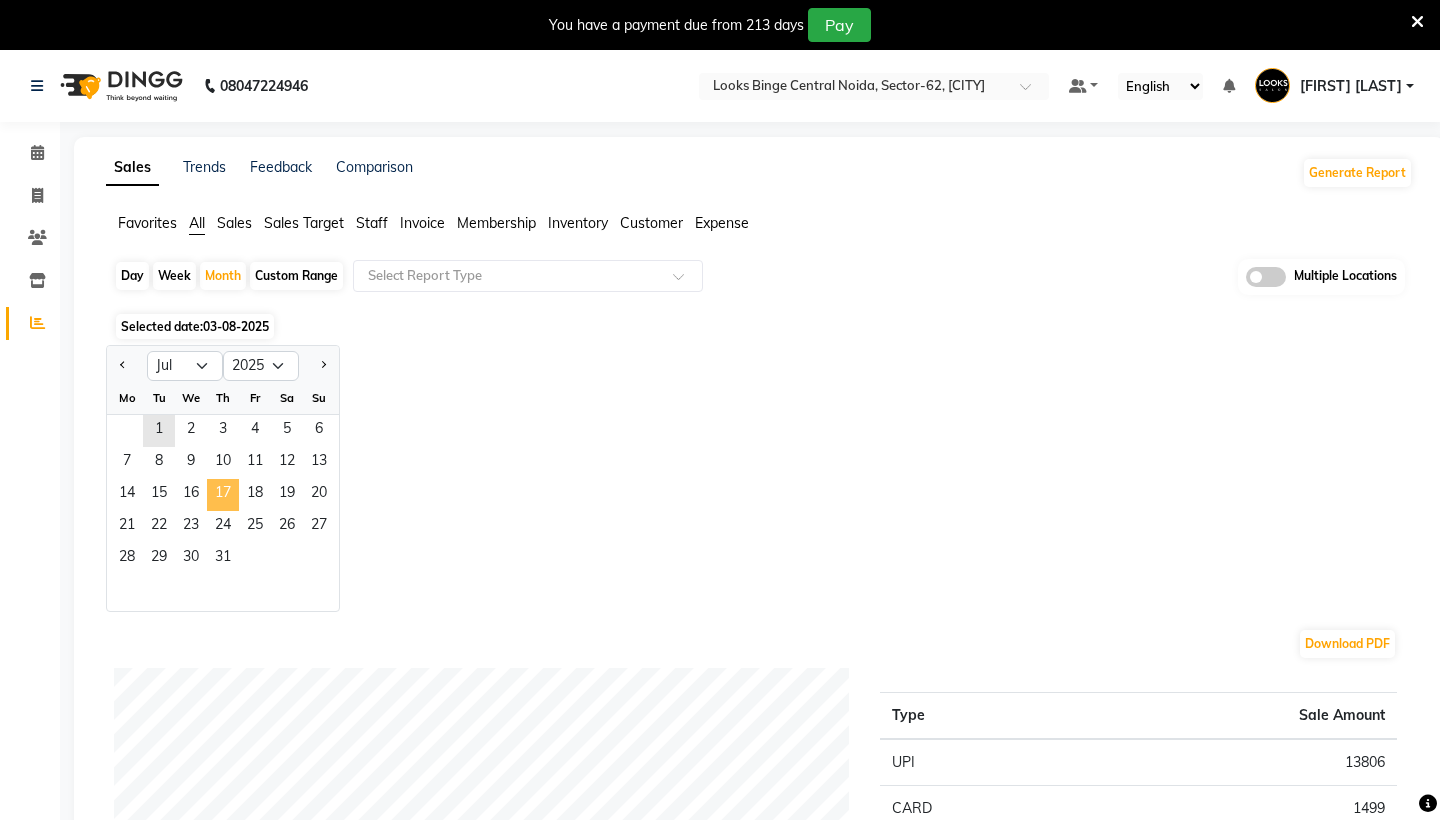 click on "17" 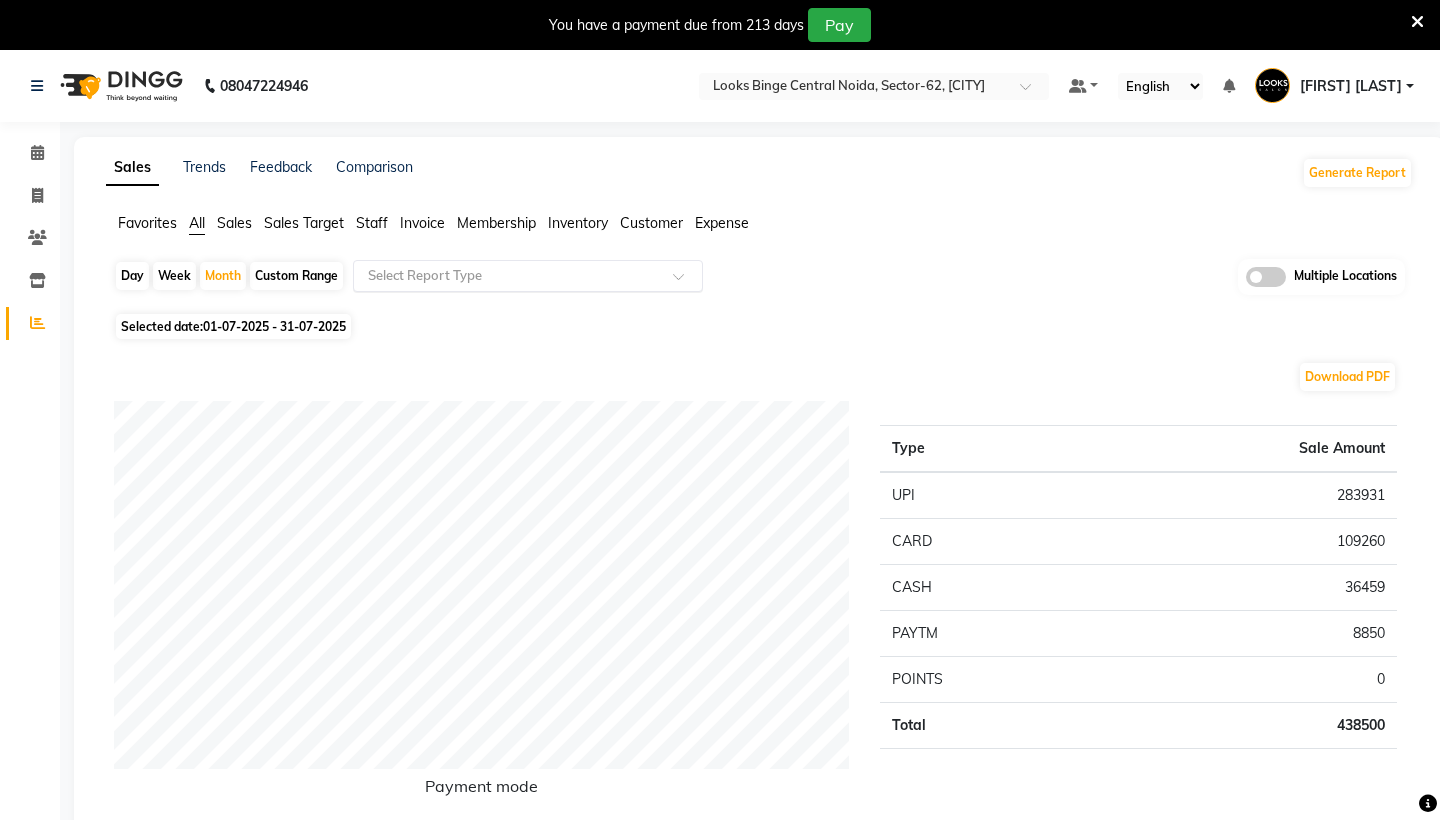 click 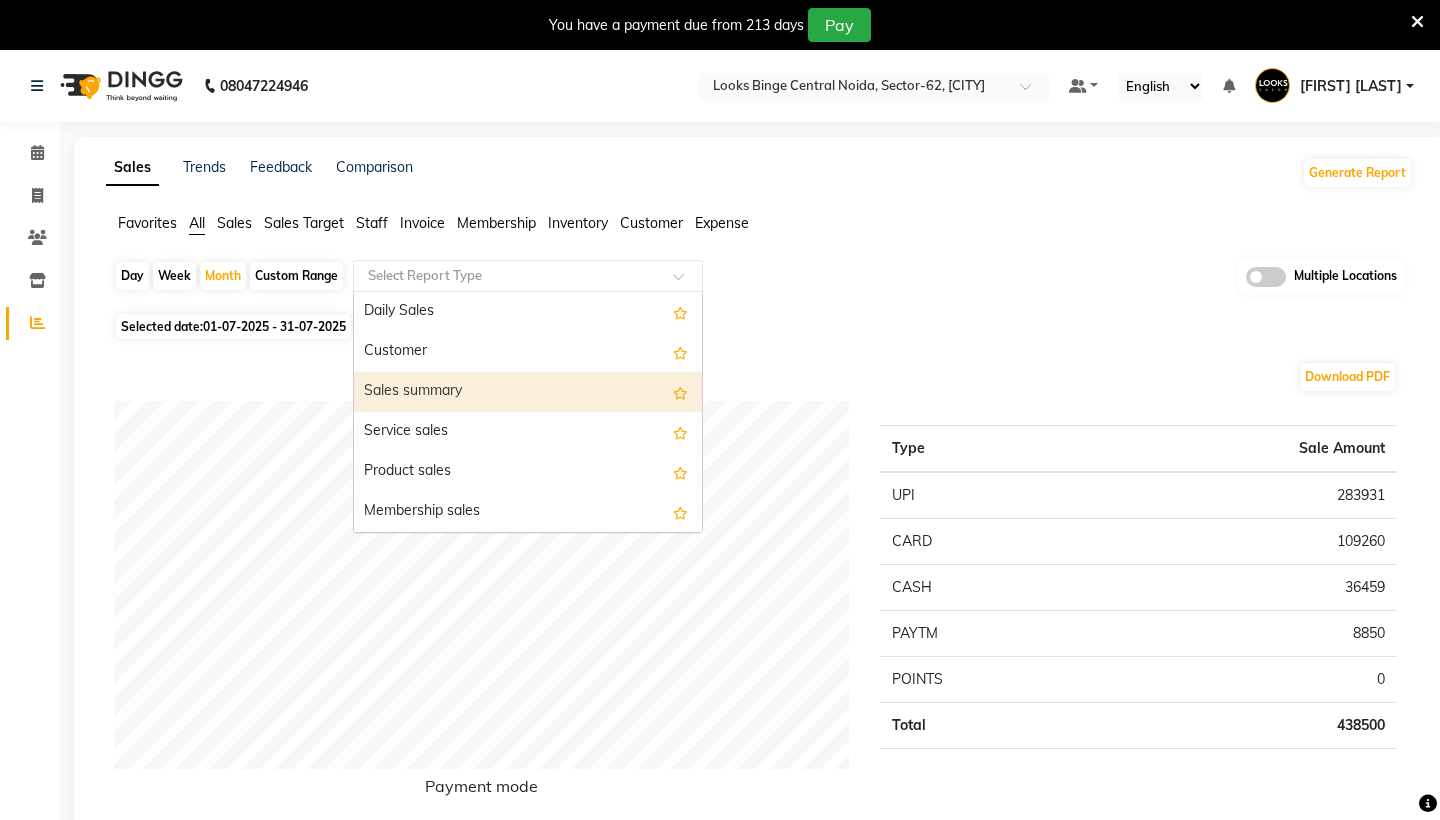 click on "Sales summary" at bounding box center [528, 392] 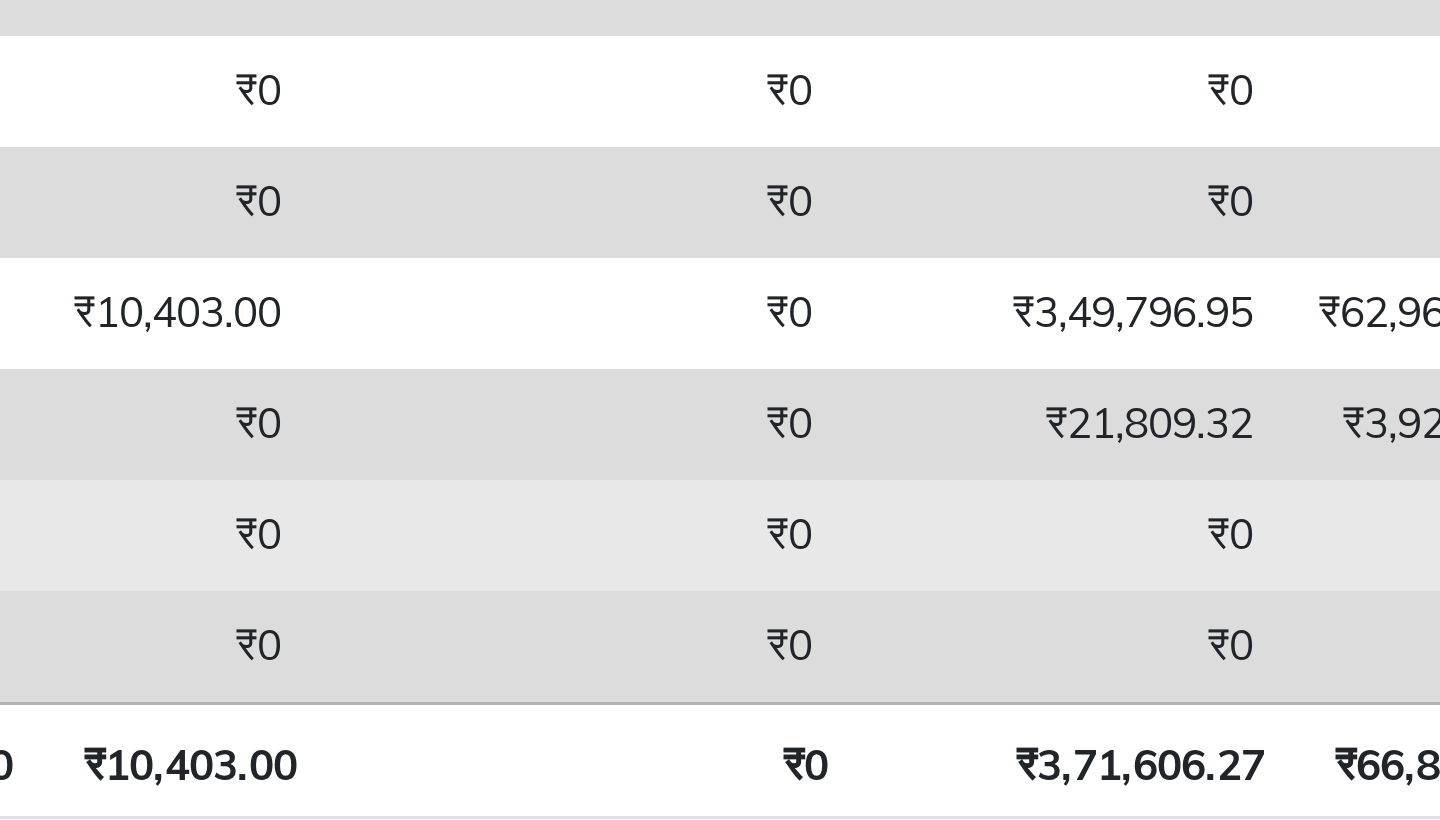 scroll, scrollTop: 948, scrollLeft: 0, axis: vertical 